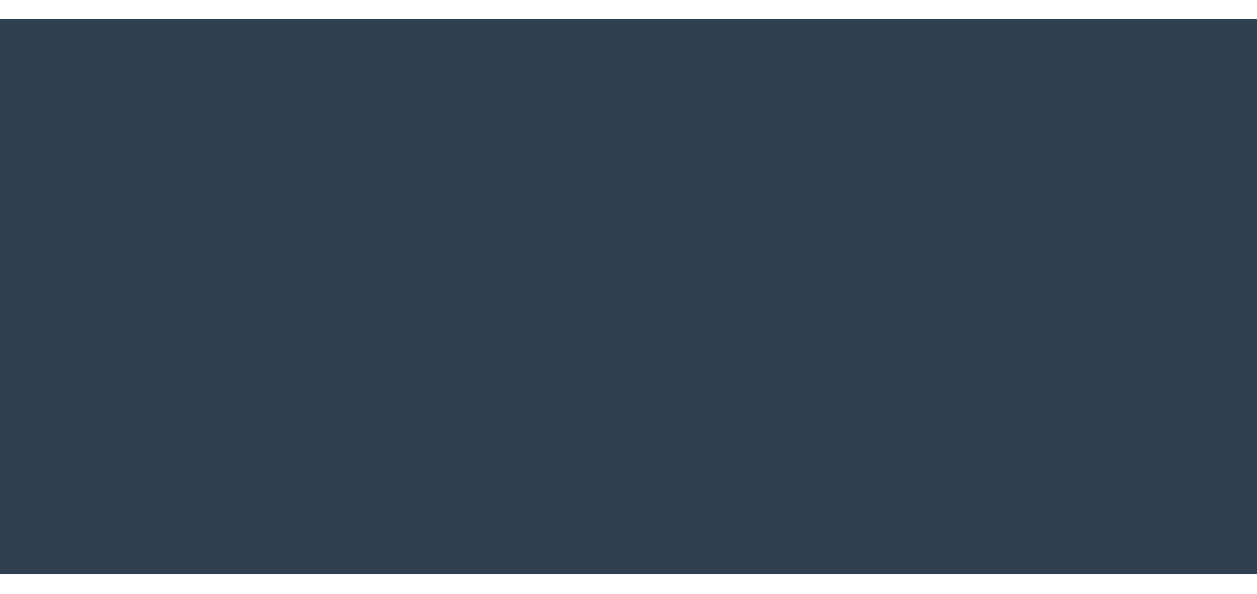 scroll, scrollTop: 0, scrollLeft: 0, axis: both 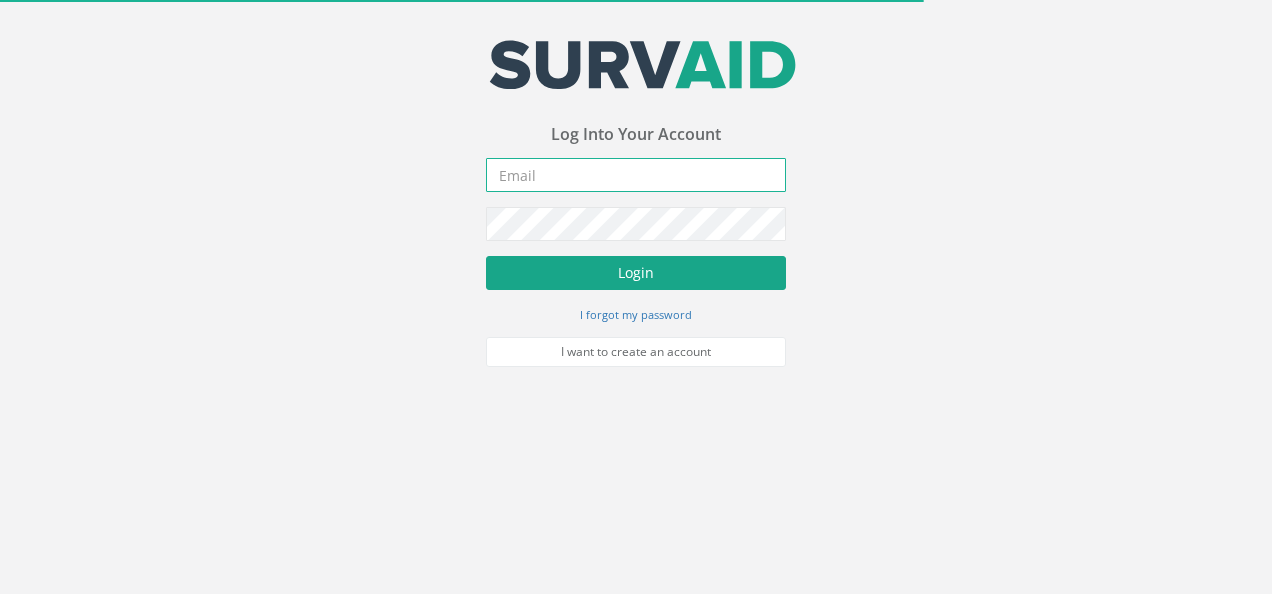 type on "[EMAIL]" 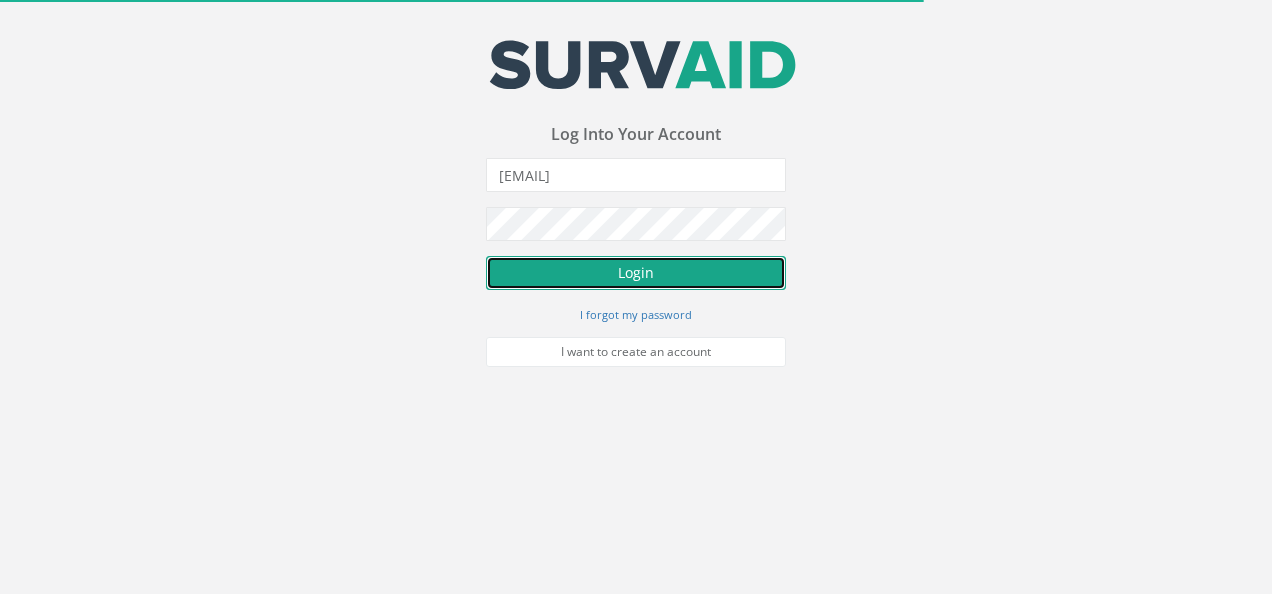 click on "Login" at bounding box center (636, 273) 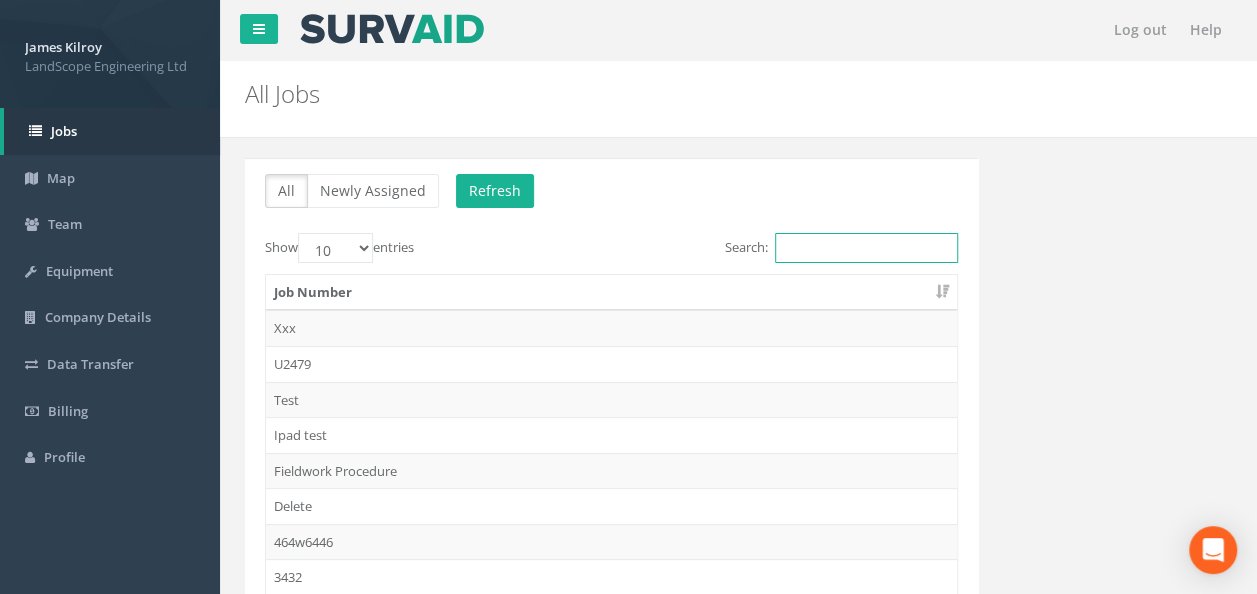 click on "Search:" at bounding box center (866, 248) 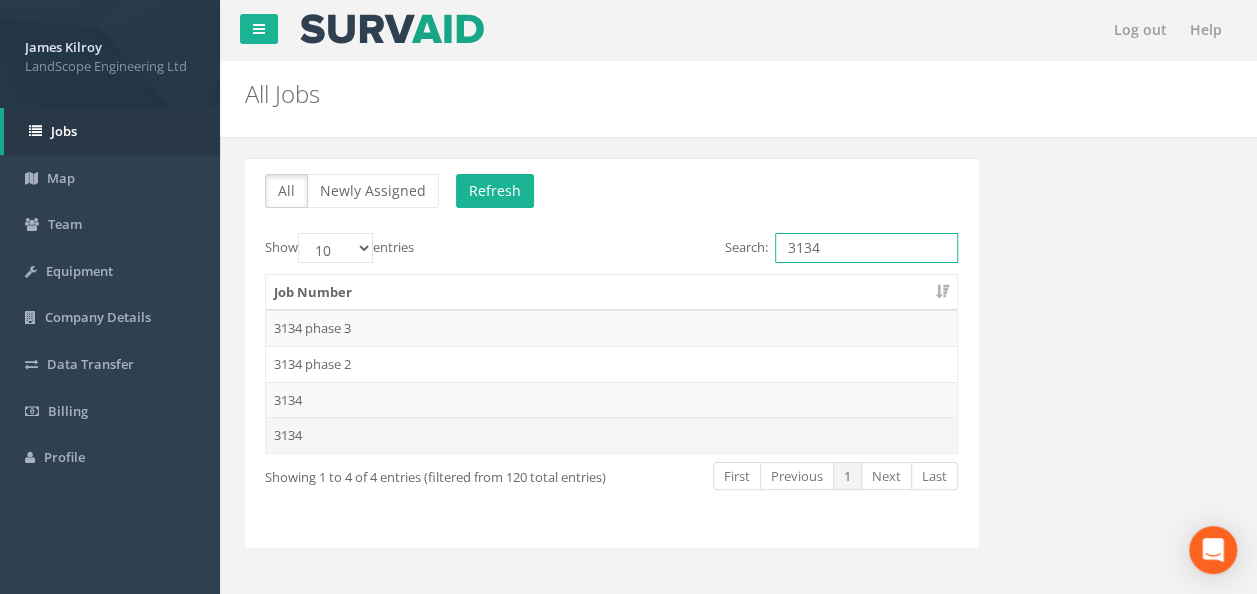 type on "3134" 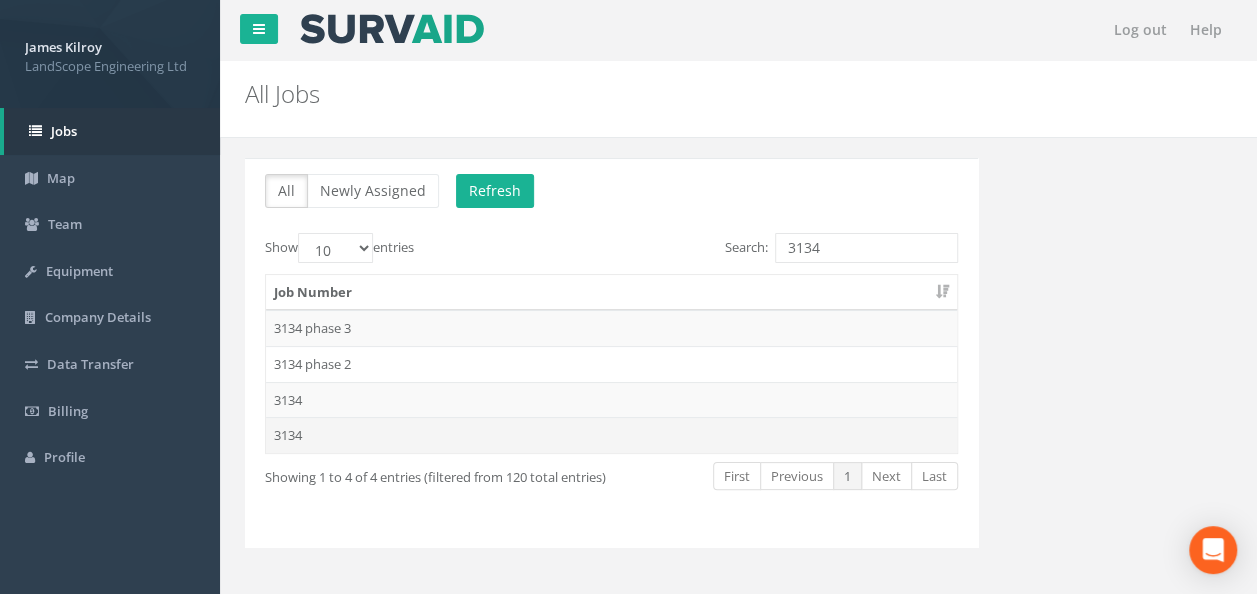 click on "3134" at bounding box center [611, 364] 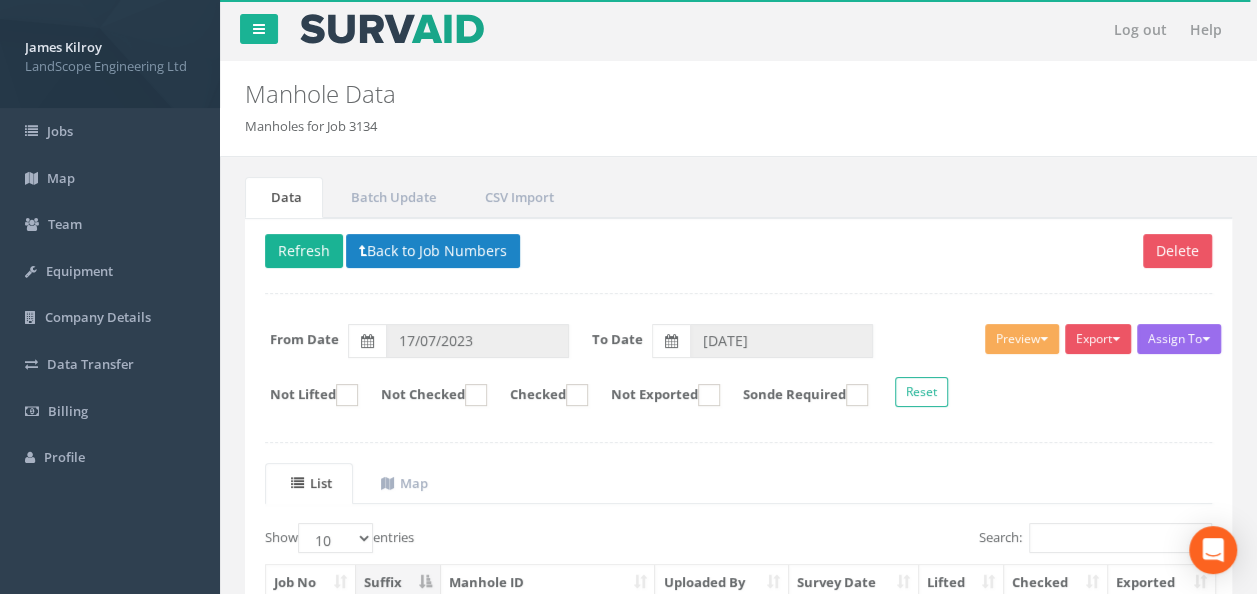 scroll, scrollTop: 200, scrollLeft: 0, axis: vertical 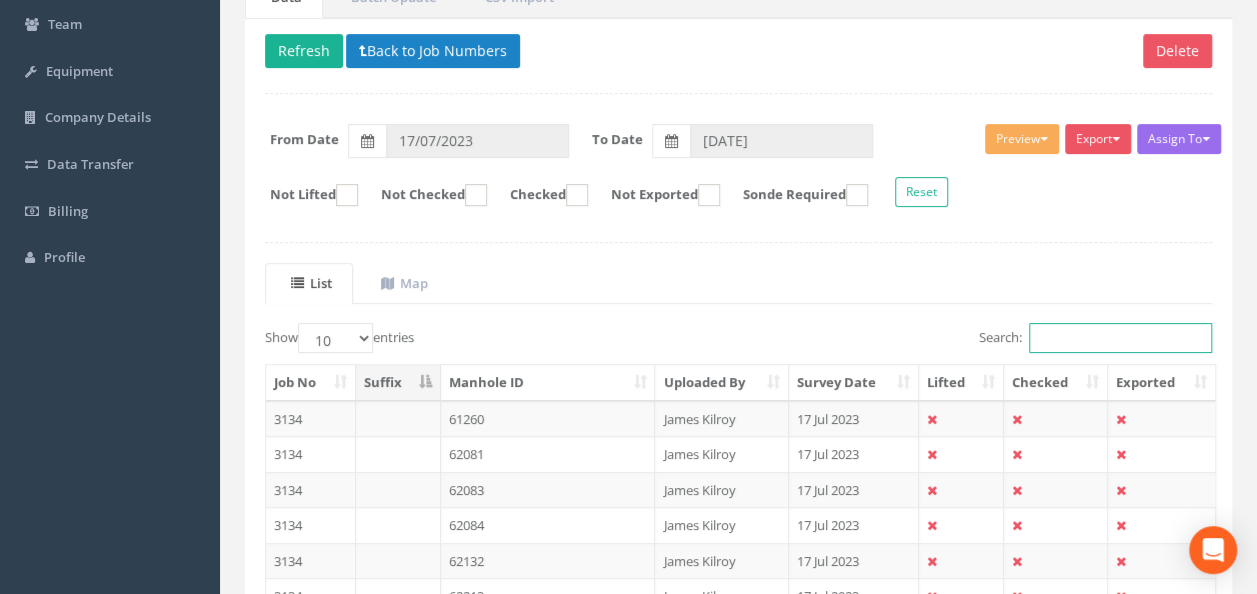 click on "Search:" at bounding box center [1120, 338] 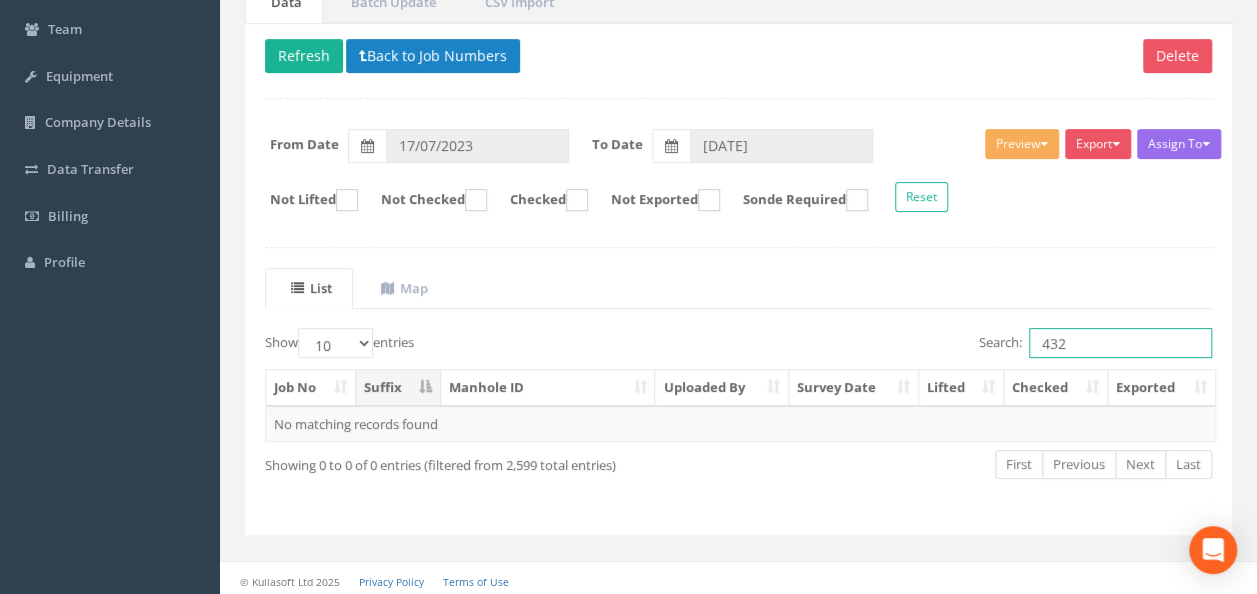 scroll, scrollTop: 200, scrollLeft: 0, axis: vertical 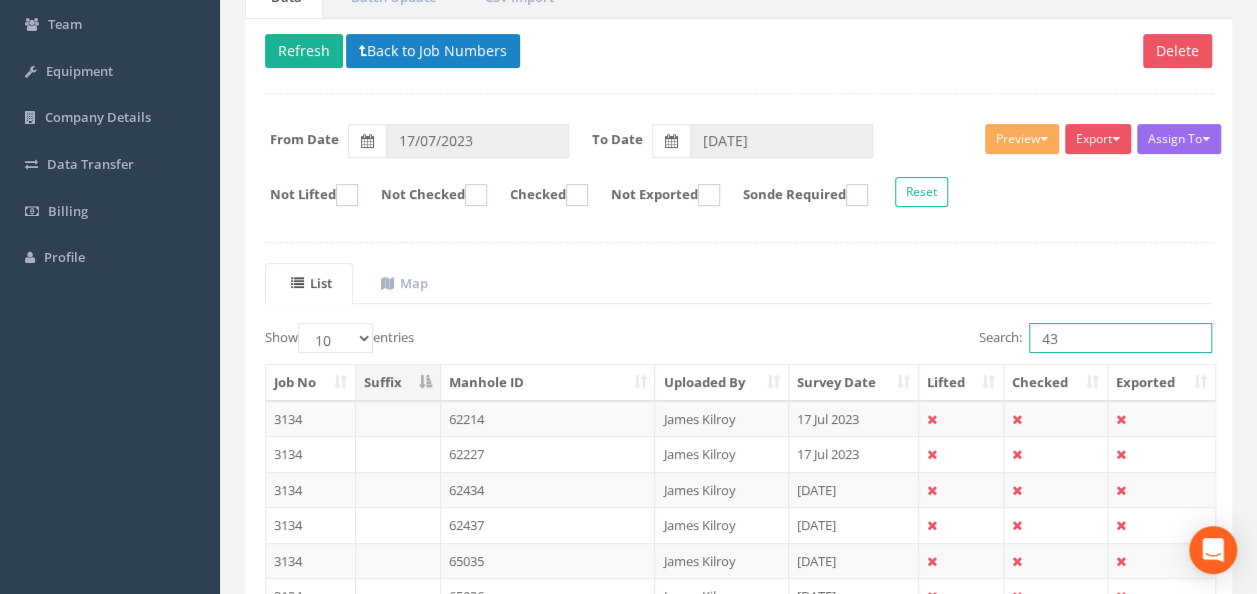 type on "4" 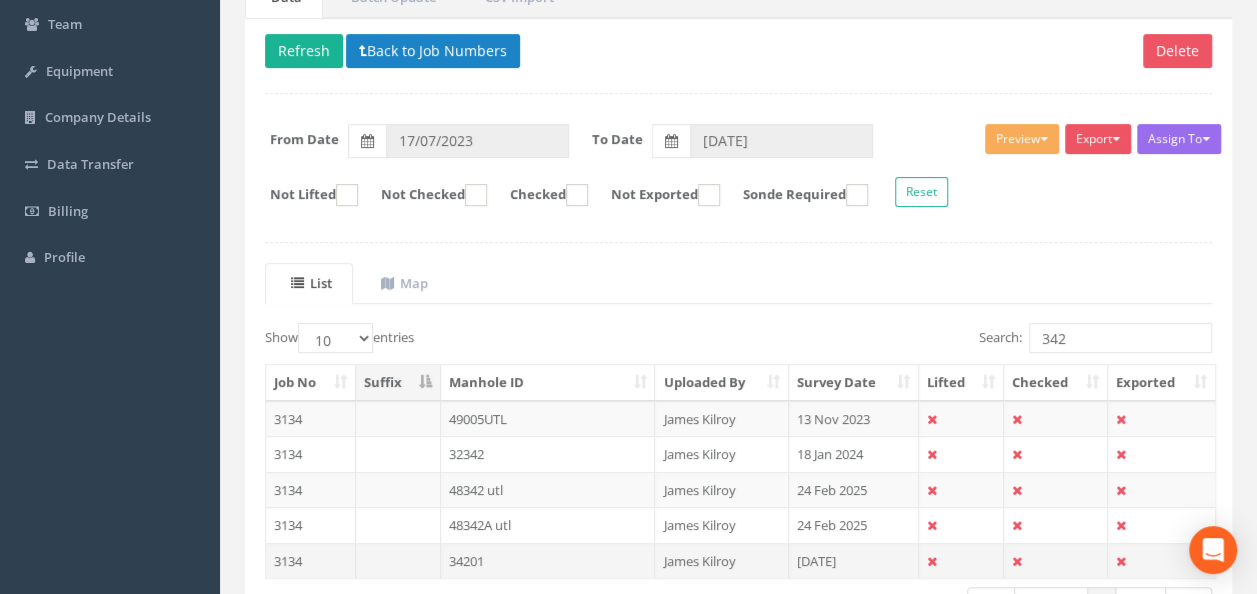 click on "34201" at bounding box center [548, 419] 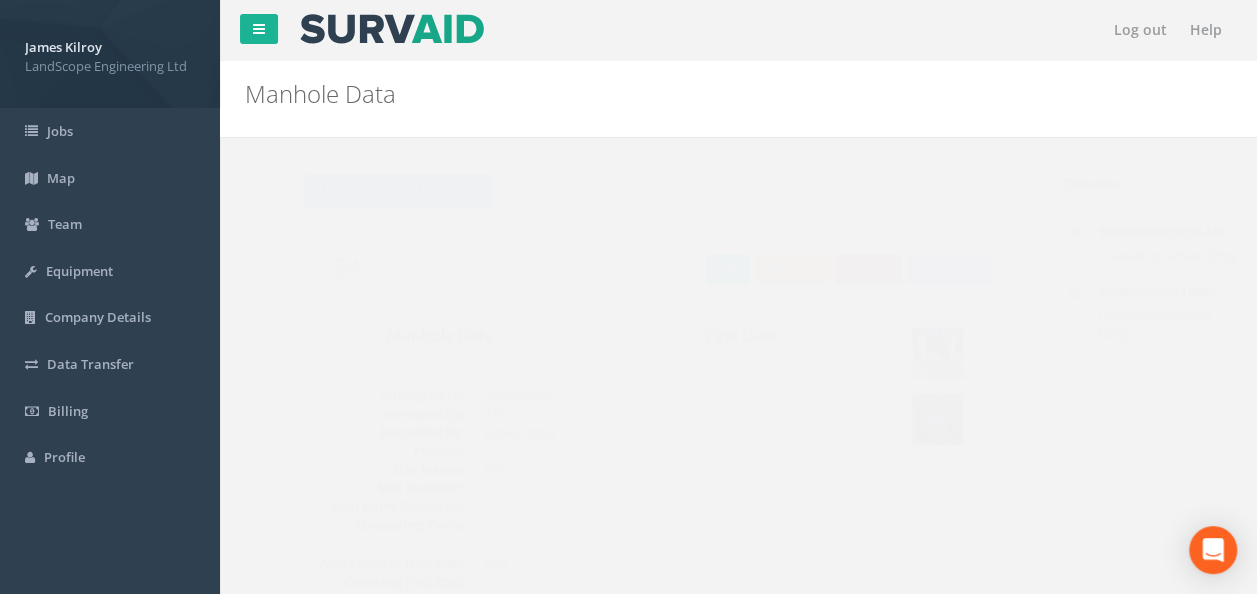 click at bounding box center (898, 353) 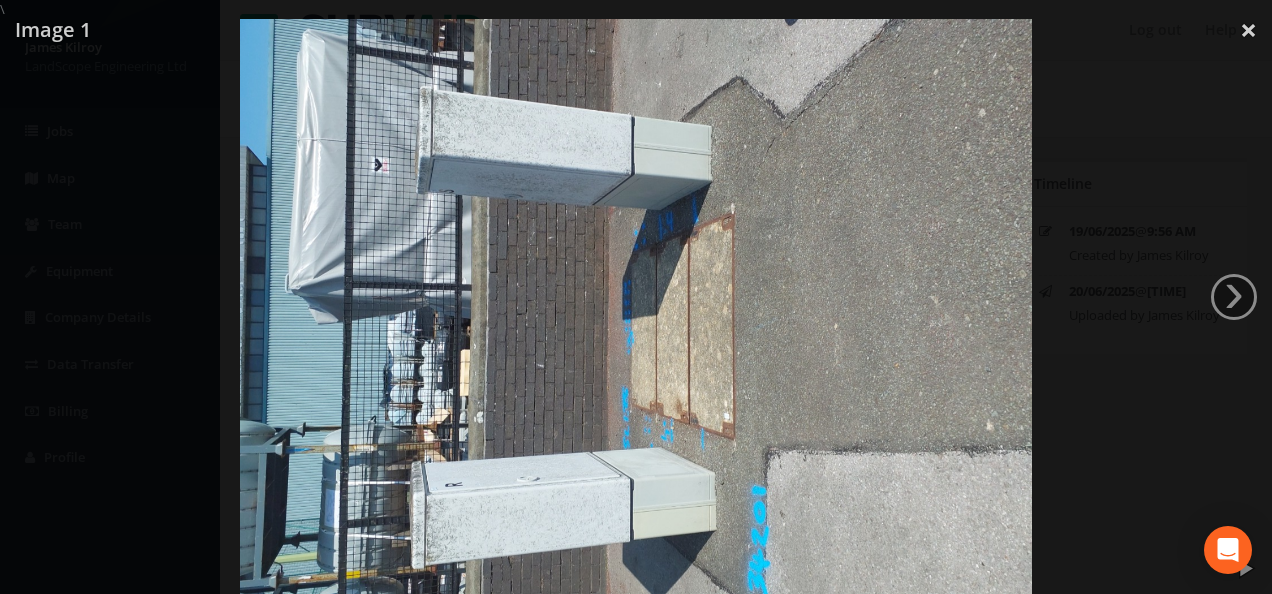 click at bounding box center (636, 316) 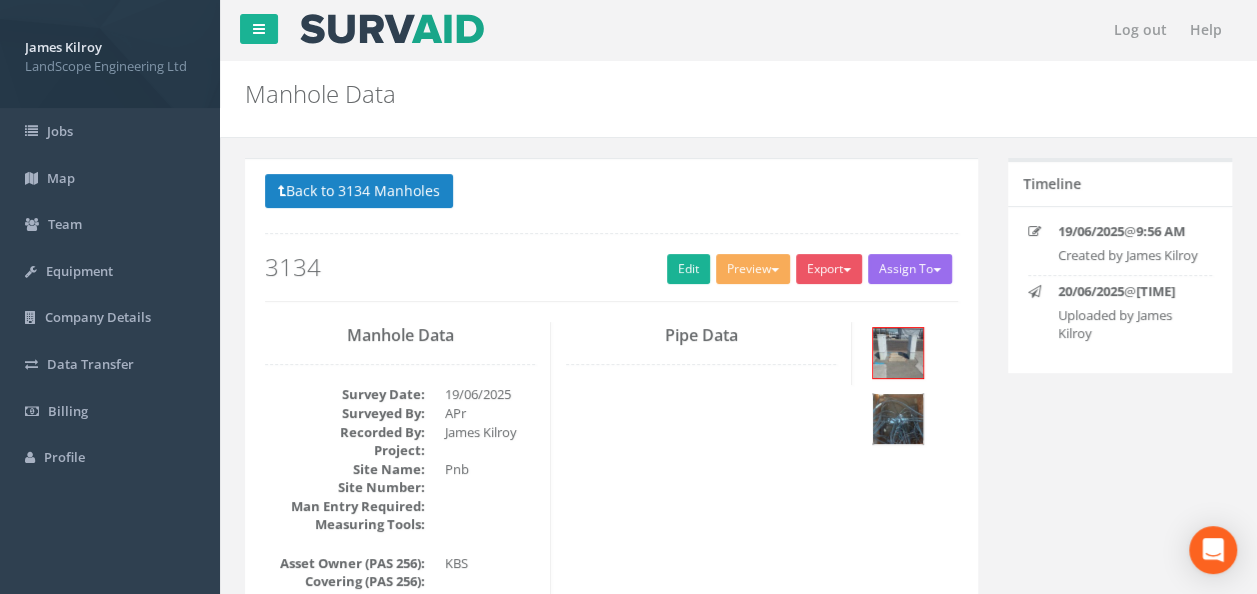 click at bounding box center [898, 419] 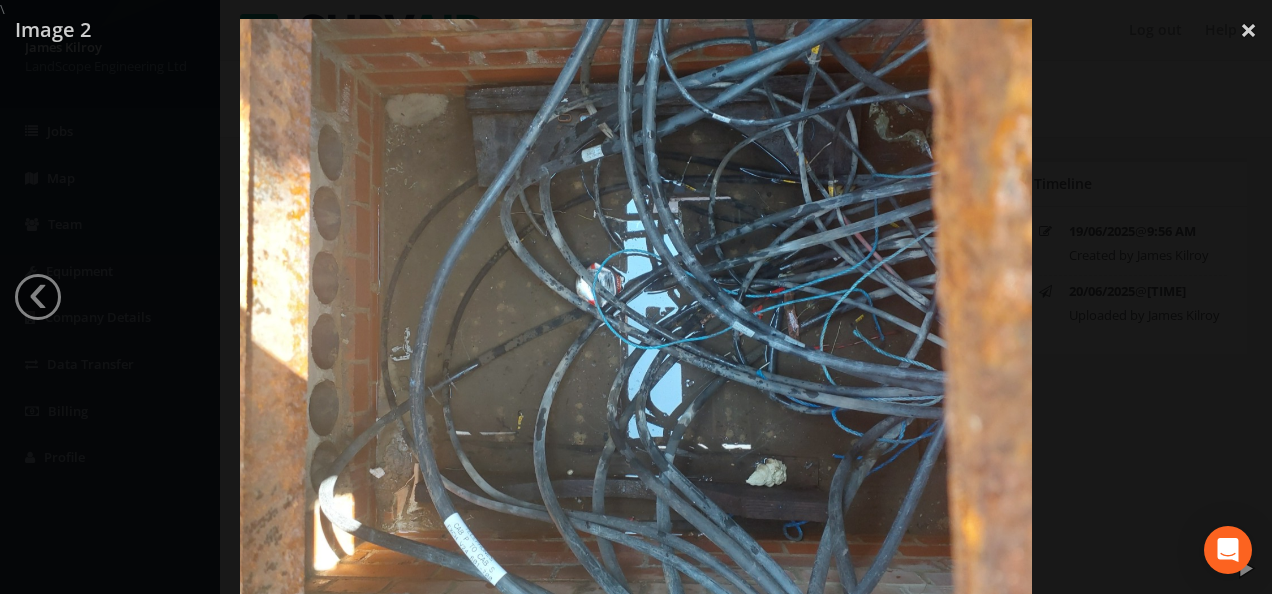 click at bounding box center (636, 316) 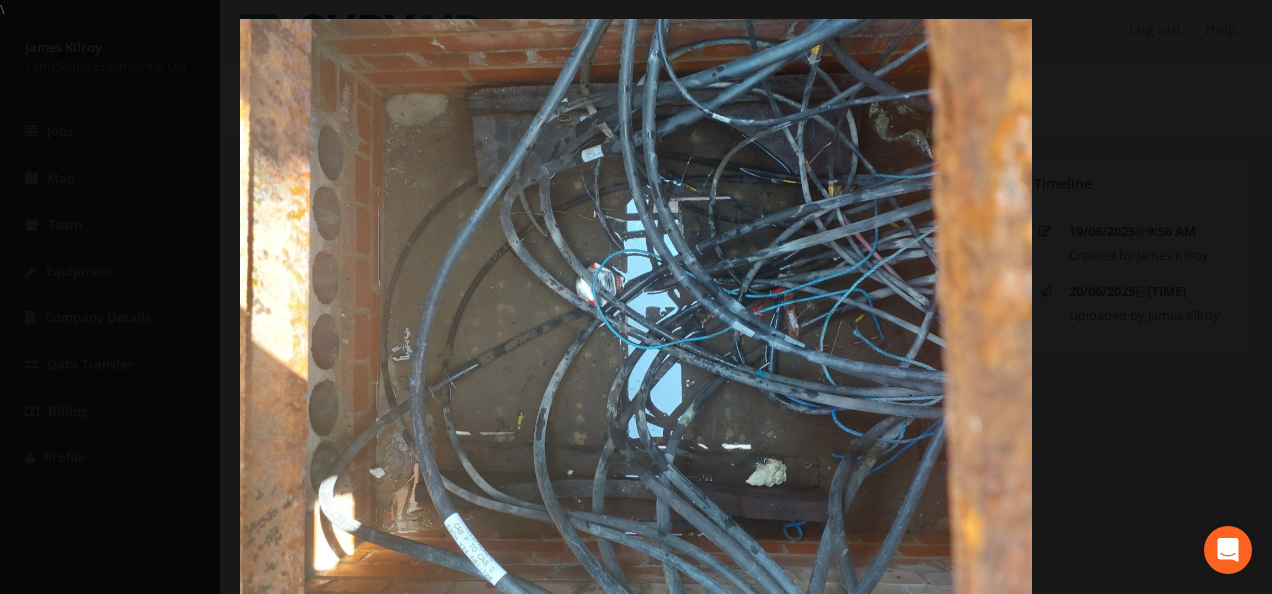 click at bounding box center [636, 316] 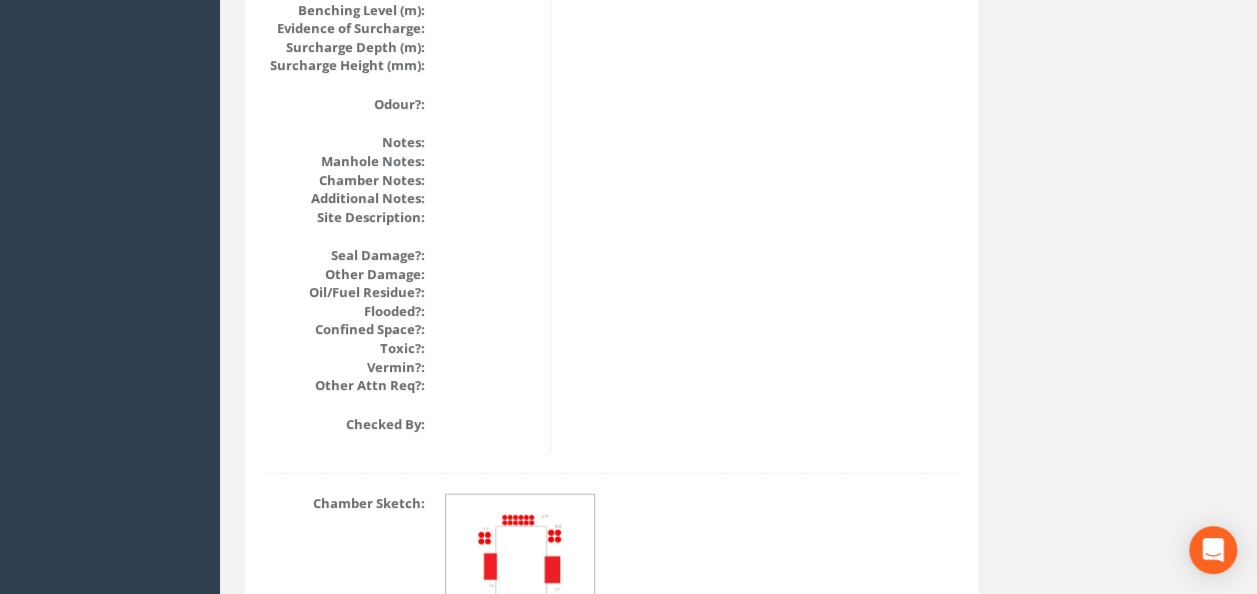 scroll, scrollTop: 2488, scrollLeft: 0, axis: vertical 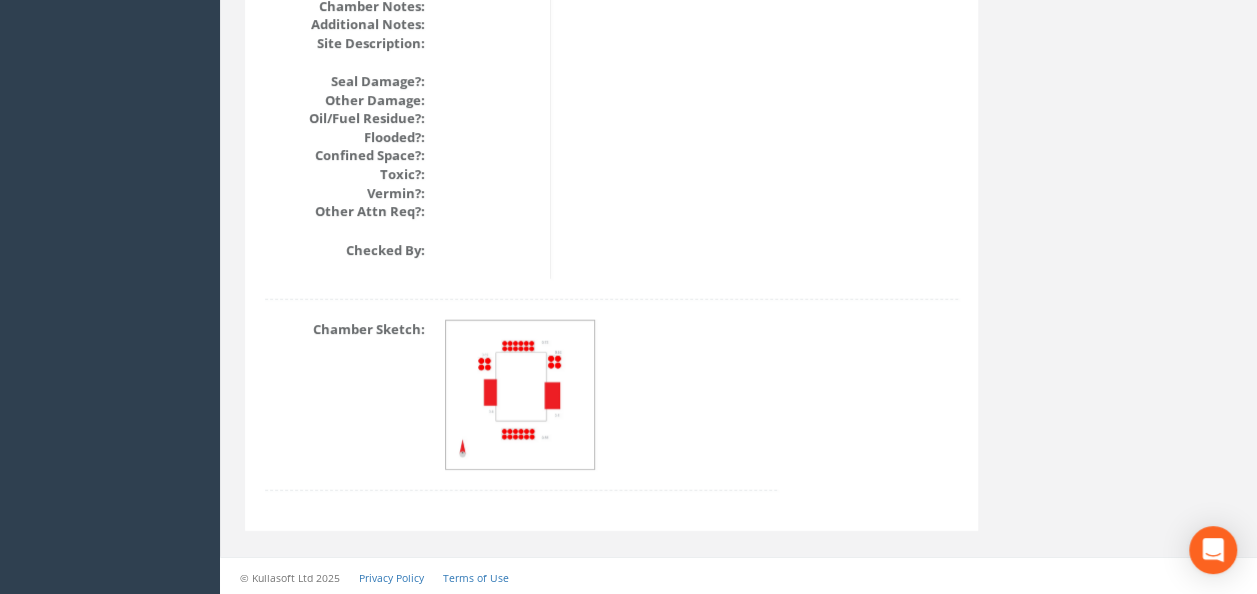 click at bounding box center [521, 396] 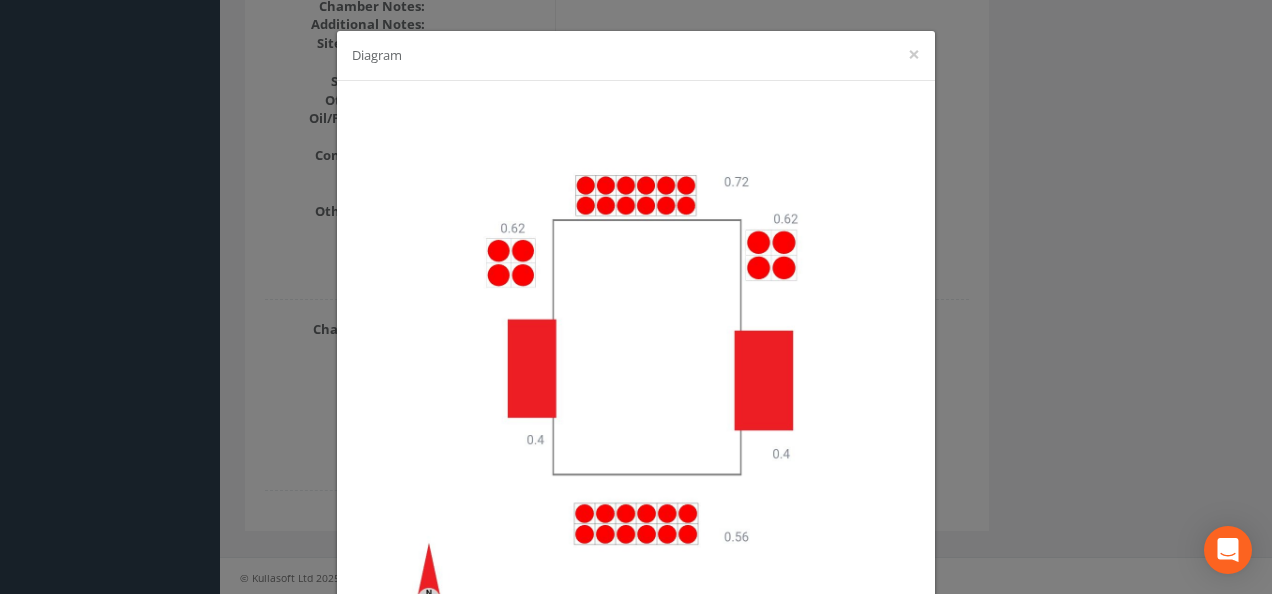 drag, startPoint x: 116, startPoint y: 426, endPoint x: 600, endPoint y: 368, distance: 487.46283 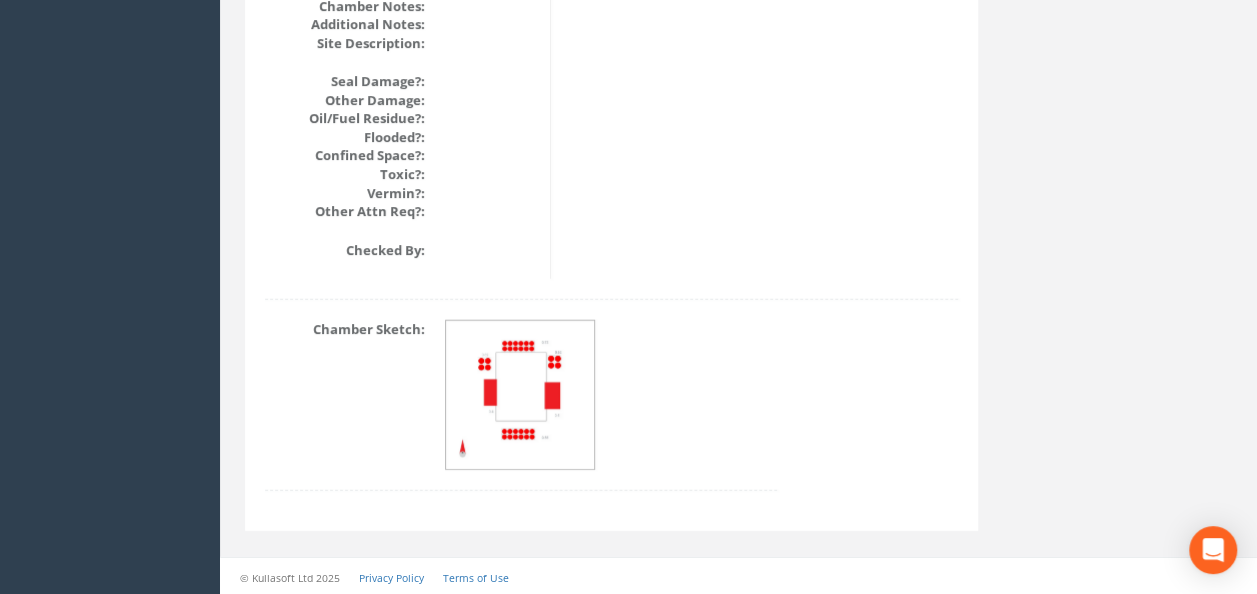 click on "Back to 3134 Manholes       Back to Map           Assign To            No Companies Added          Export        Basic Manhole   Condition Survey   Condition Survey 2479   EUFR V2   Landscope Manhole       Heathrow   United Utilities       SurvAid IC   SurvAid Manhole            Preview        Basic Manhole   Condition Survey   Condition Survey 2479   EUFR V2   Landscope Manhole       Heathrow   United Utilities       SurvAid IC   SurvAid Manhole         Edit   3134                                                Manhole Data       Survey Date:  19/06/2025  Surveyed By:  APr  Recorded By:  [PERSON]  Project:    Site Name:  Pnb  Site Number:    Man Entry Required:    Measuring Tools:        Asset Owner (PAS 256):  KBS  Covering (PAS 256):    In Service (PAS 256):        Manhole ID:  34201  Location Description:    Latitude:  50.80565  Longitude:  -1.09301  Accuracy:  4  Eastings:    Northings:    Datum:    Grid Ref (PAS 256):        Service Type:  ["Cables"]  Ownership:    Type:" at bounding box center [738, -887] 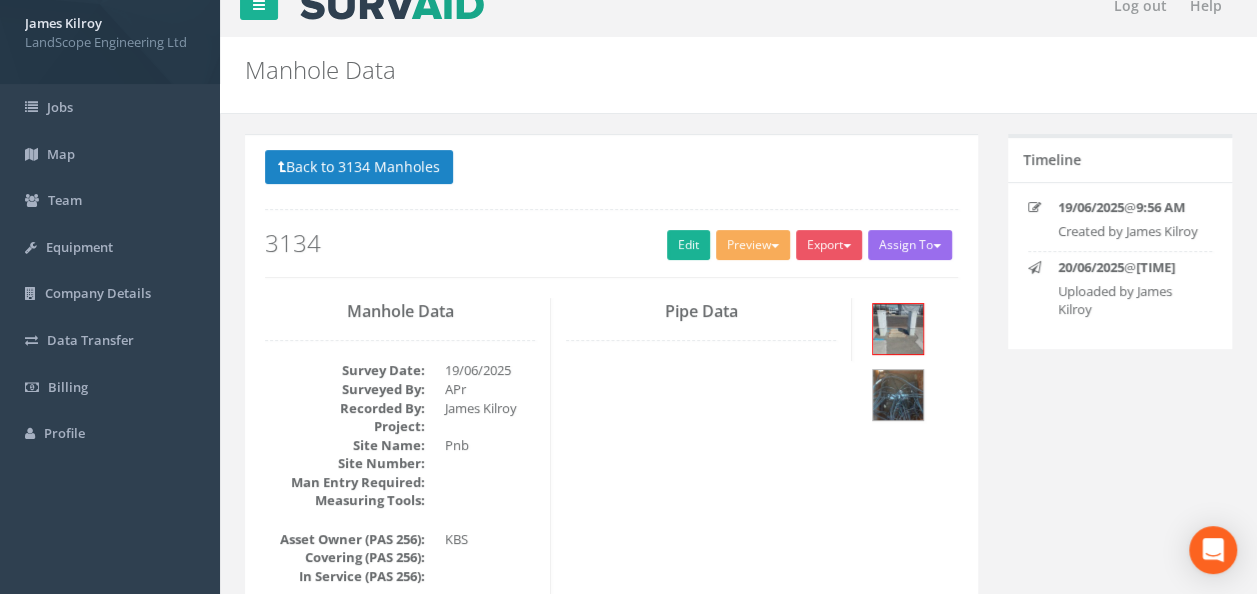 scroll, scrollTop: 0, scrollLeft: 0, axis: both 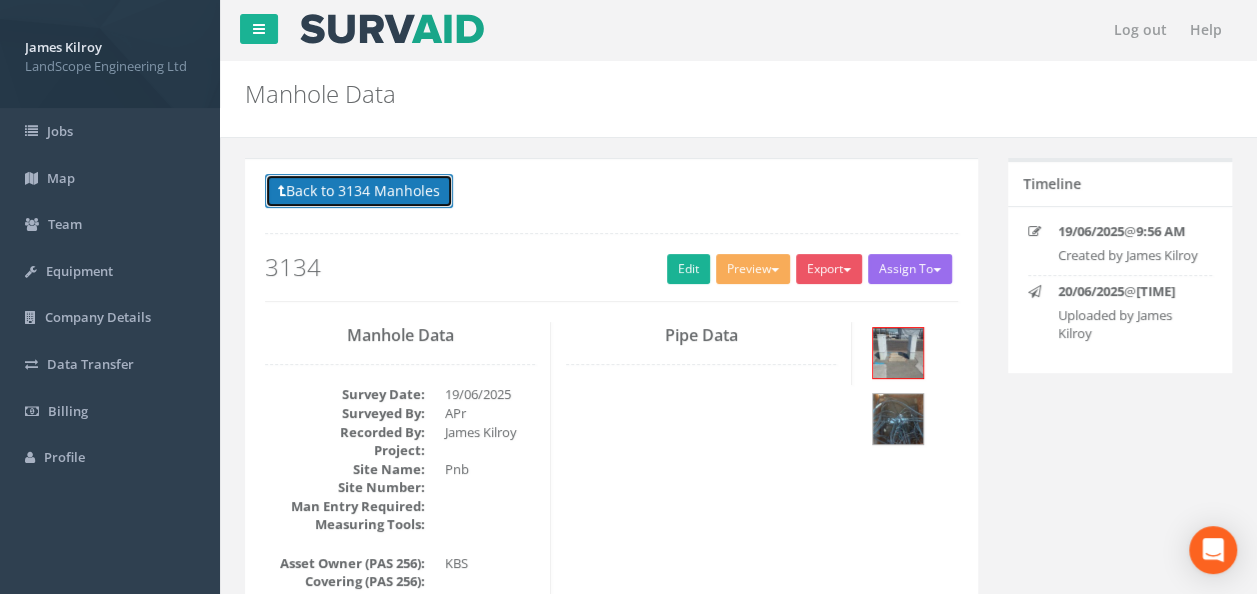click on "Back to 3134 Manholes" at bounding box center (359, 191) 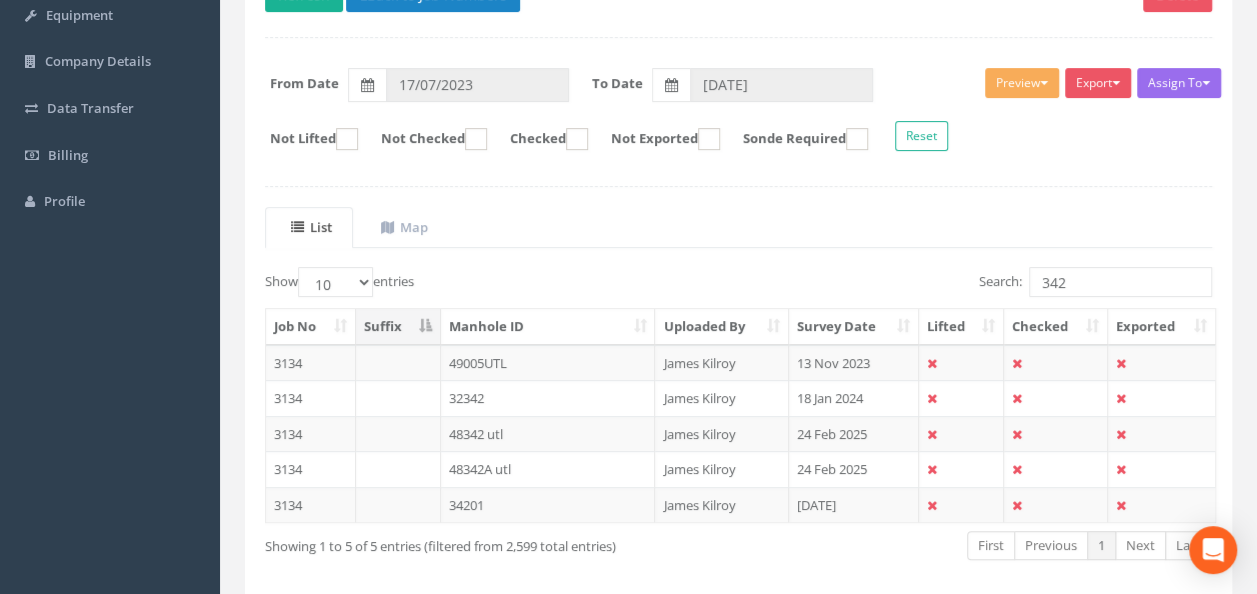 scroll, scrollTop: 300, scrollLeft: 0, axis: vertical 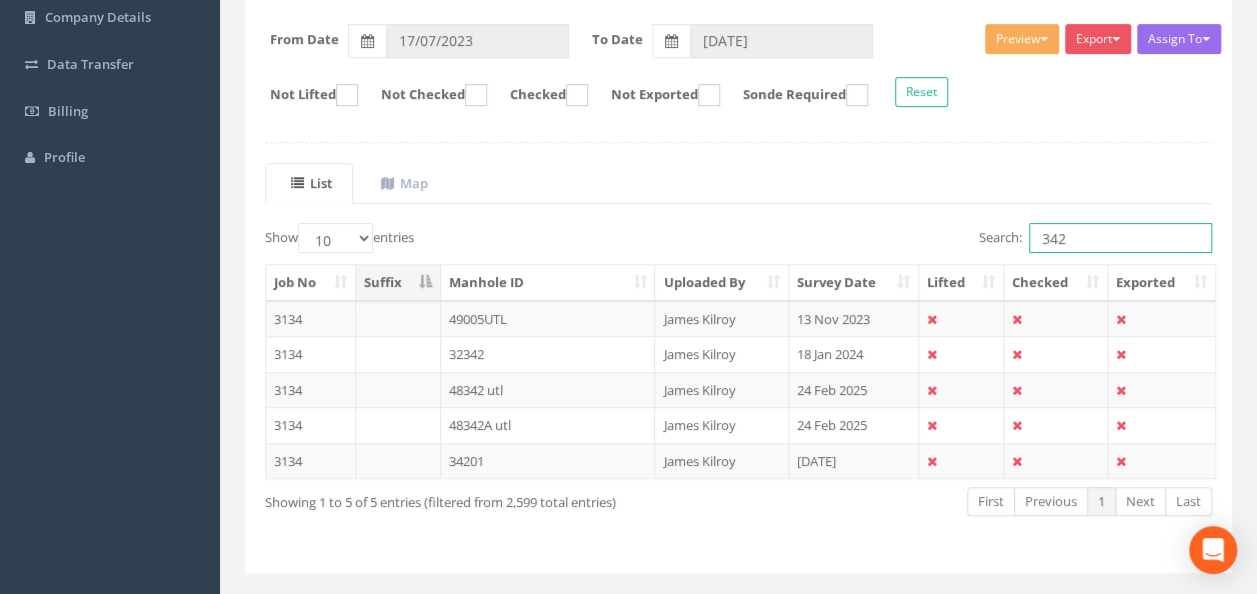 click on "342" at bounding box center [1120, 238] 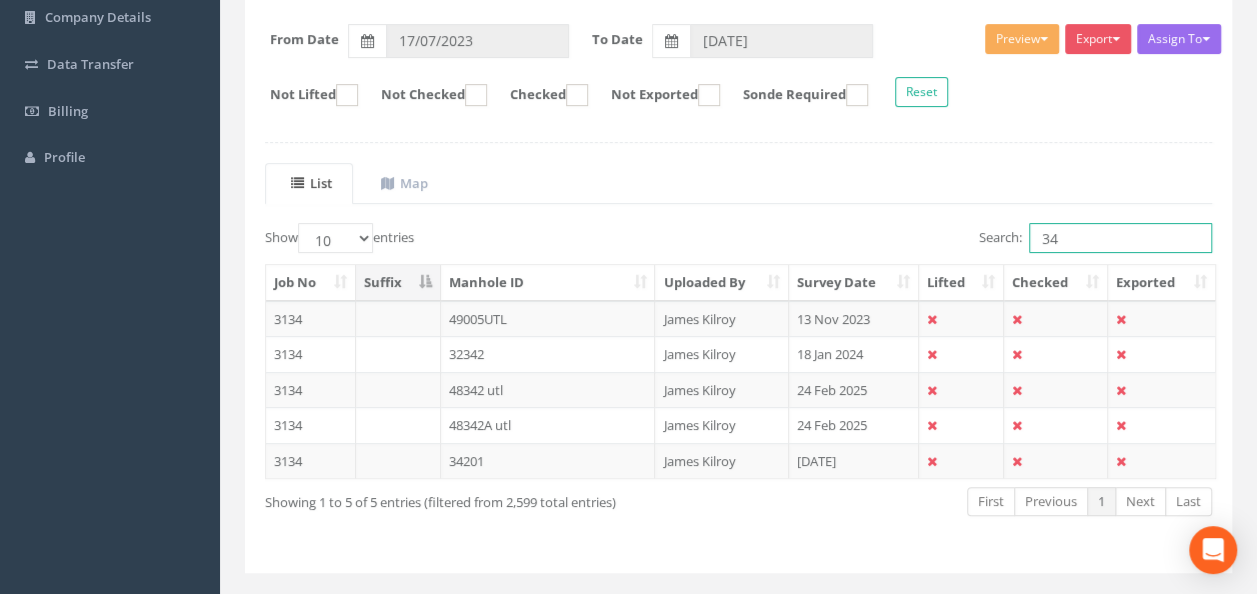 type on "3" 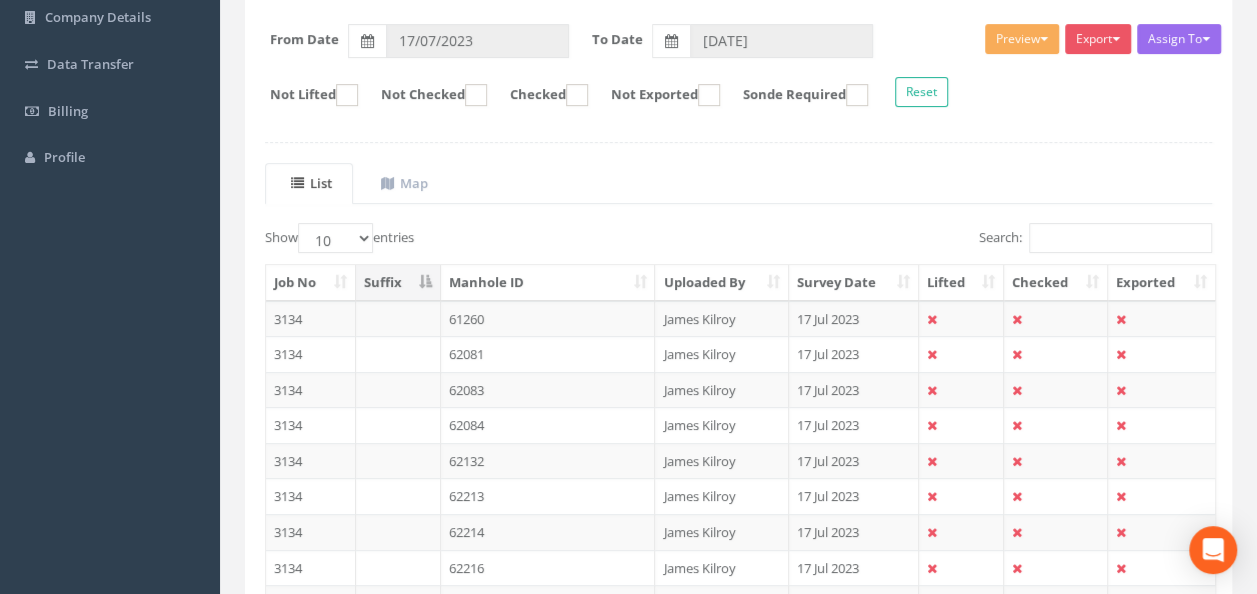 click on "Survey Date" at bounding box center [854, 283] 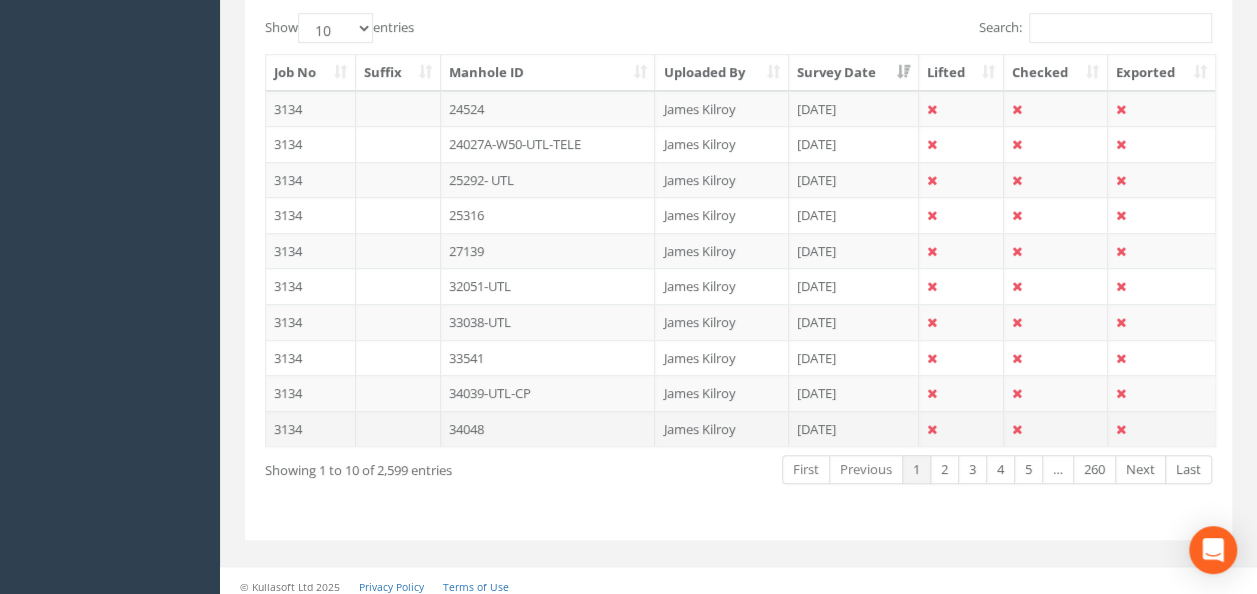 scroll, scrollTop: 512, scrollLeft: 0, axis: vertical 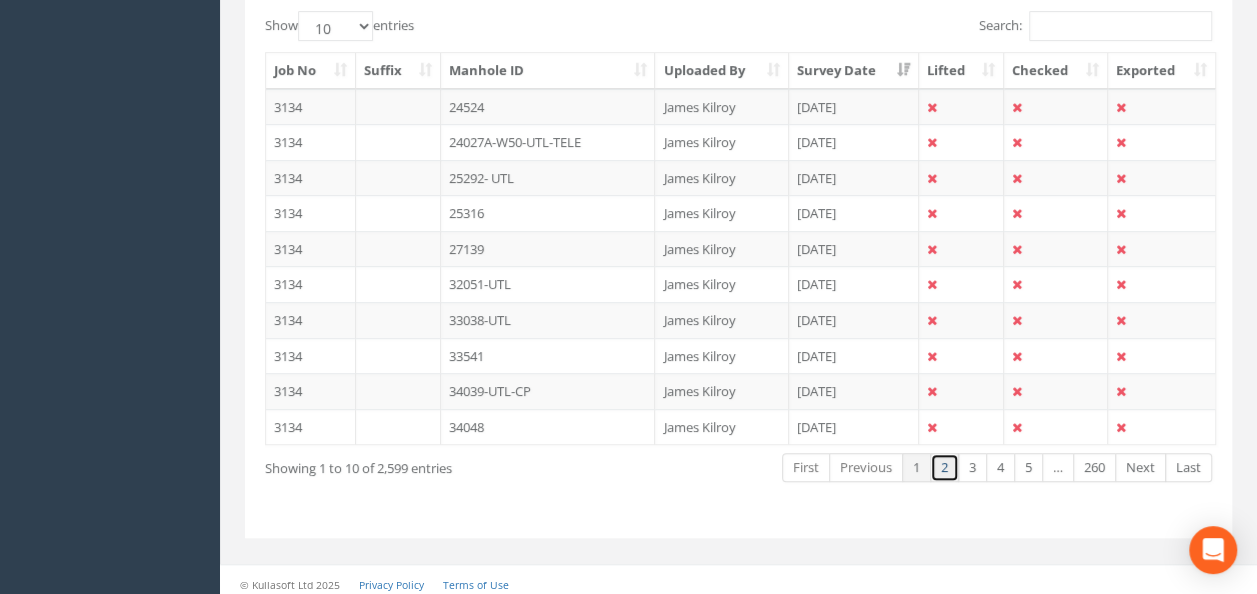 click on "2" at bounding box center [806, 467] 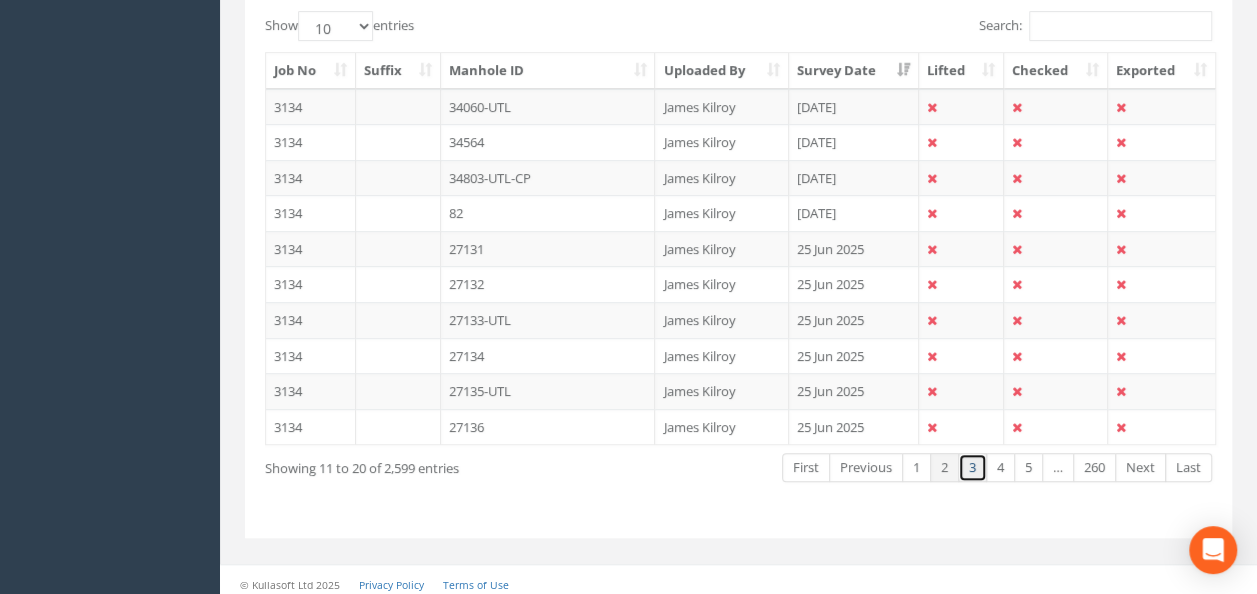 click on "3" at bounding box center (806, 467) 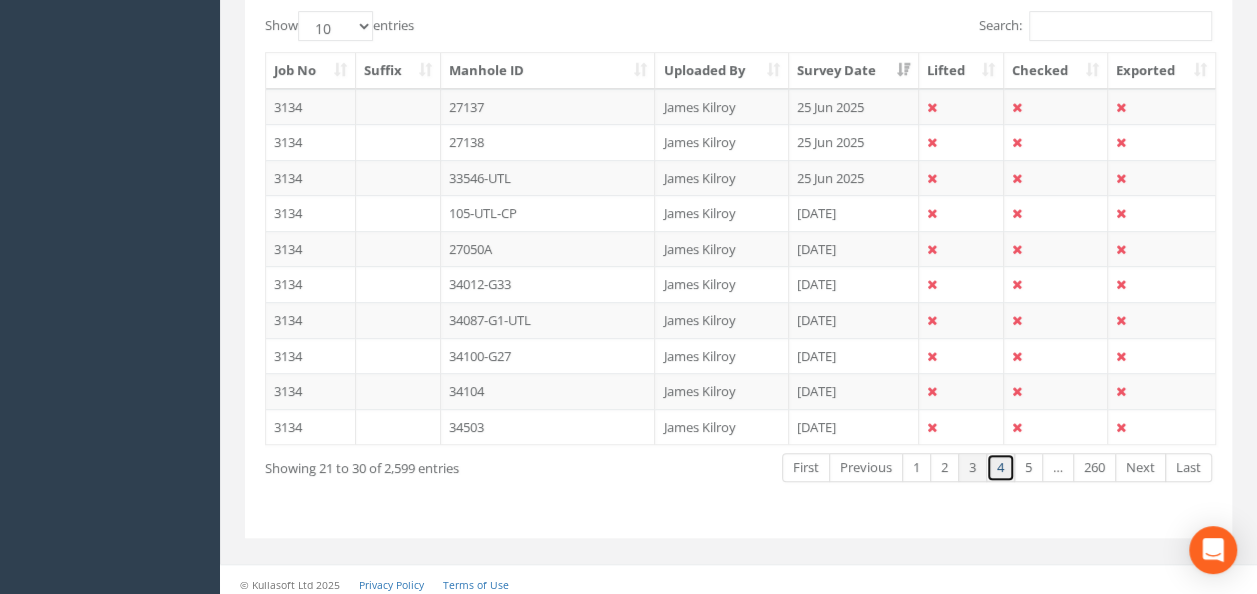 click on "4" at bounding box center [806, 467] 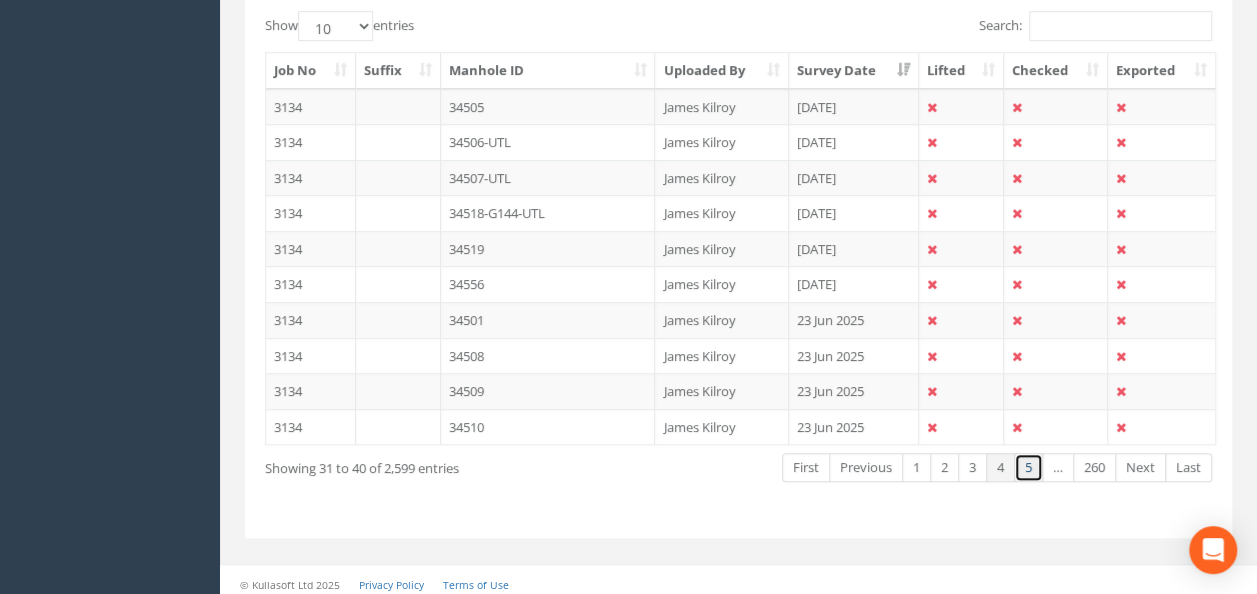 click on "5" at bounding box center (806, 467) 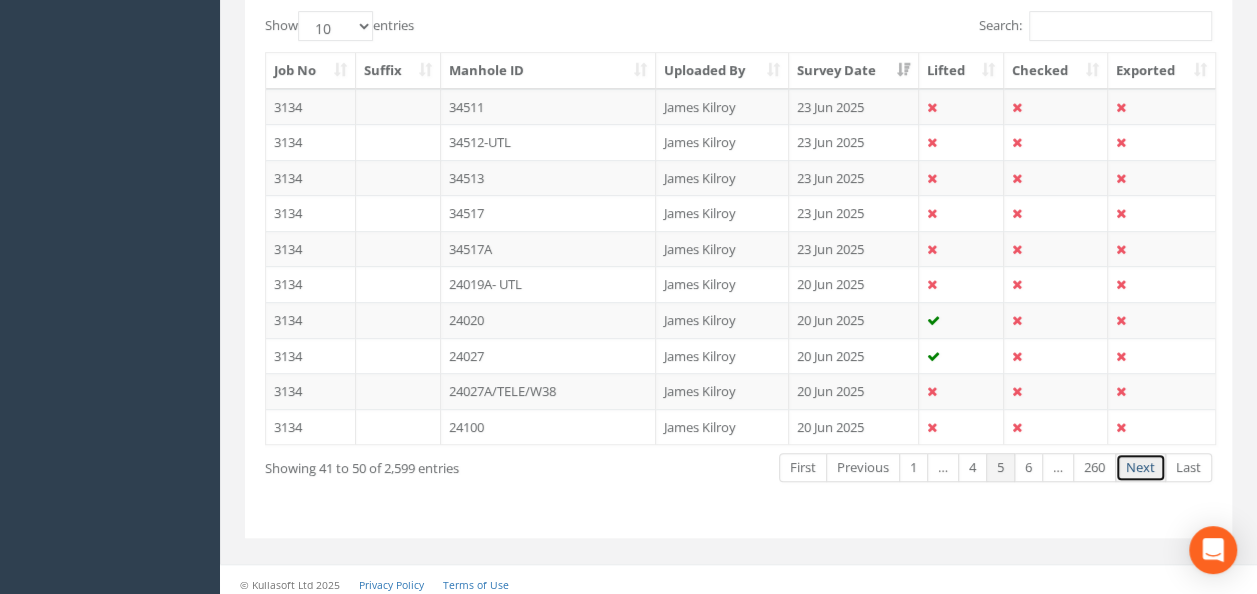 click on "Next" at bounding box center (1140, 467) 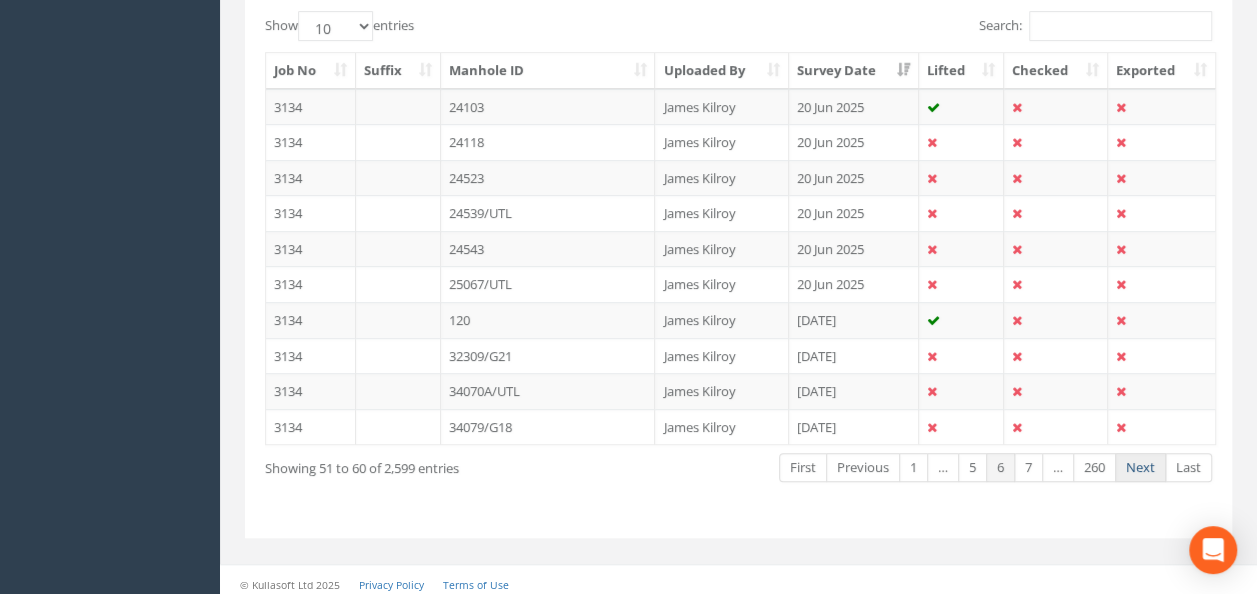 click on "Next" at bounding box center [1140, 467] 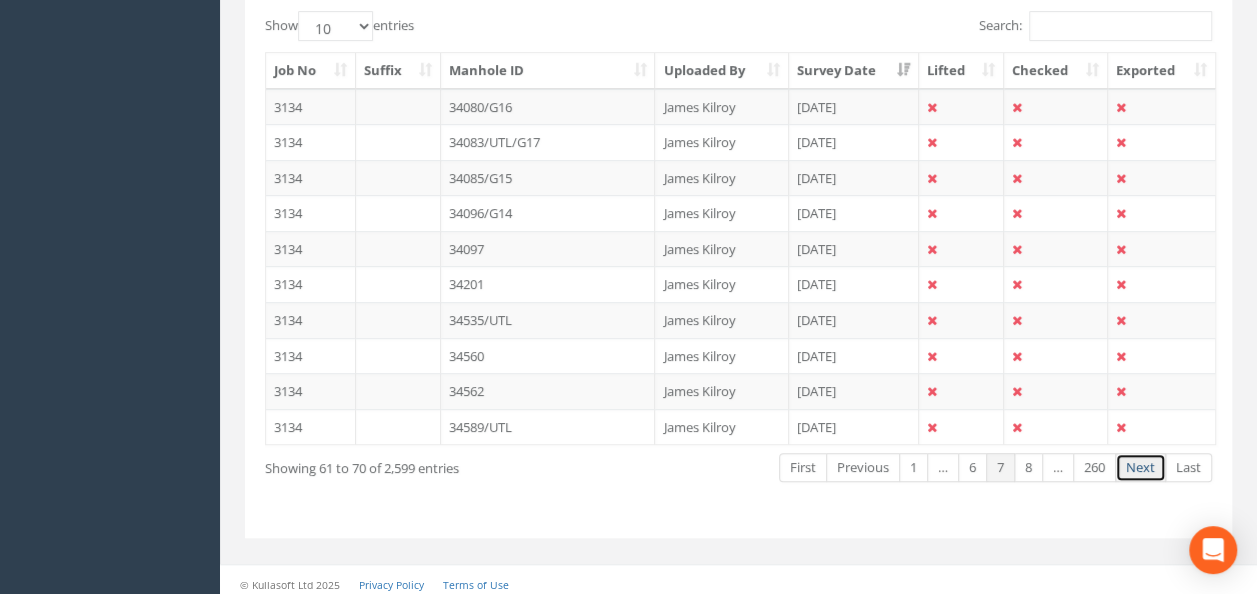 click on "Next" at bounding box center [1140, 467] 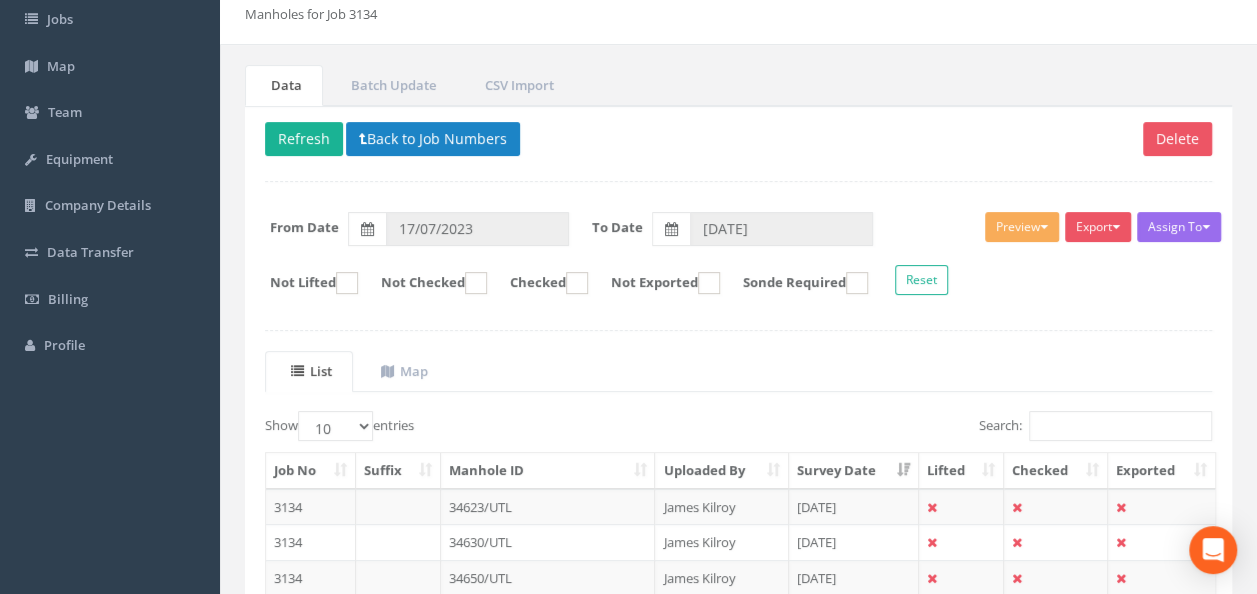 scroll, scrollTop: 212, scrollLeft: 0, axis: vertical 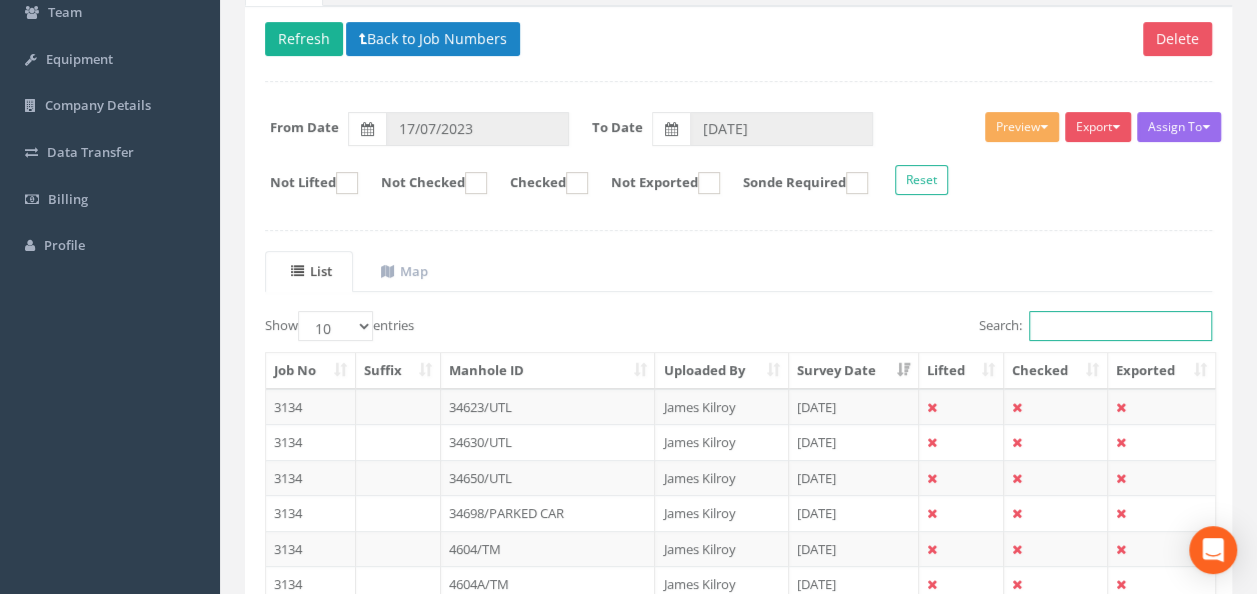 click on "Search:" at bounding box center [1120, 326] 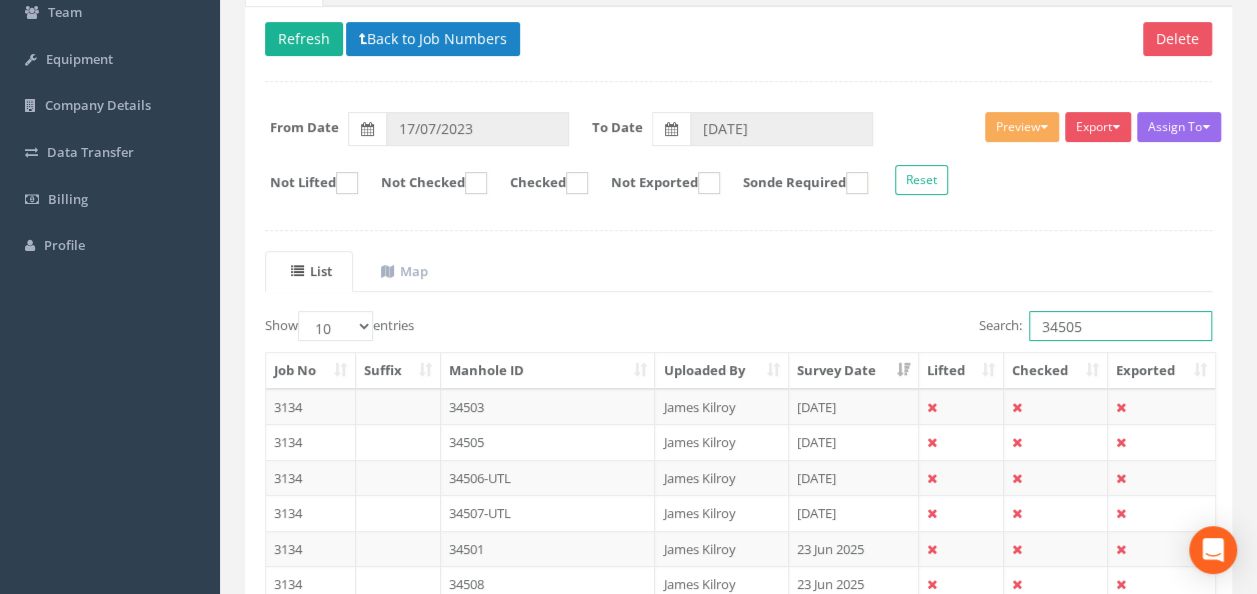 scroll, scrollTop: 195, scrollLeft: 0, axis: vertical 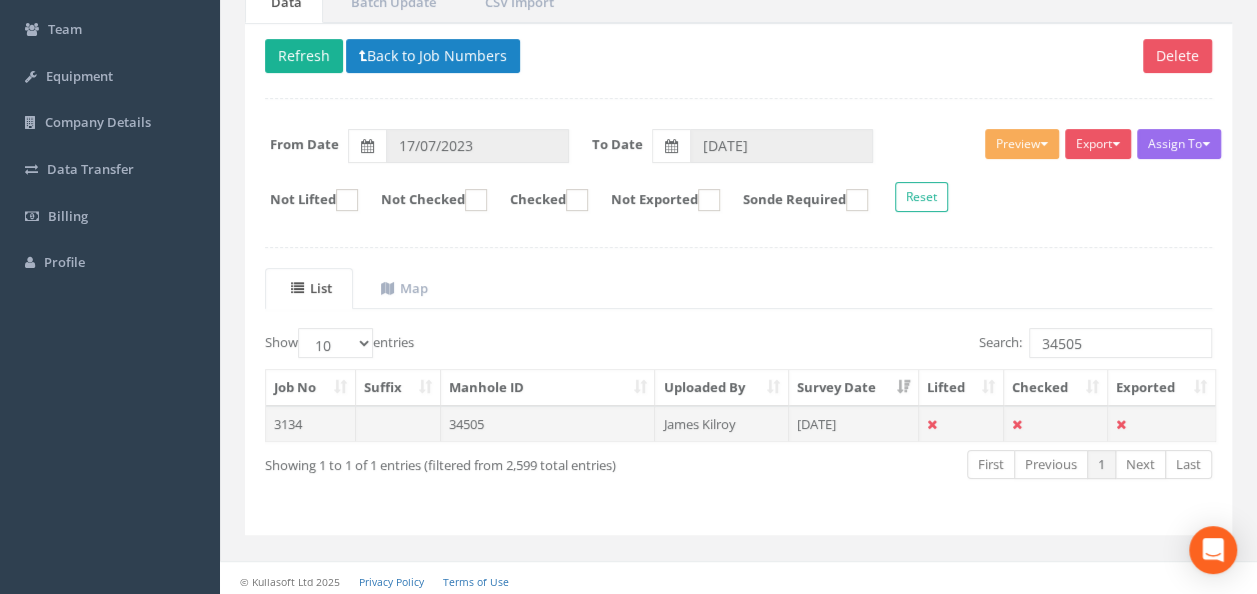 click on "34505" at bounding box center (548, 424) 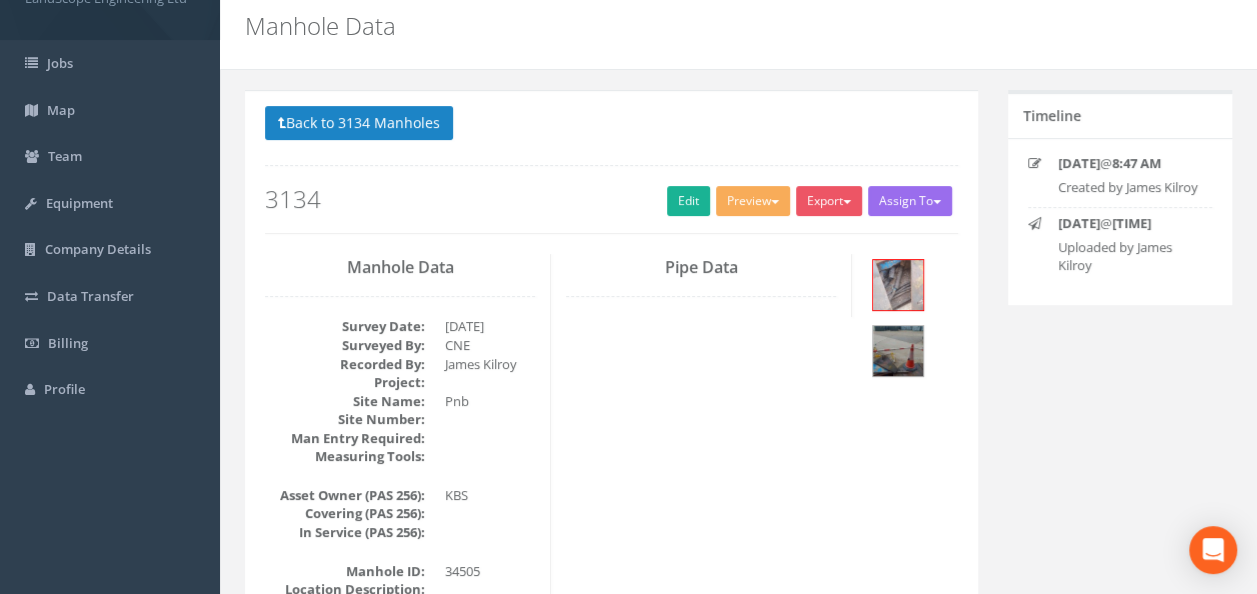 scroll, scrollTop: 100, scrollLeft: 0, axis: vertical 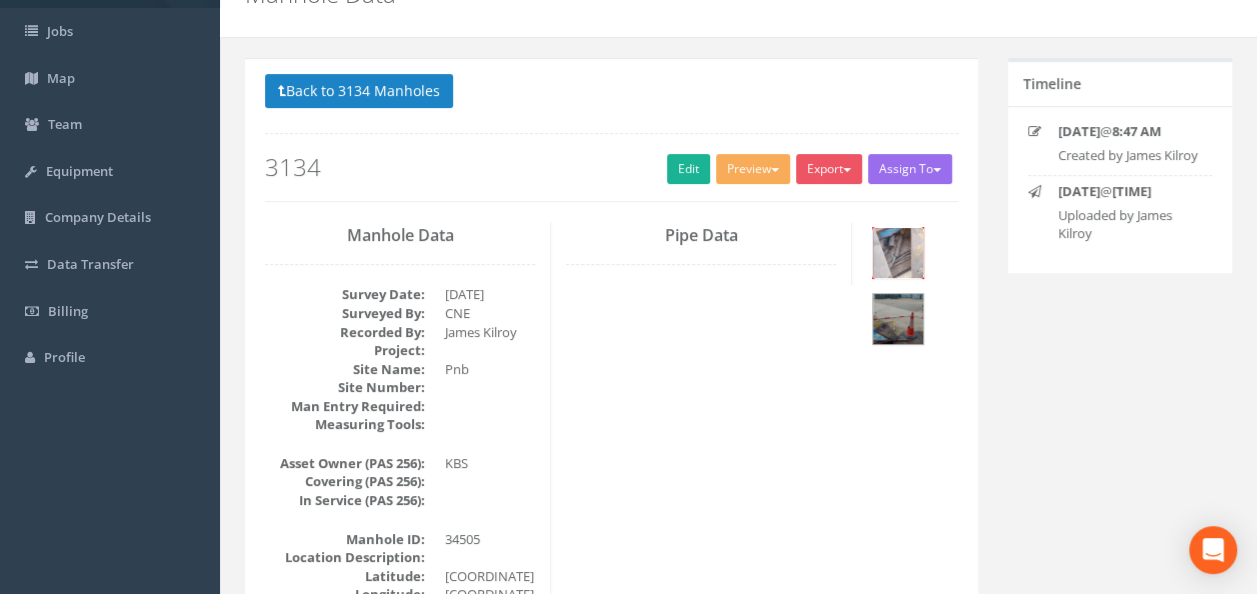click at bounding box center [898, 253] 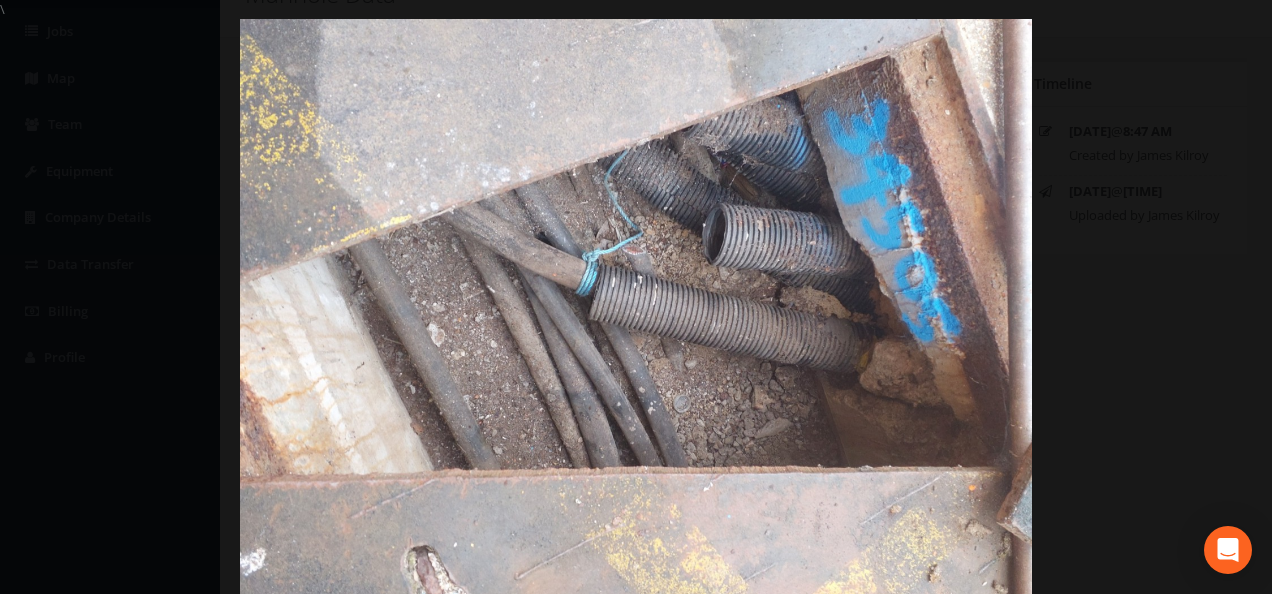 click at bounding box center [636, 316] 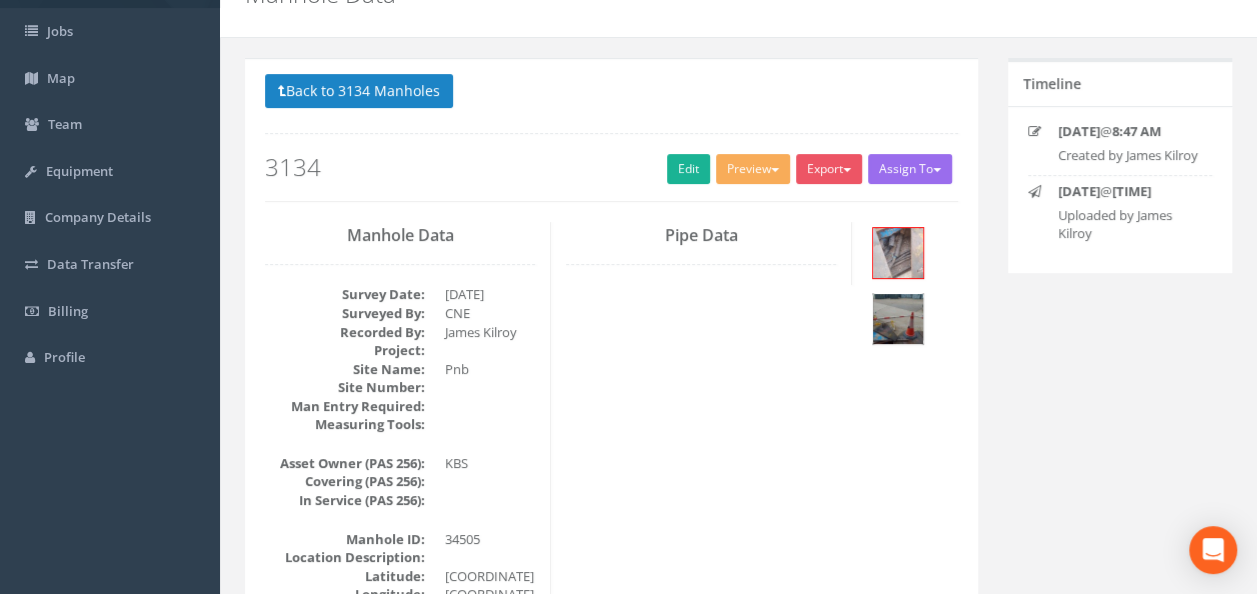 click at bounding box center [898, 319] 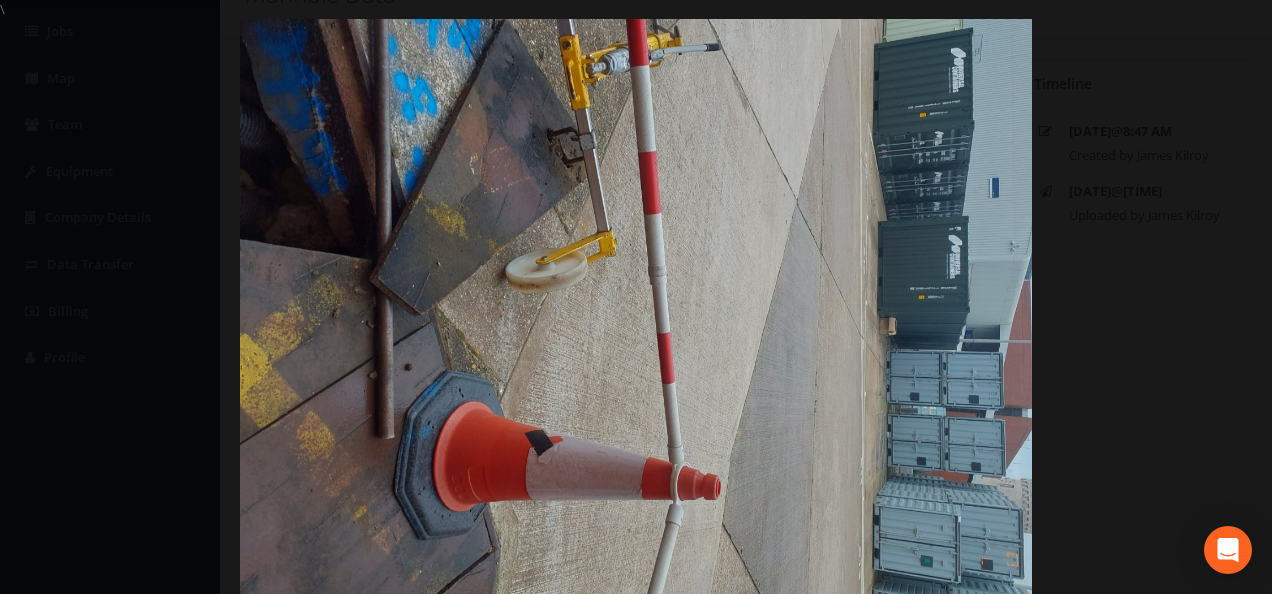 click at bounding box center (636, 316) 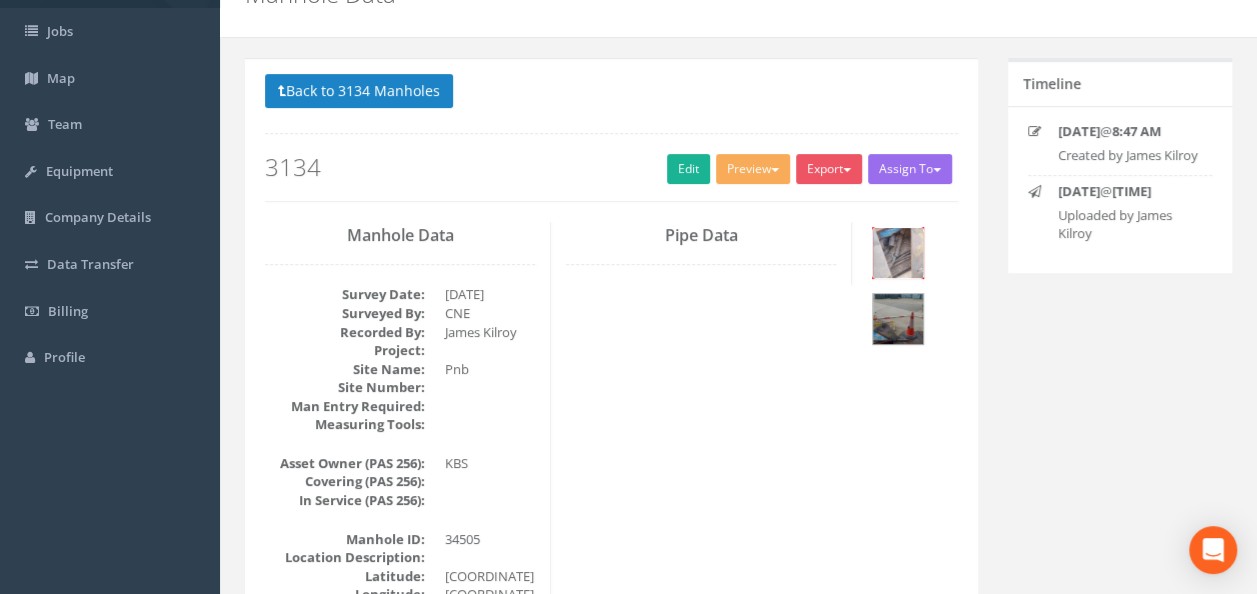 click at bounding box center (898, 253) 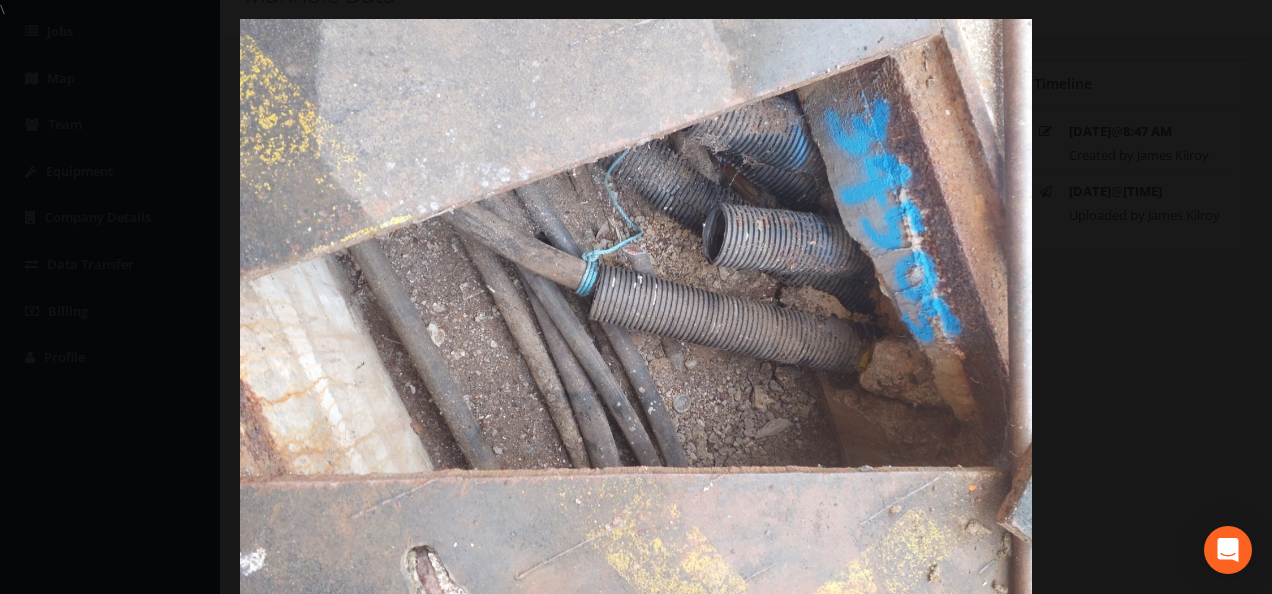click at bounding box center (636, 316) 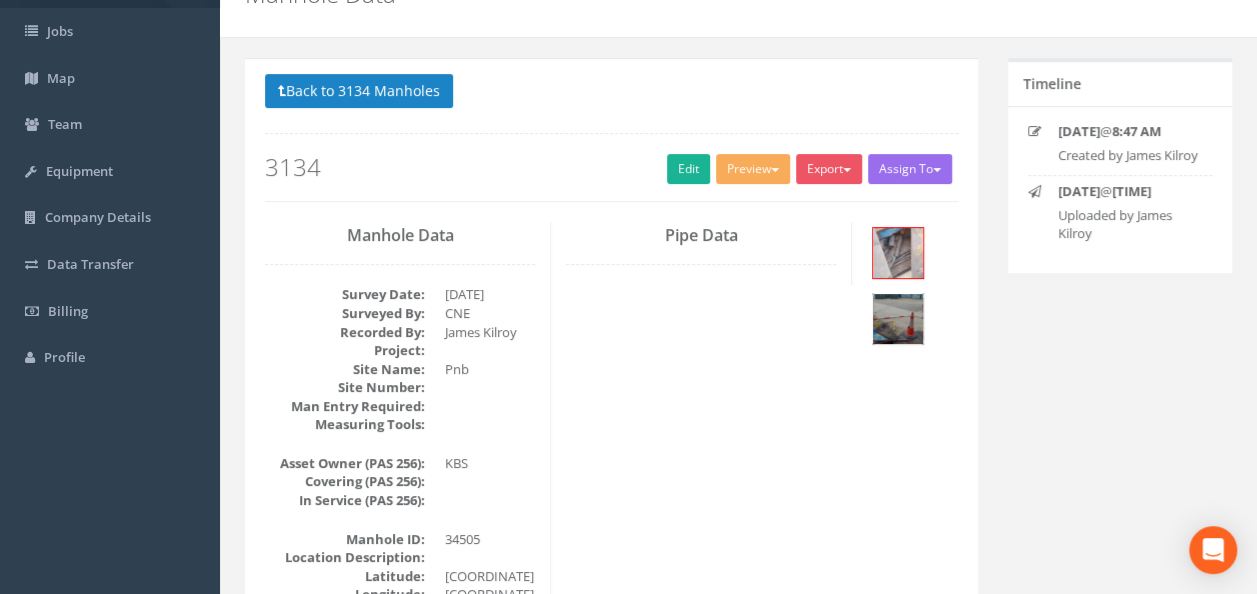 click at bounding box center (898, 319) 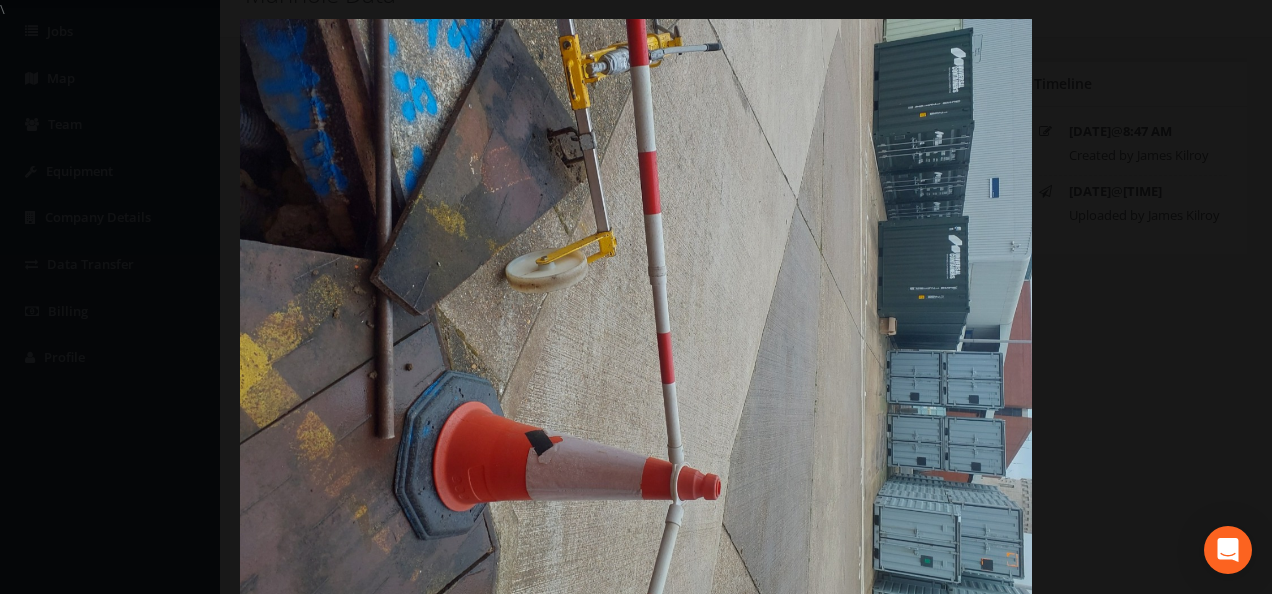click at bounding box center [636, 316] 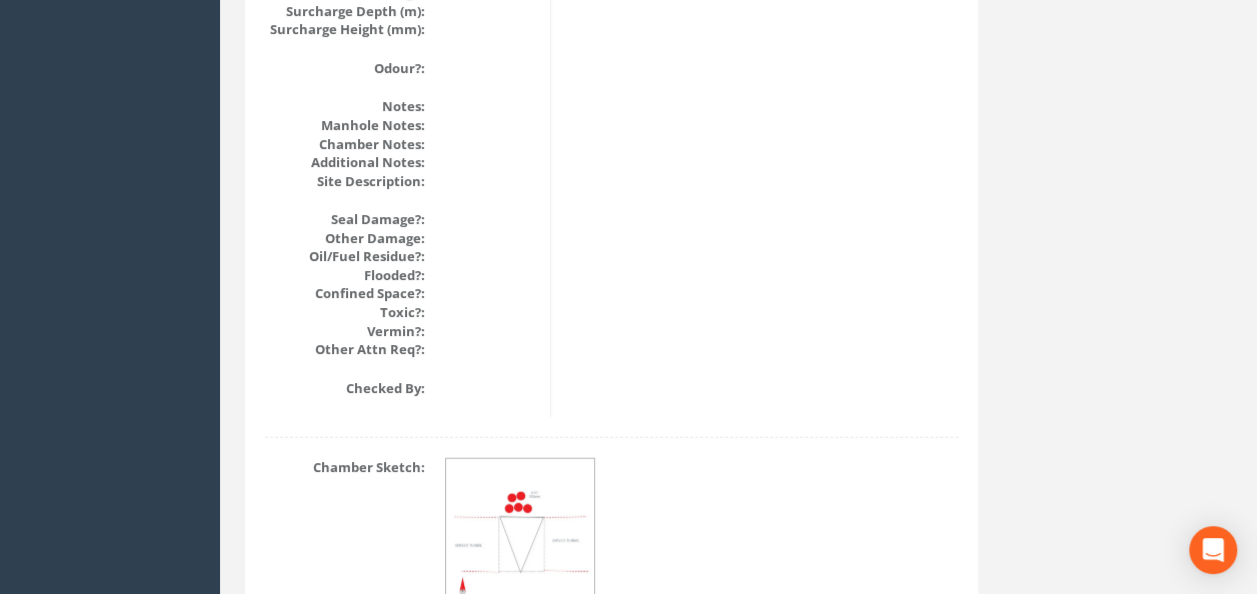 scroll, scrollTop: 2488, scrollLeft: 0, axis: vertical 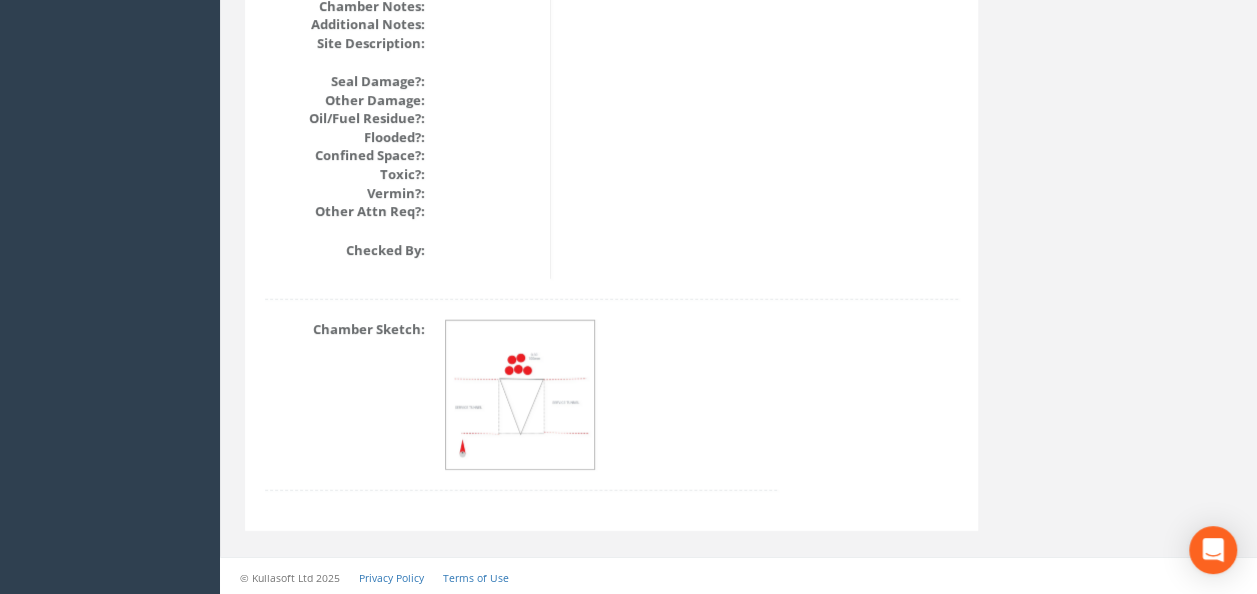 click at bounding box center [521, 396] 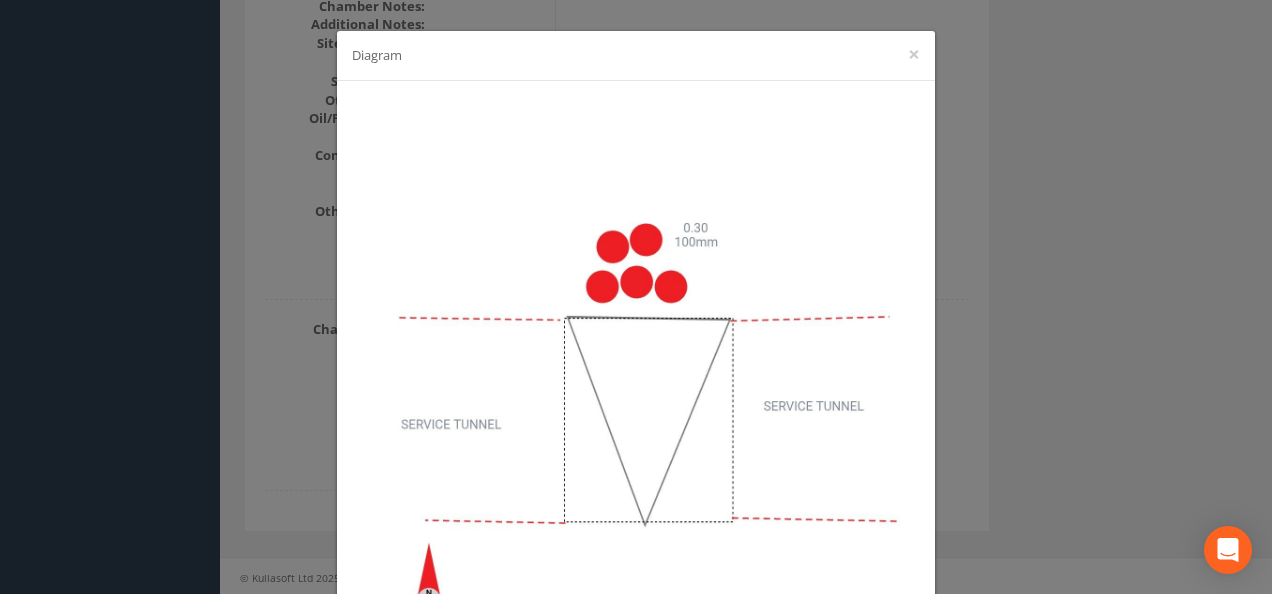 click on "Diagram  ×" at bounding box center (636, 297) 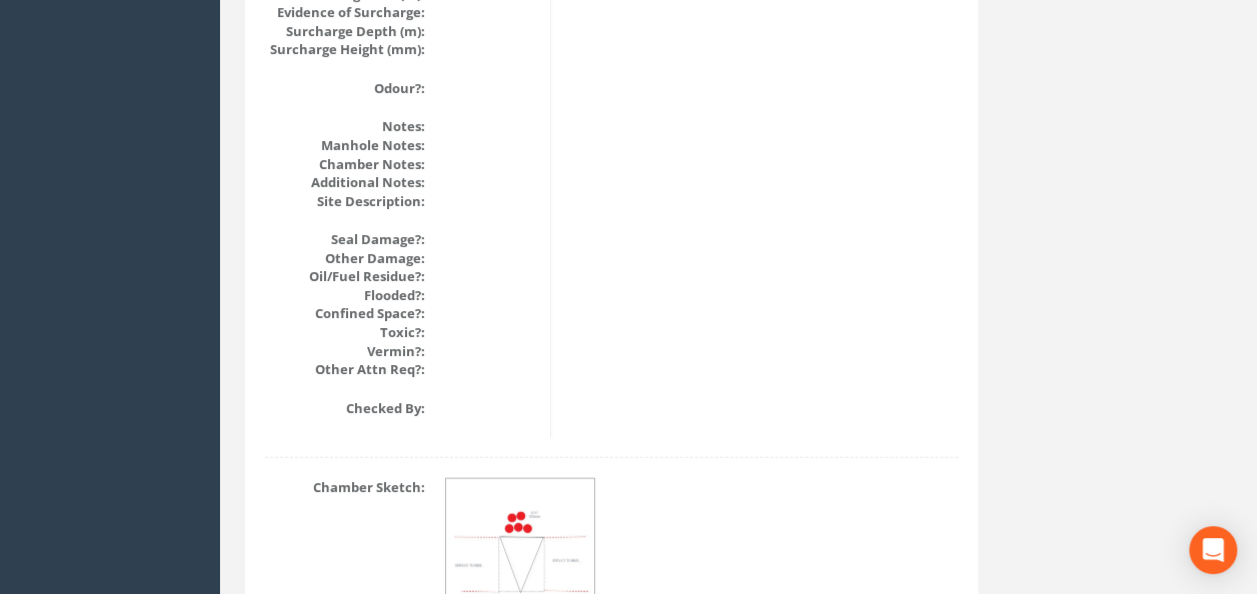 scroll, scrollTop: 2488, scrollLeft: 0, axis: vertical 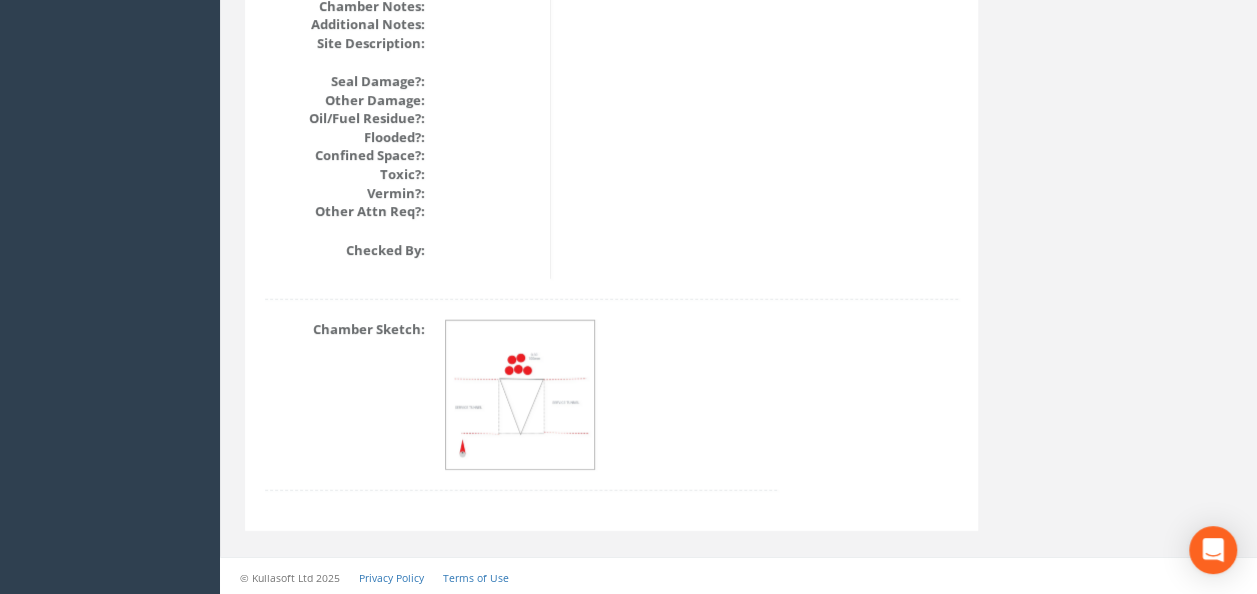click at bounding box center [521, 396] 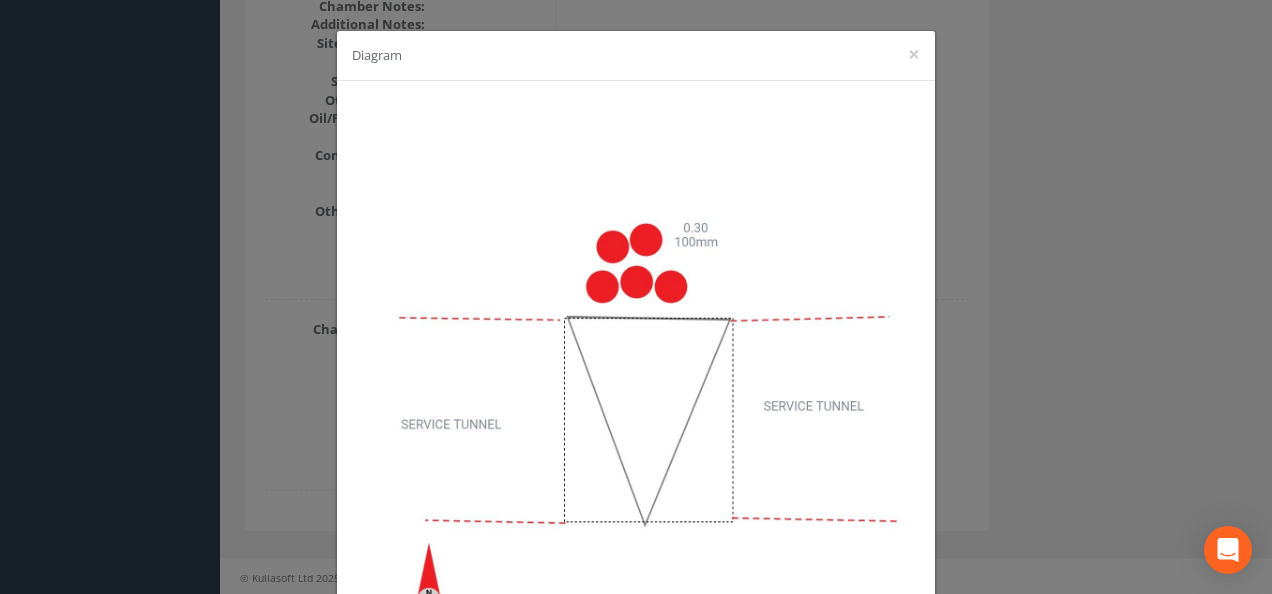 click on "Diagram  ×" at bounding box center (636, 297) 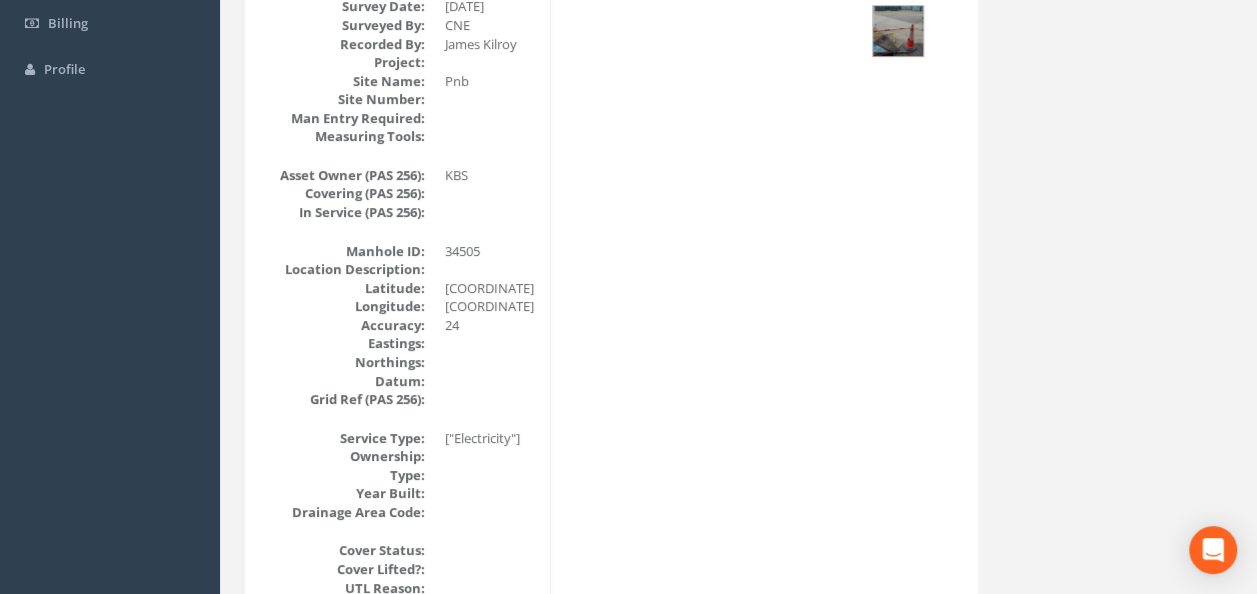 scroll, scrollTop: 0, scrollLeft: 0, axis: both 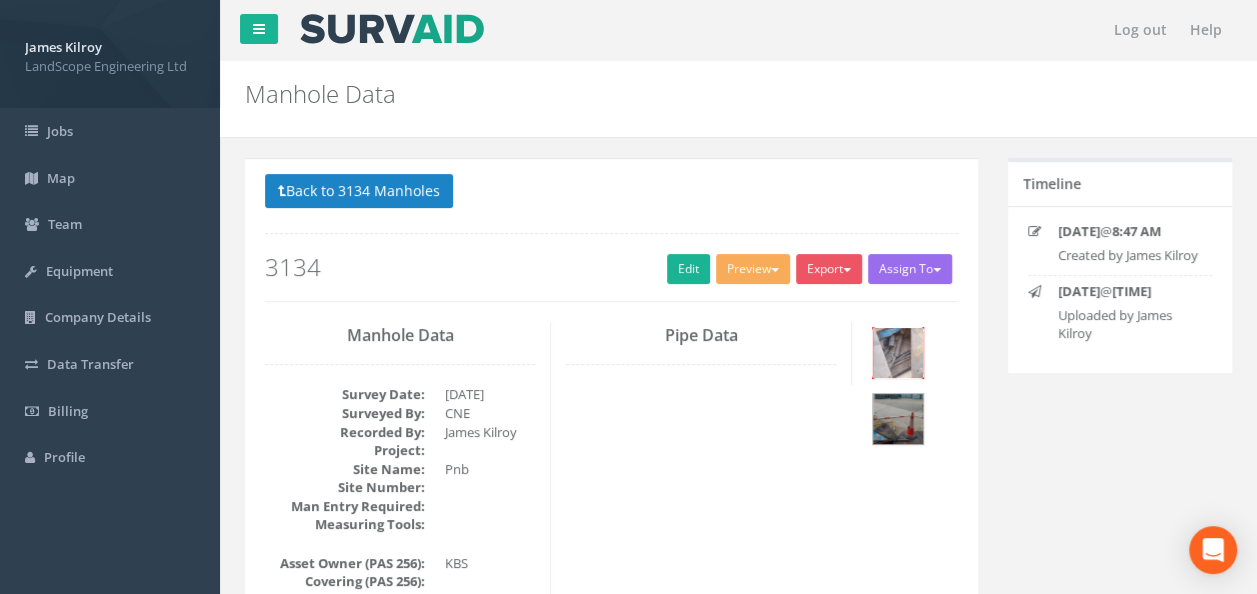click at bounding box center [898, 353] 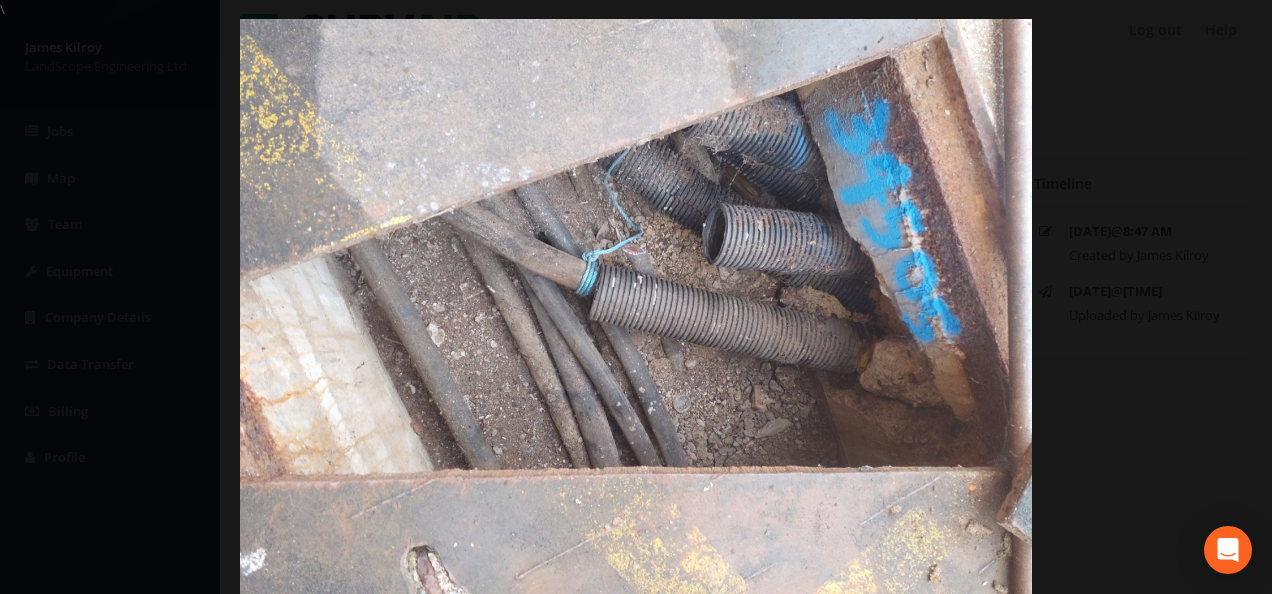 click at bounding box center [636, 316] 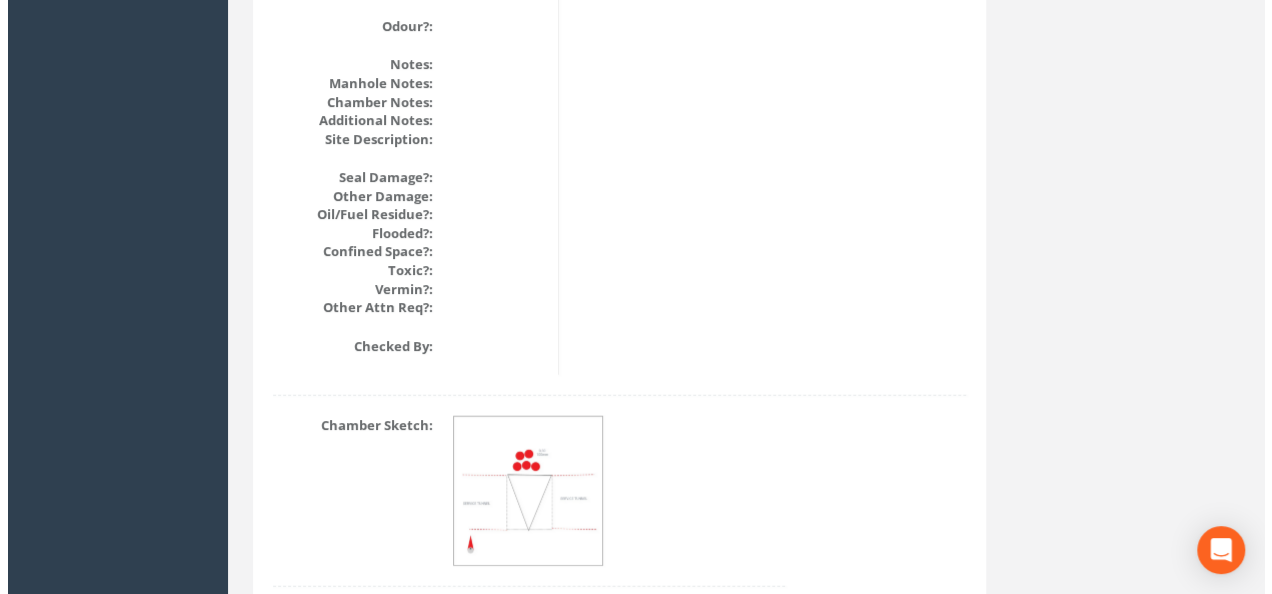 scroll, scrollTop: 2488, scrollLeft: 0, axis: vertical 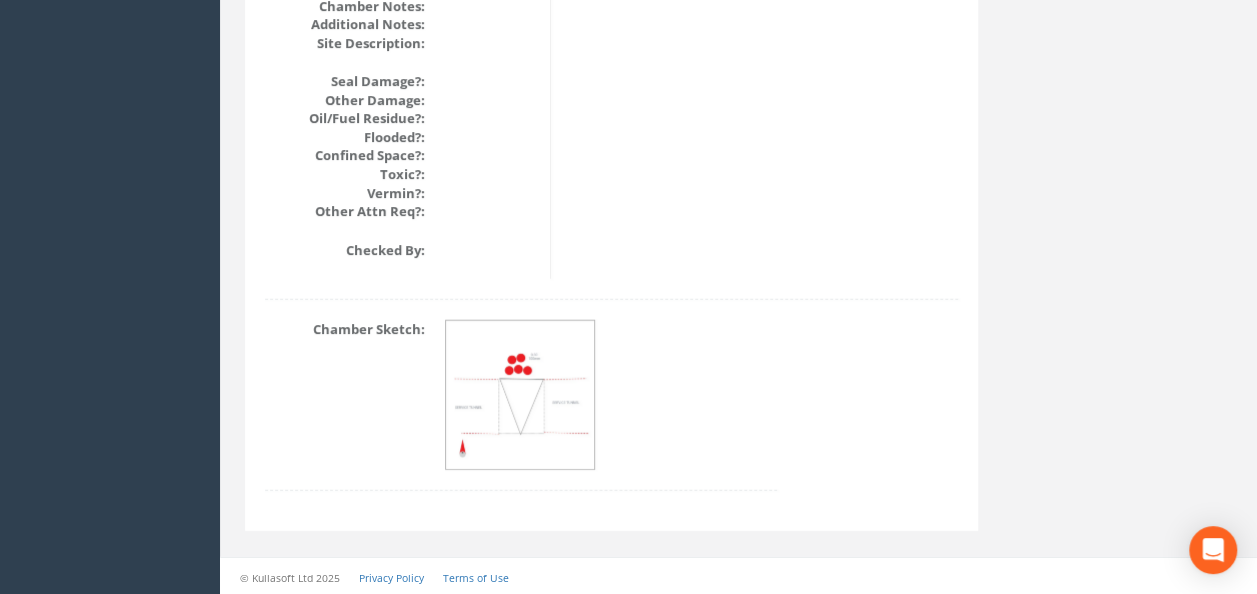 click at bounding box center [521, 396] 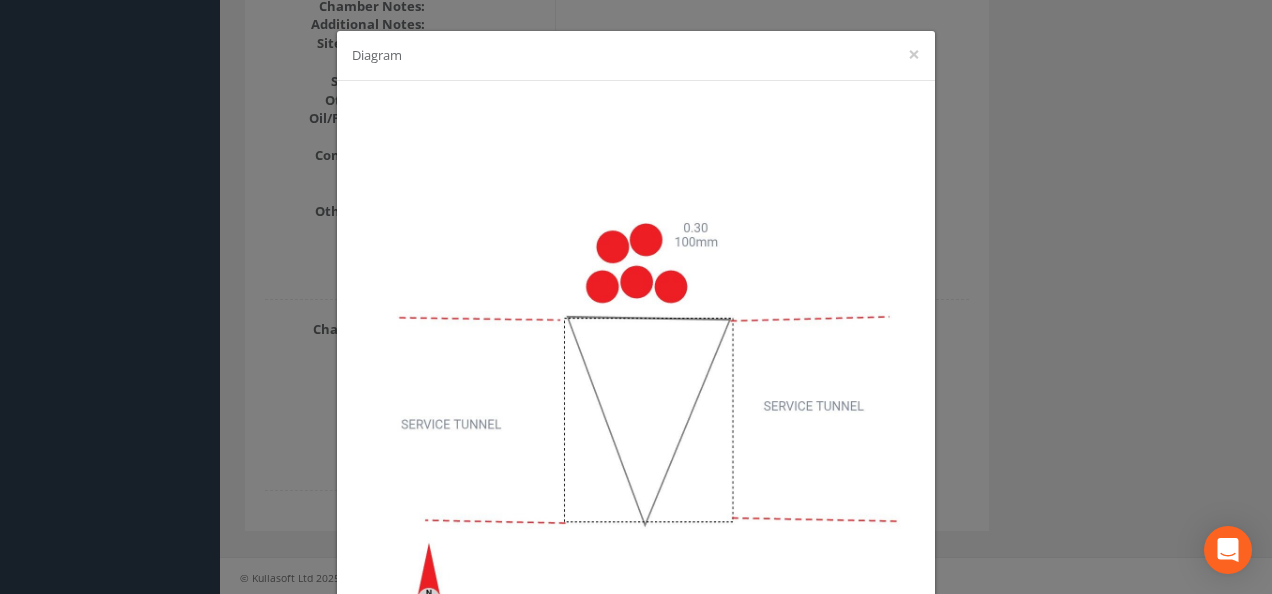 click on "Diagram  ×" at bounding box center (636, 297) 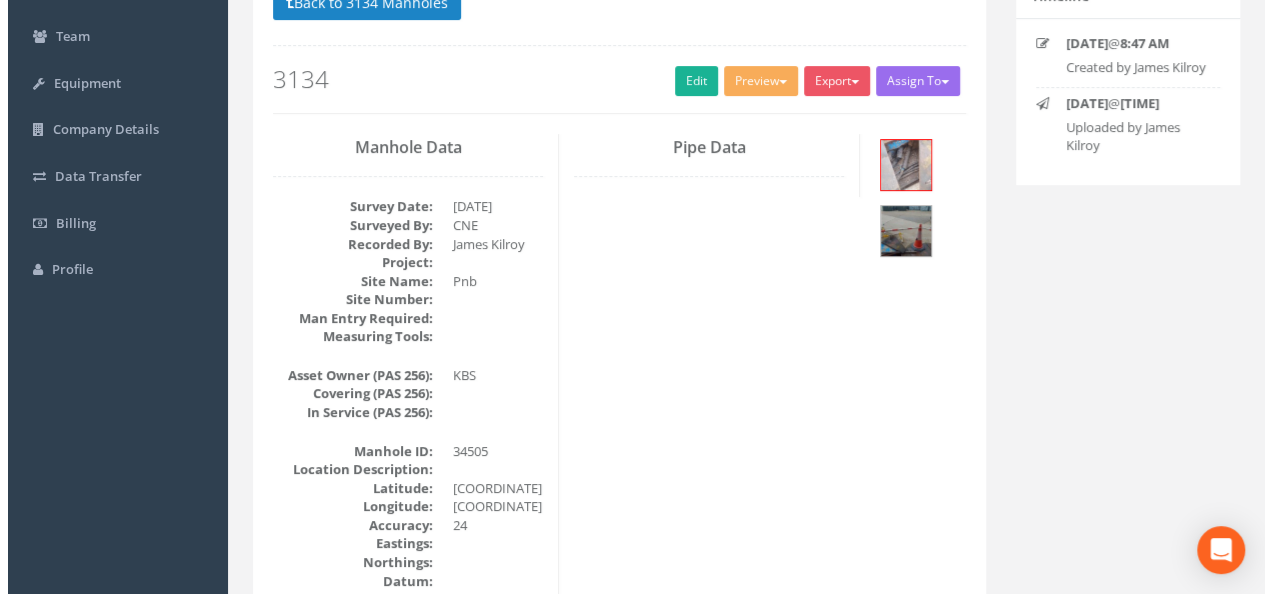 scroll, scrollTop: 0, scrollLeft: 0, axis: both 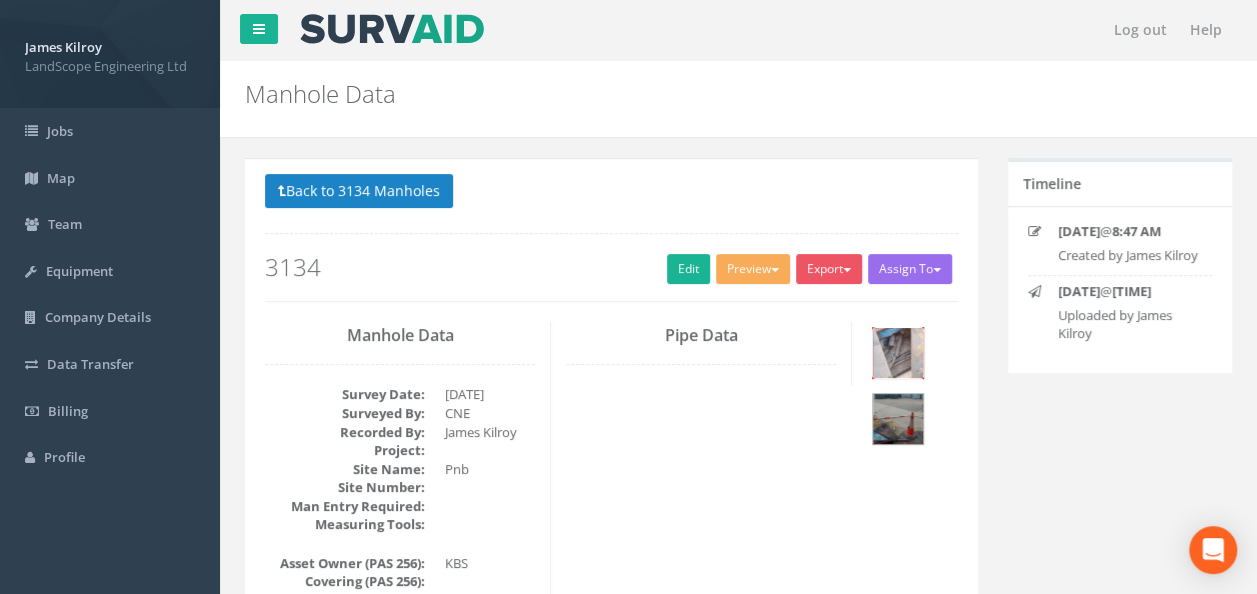 click at bounding box center (898, 353) 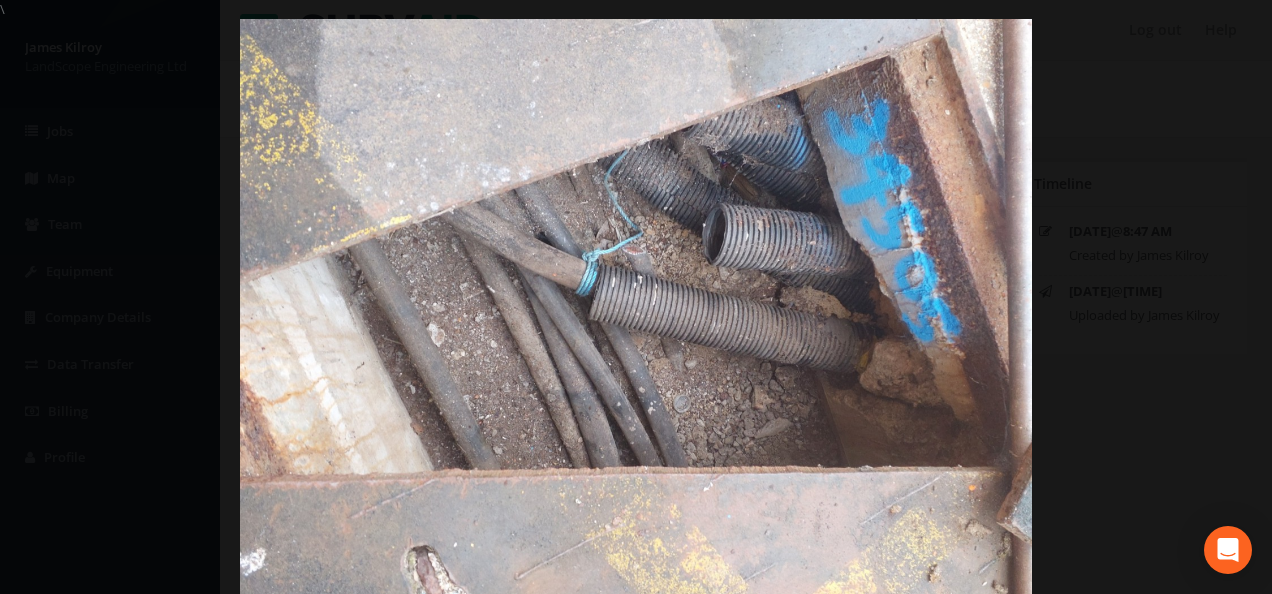 click at bounding box center [636, 316] 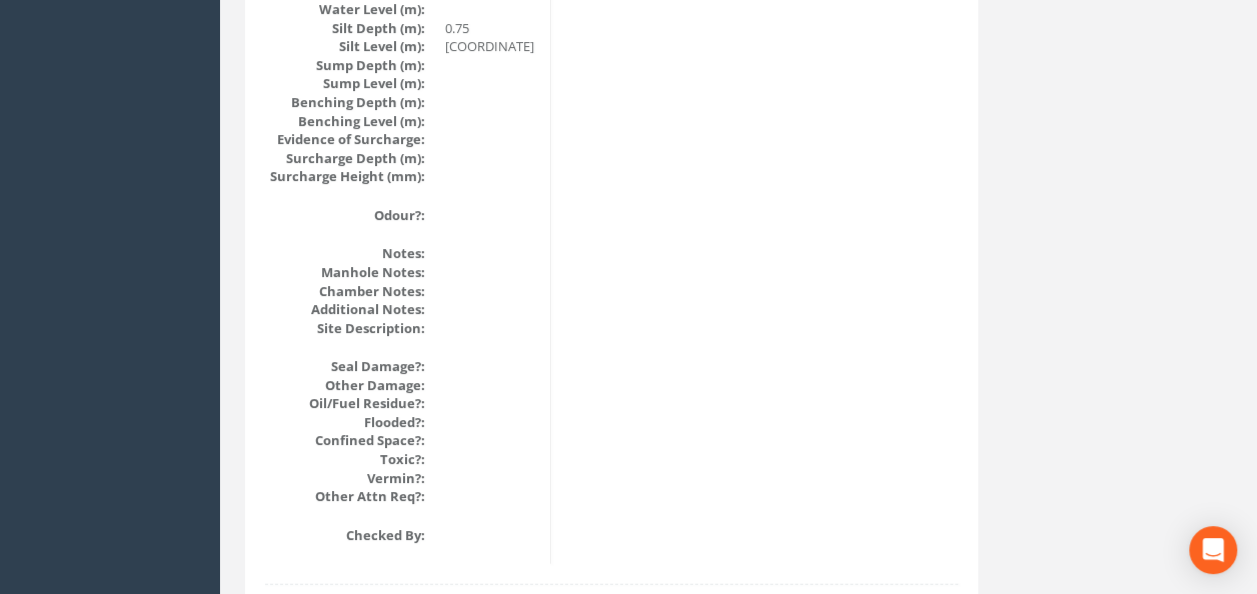 scroll, scrollTop: 2400, scrollLeft: 0, axis: vertical 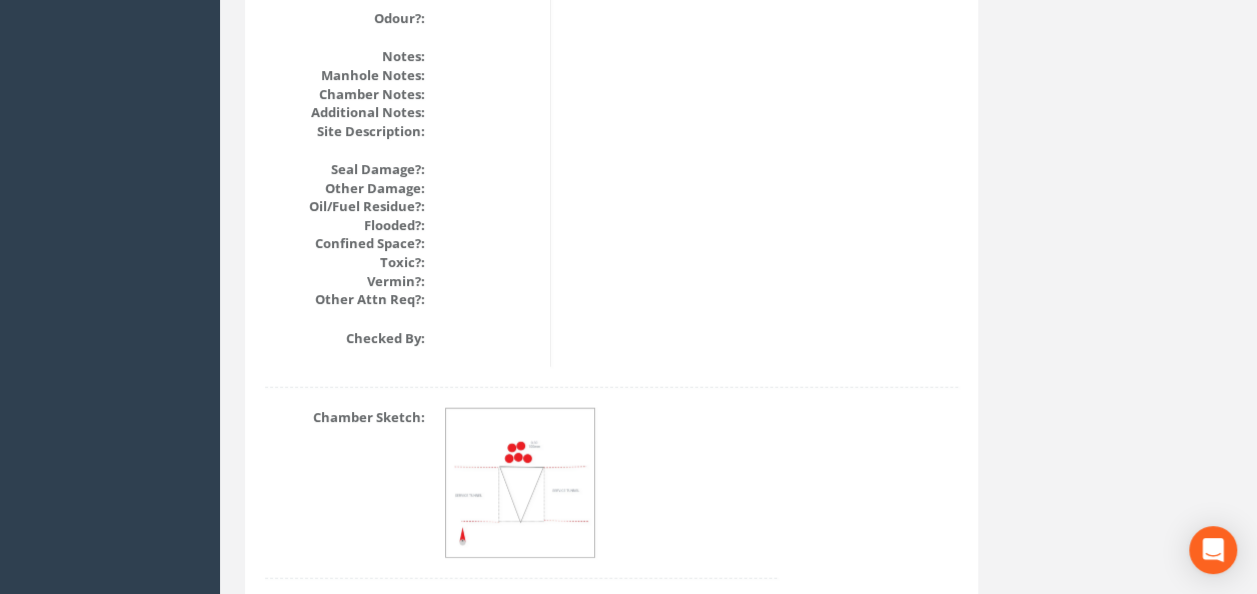 click at bounding box center [521, 484] 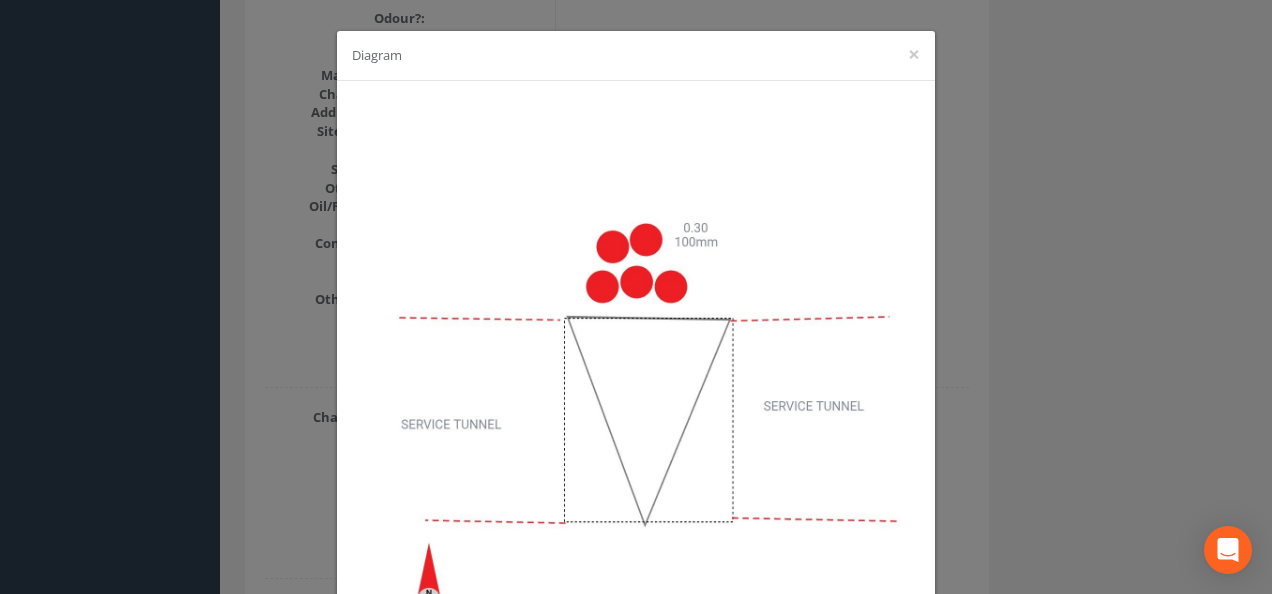 click on "Diagram  ×" at bounding box center (636, 297) 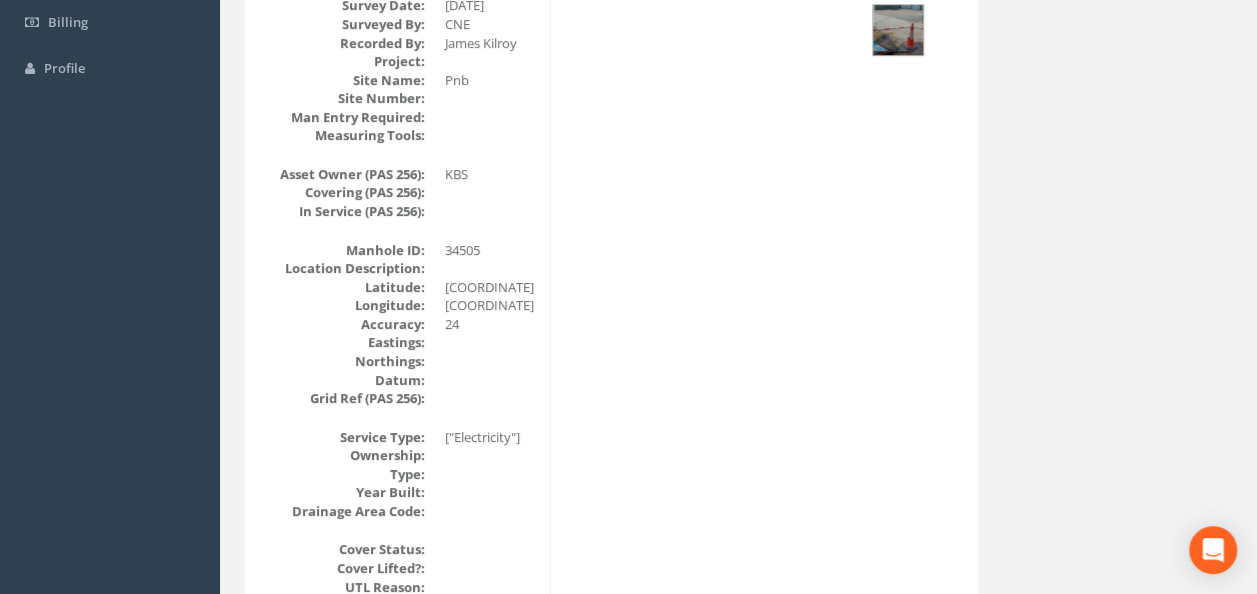 scroll, scrollTop: 400, scrollLeft: 0, axis: vertical 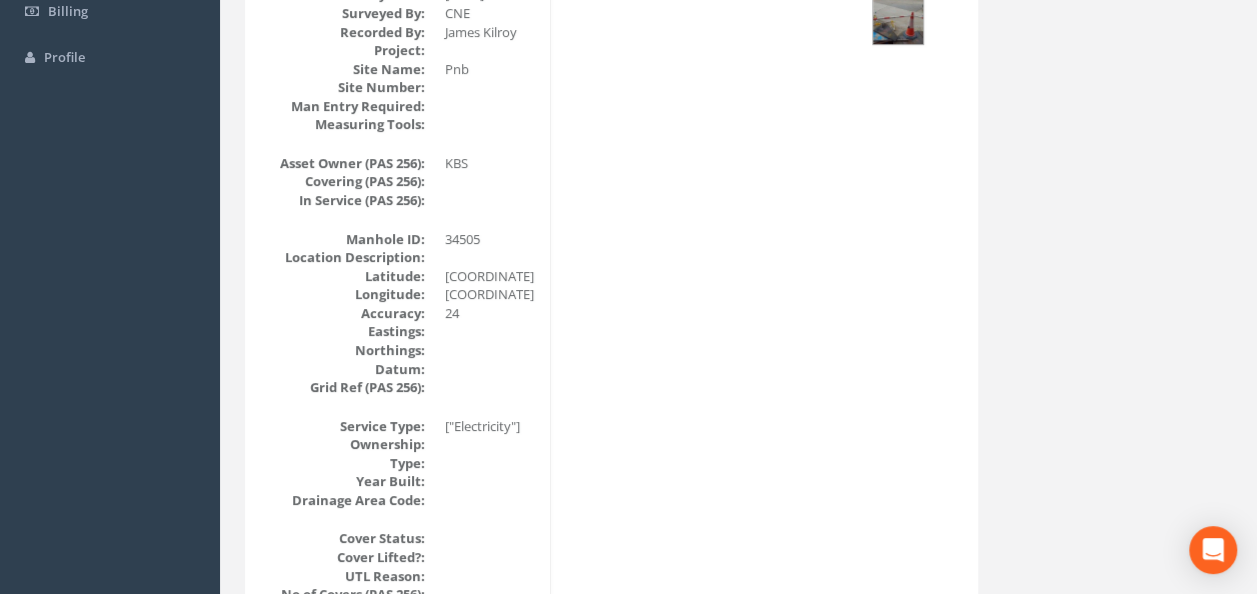 drag, startPoint x: 1190, startPoint y: 380, endPoint x: 1160, endPoint y: 382, distance: 30.066593 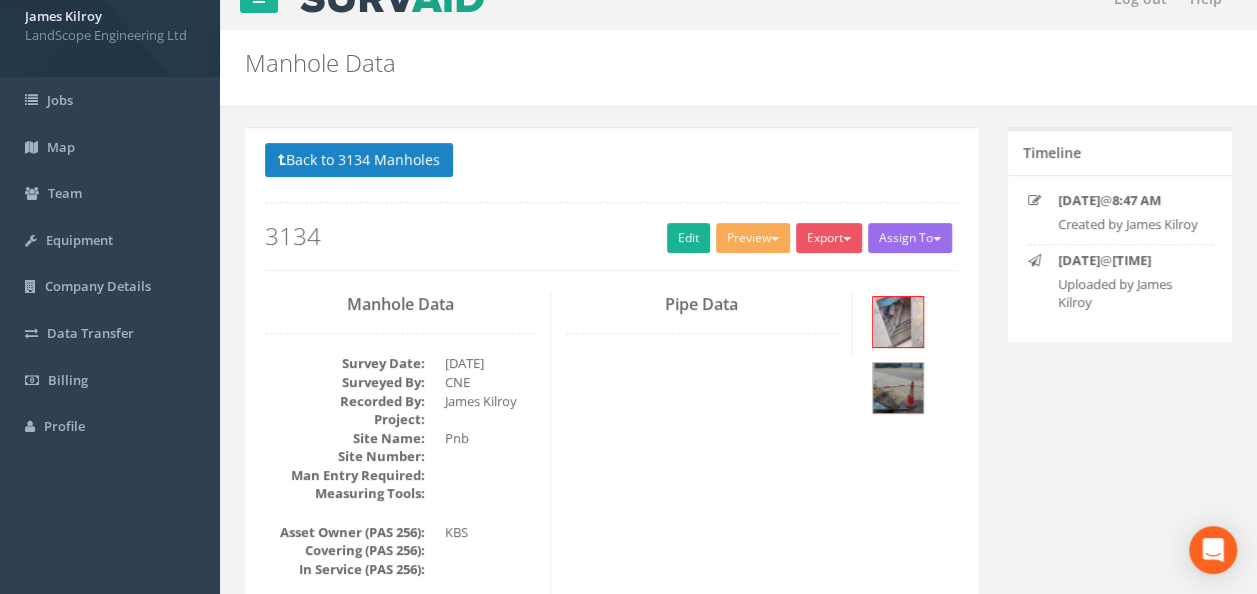 scroll, scrollTop: 0, scrollLeft: 0, axis: both 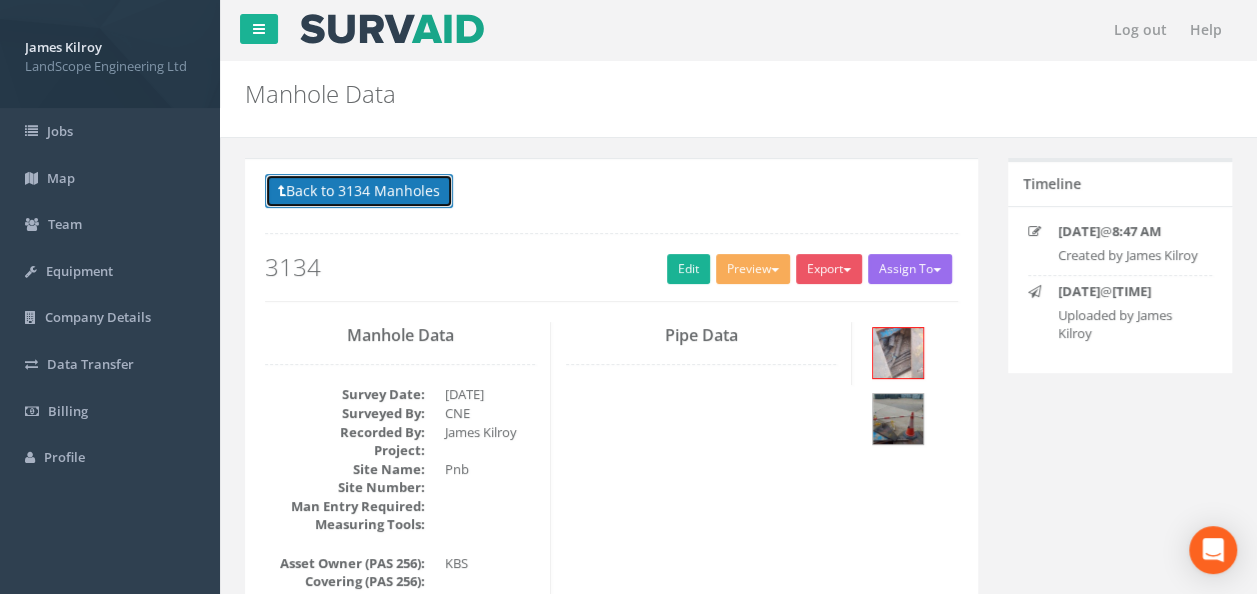 click on "Back to 3134 Manholes" at bounding box center (359, 191) 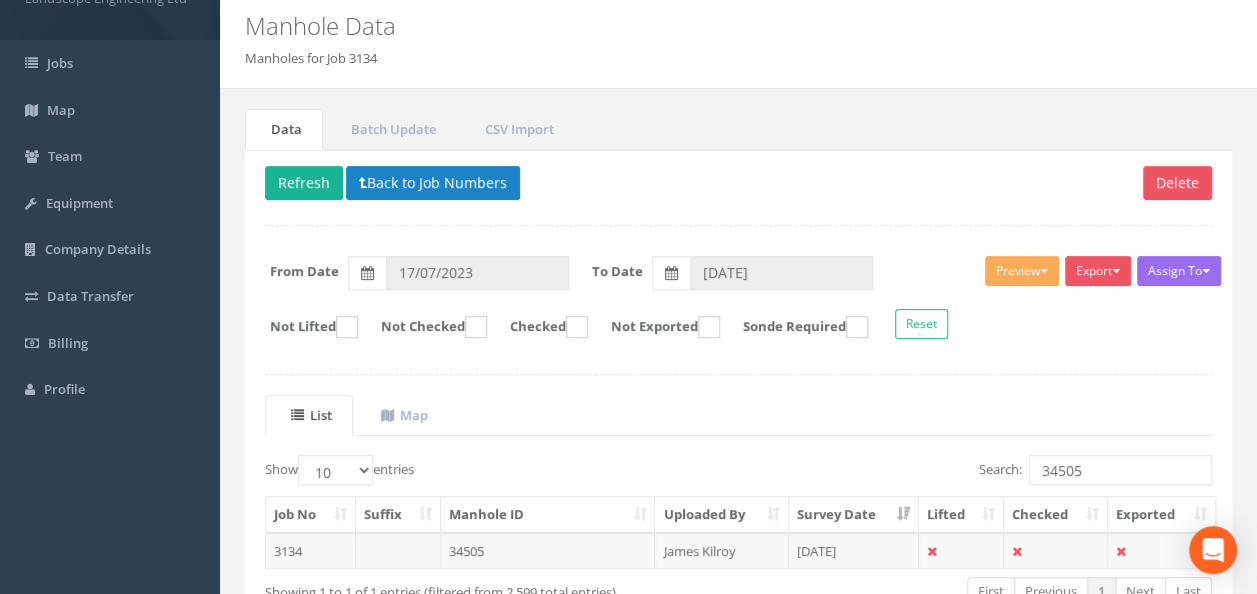 scroll, scrollTop: 100, scrollLeft: 0, axis: vertical 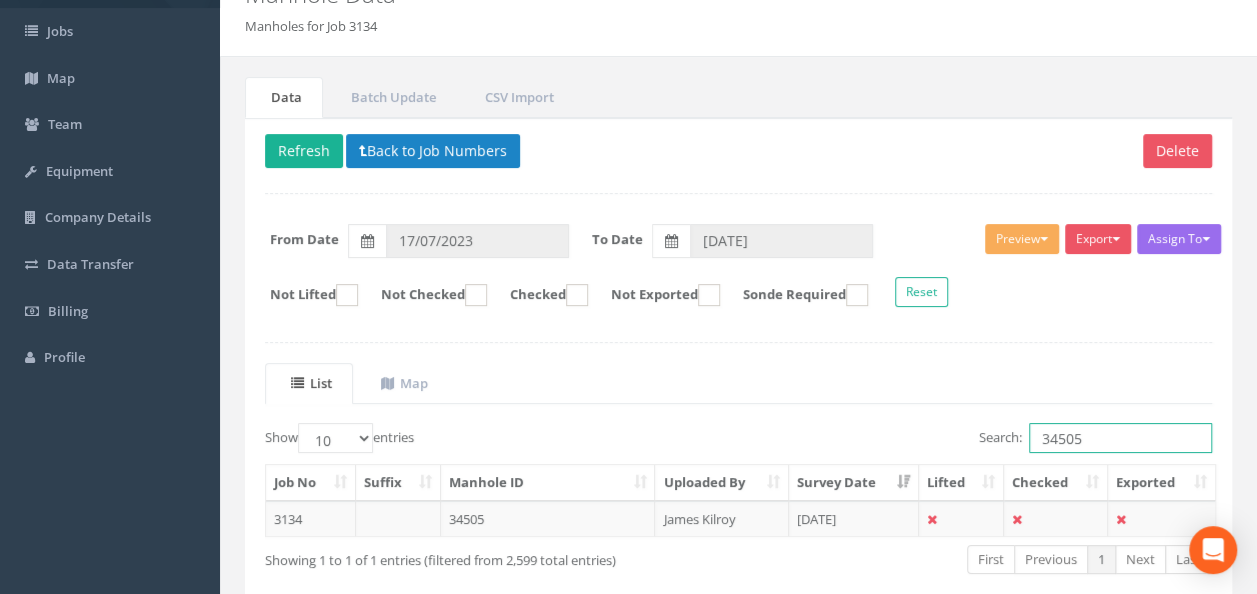 click on "34505" at bounding box center (1120, 438) 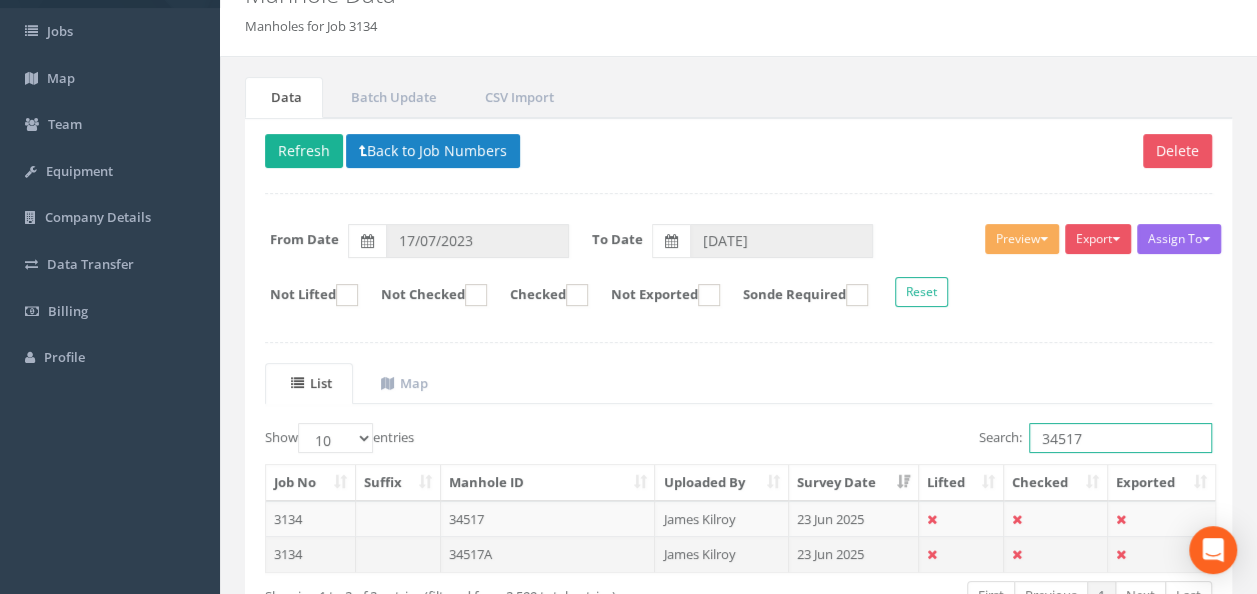 type on "34517" 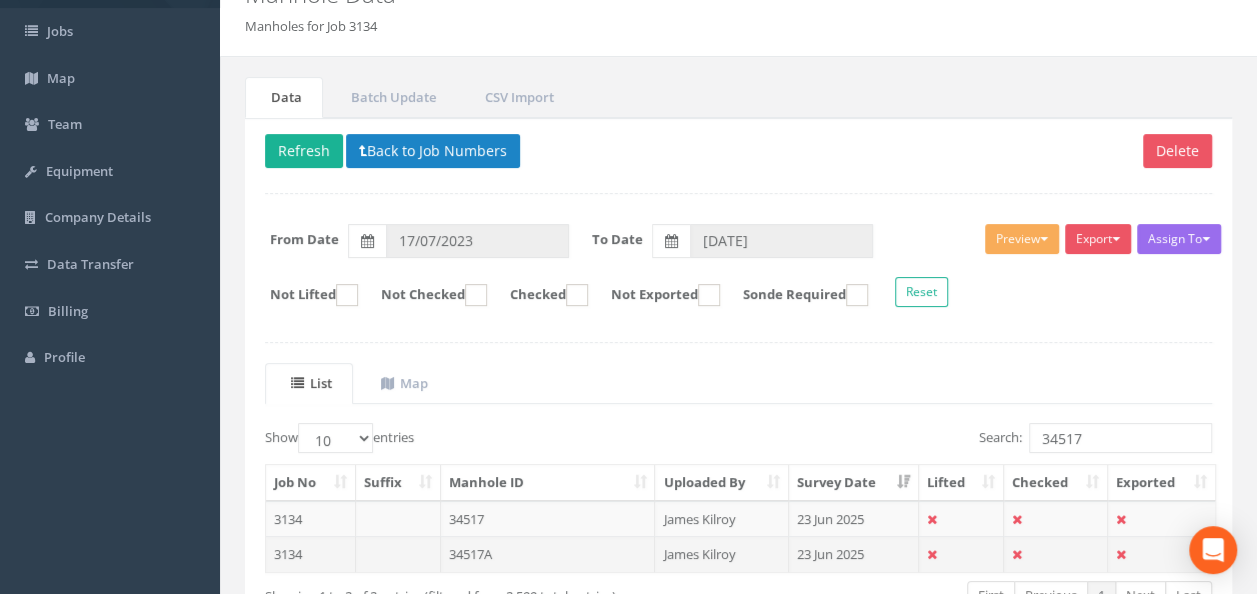 click on "34517A" at bounding box center [548, 554] 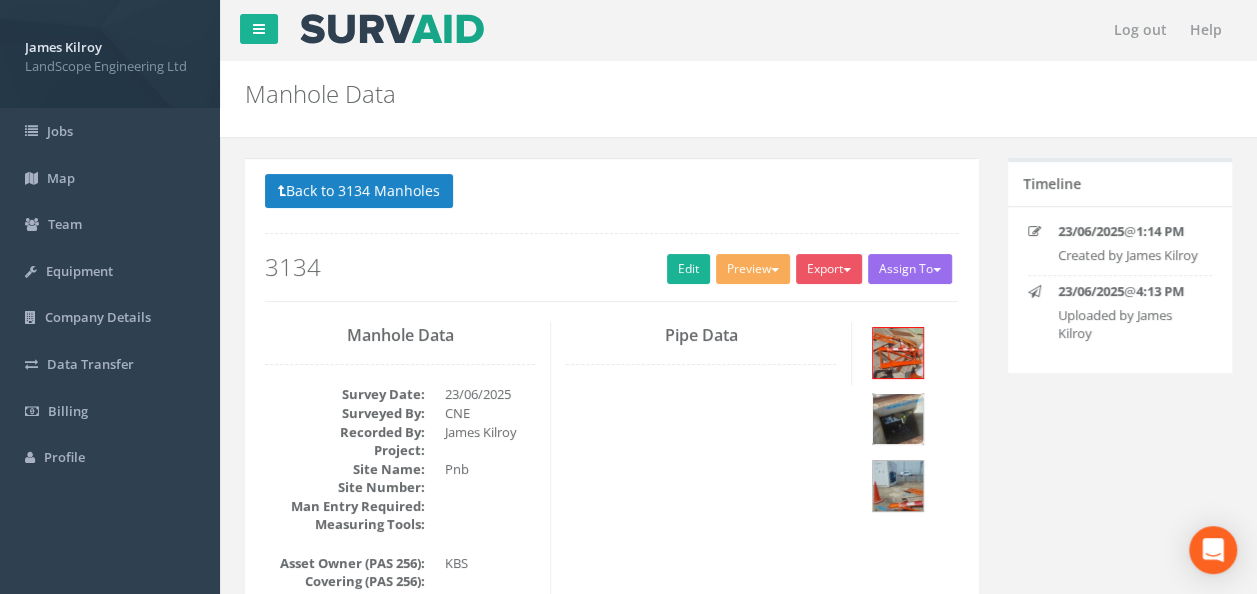 click at bounding box center [898, 419] 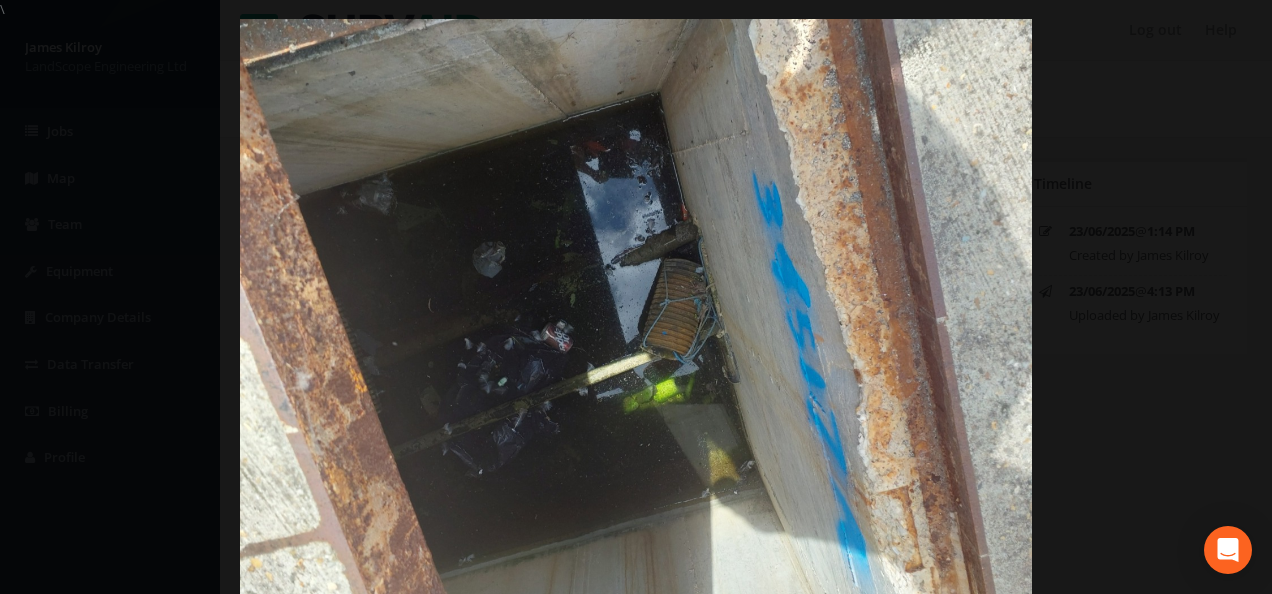 click at bounding box center [636, 316] 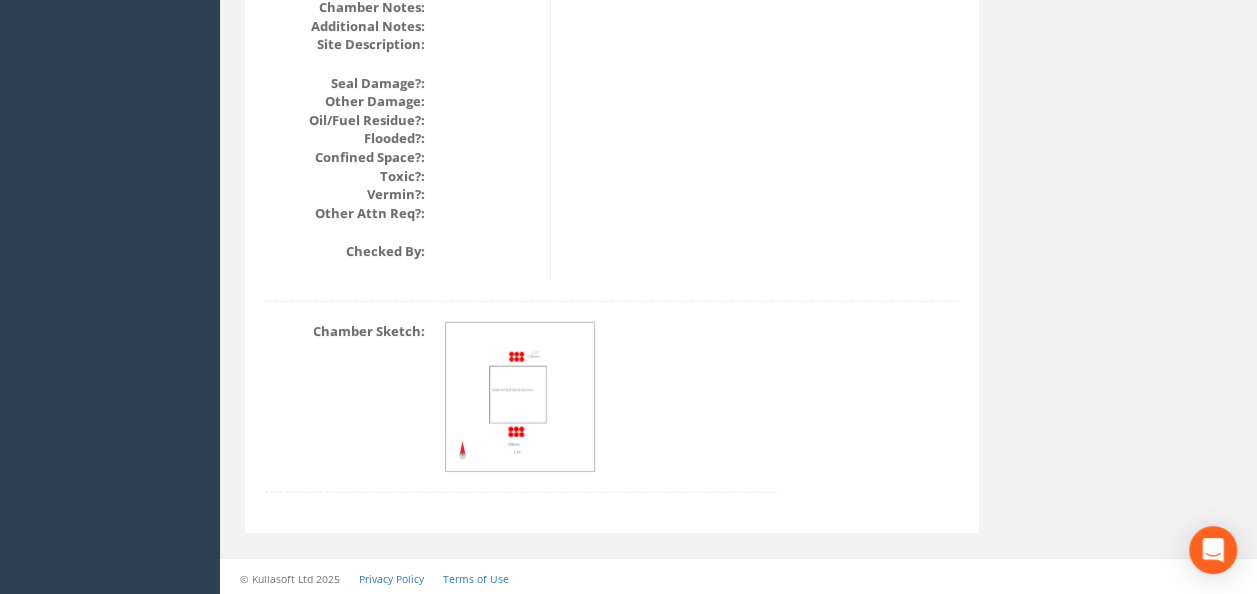 scroll, scrollTop: 2506, scrollLeft: 0, axis: vertical 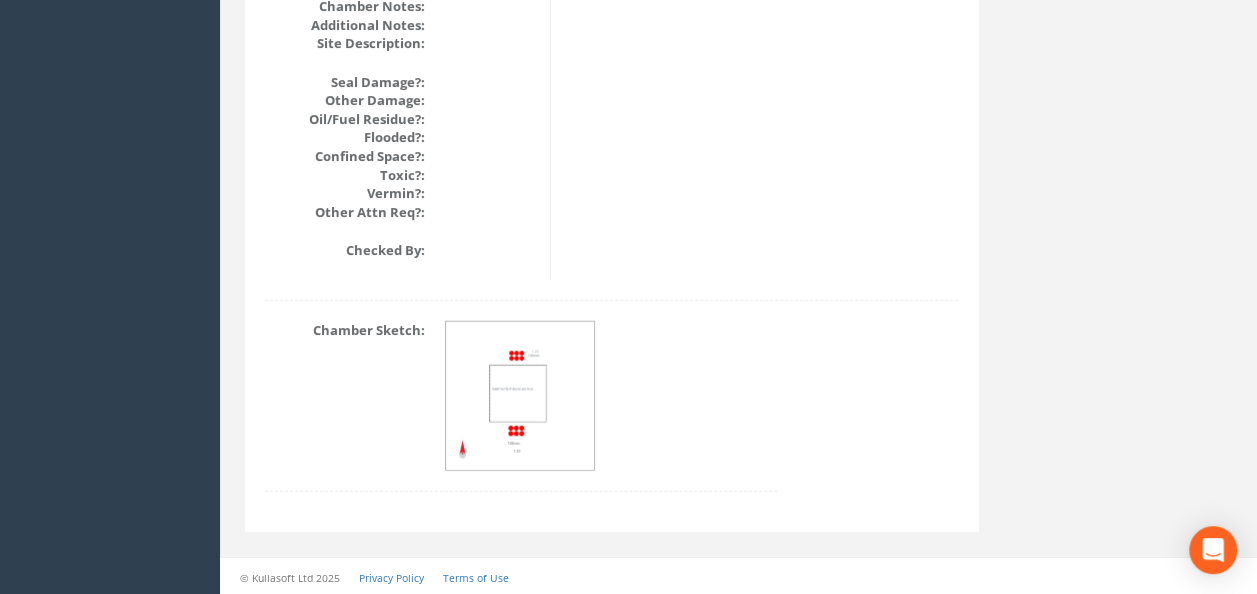 click at bounding box center (521, 397) 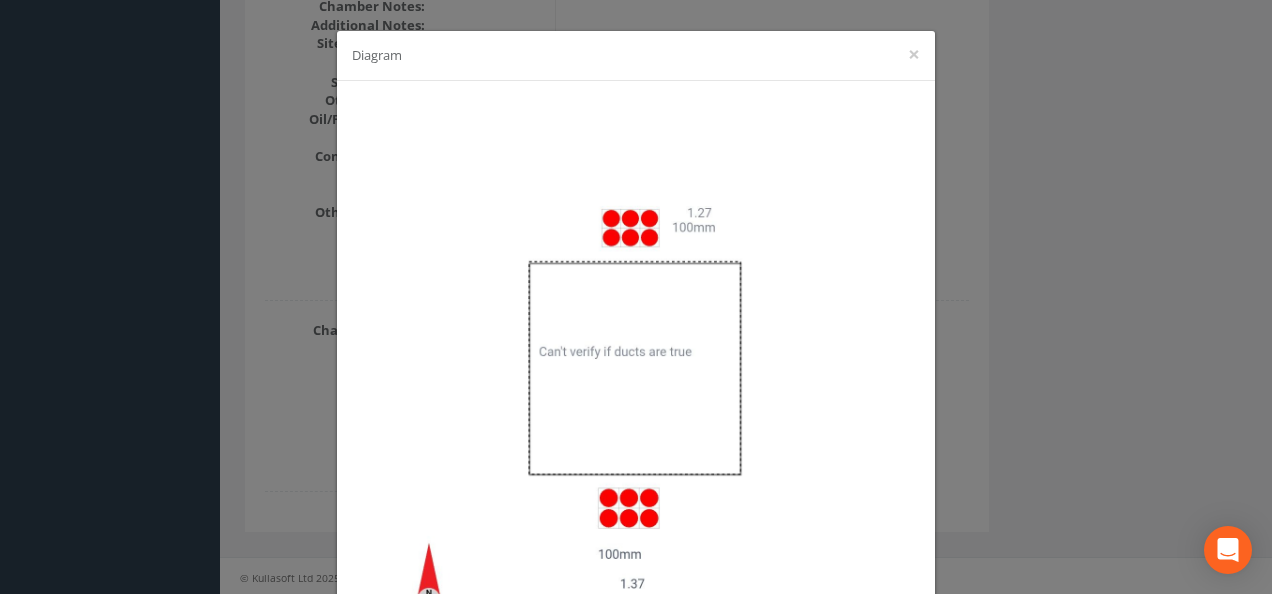 click on "Diagram  ×" at bounding box center (636, 297) 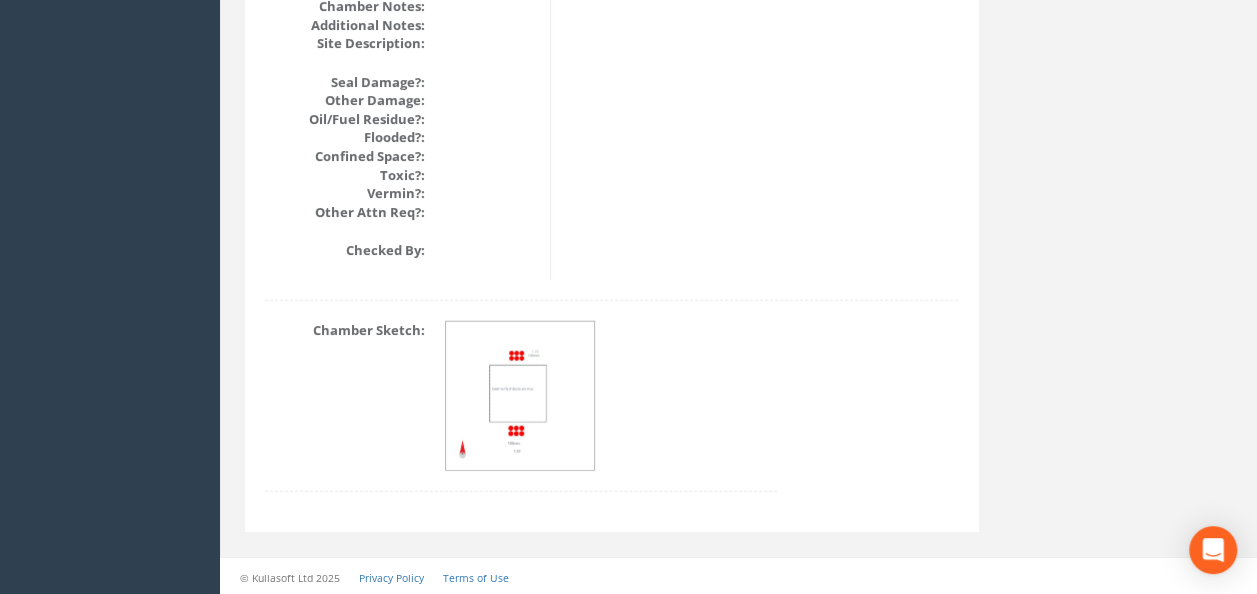 click at bounding box center (521, 397) 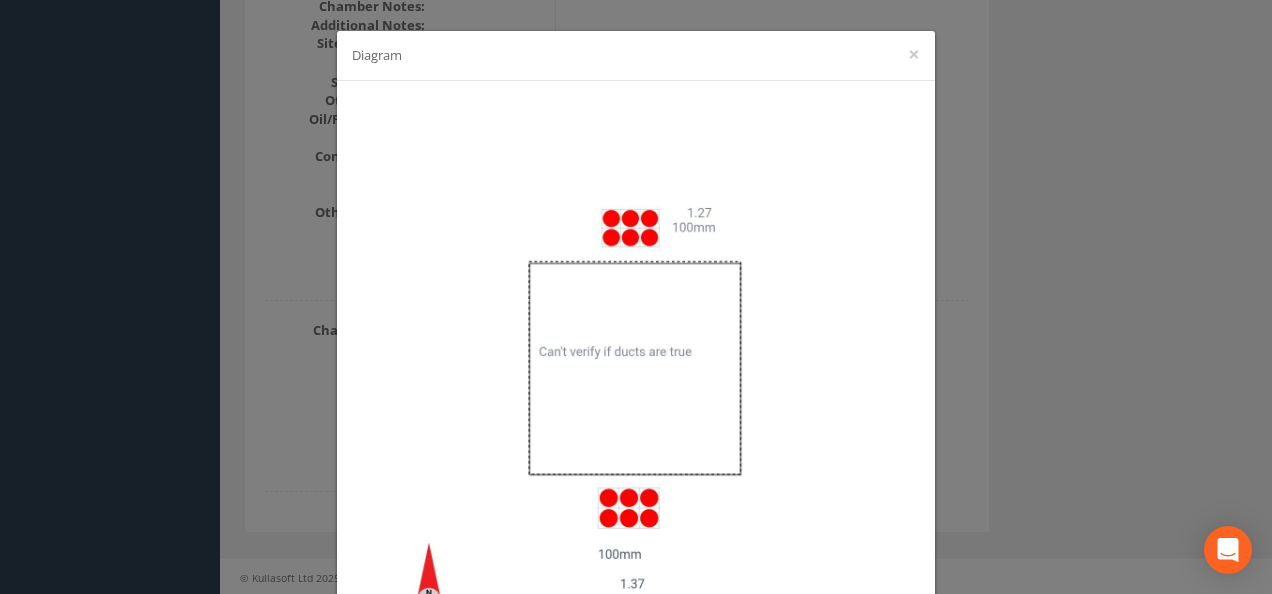 click on "Diagram  ×" at bounding box center [636, 297] 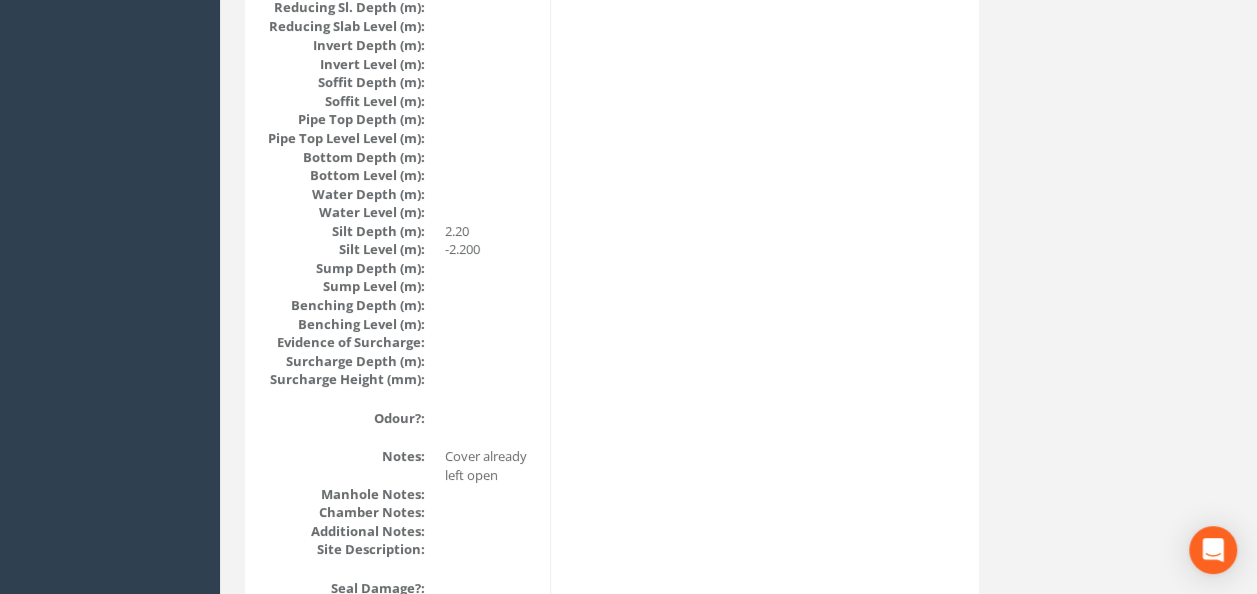 scroll, scrollTop: 2006, scrollLeft: 0, axis: vertical 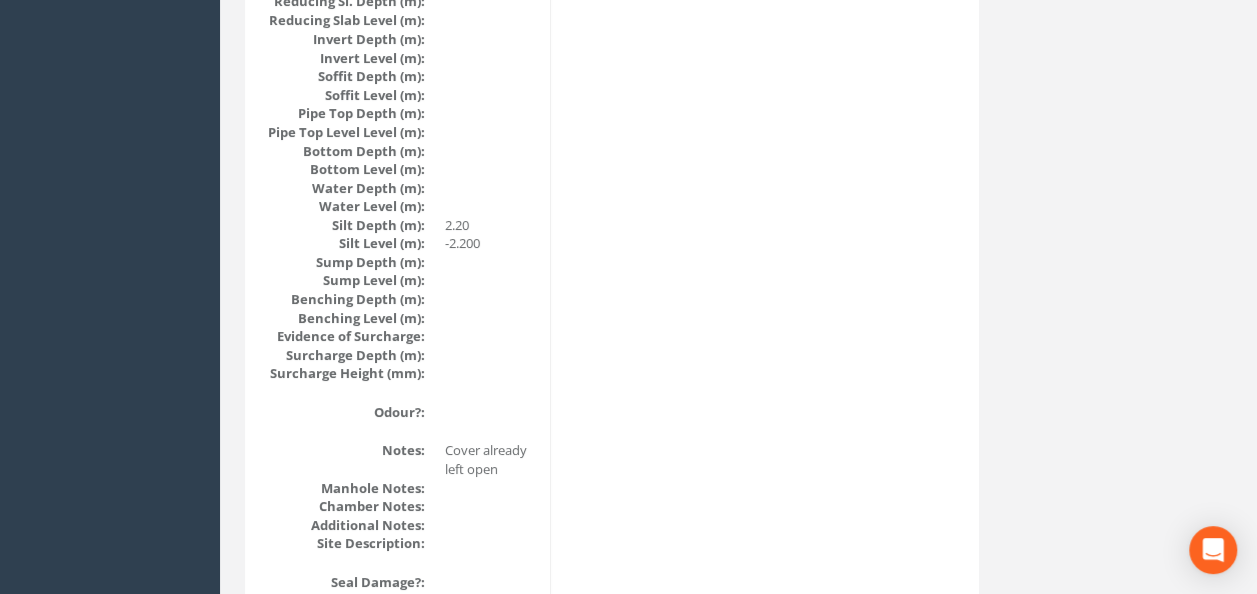 click on "Back to 3134 Manholes       Back to Map           Assign To            No Companies Added          Export        Basic Manhole   Condition Survey   Condition Survey 2479   EUFR V2   Landscope Manhole       Heathrow   United Utilities       SurvAid IC   SurvAid Manhole            Preview        Basic Manhole   Condition Survey   Condition Survey 2479   EUFR V2   Landscope Manhole       Heathrow   United Utilities       SurvAid IC   SurvAid Manhole         Edit   3134                                                Manhole Data       Survey Date:  23/06/2025  Surveyed By:  CNE  Recorded By:  [PERSON]  Project:    Site Name:  Pnb  Site Number:    Man Entry Required:    Measuring Tools:        Asset Owner (PAS 256):  KBS  Covering (PAS 256):    In Service (PAS 256):        Manhole ID:  34517A  Location Description:    Latitude:  50.80730  Longitude:  -1.09463  Accuracy:  10  Eastings:    Northings:    Datum:    Grid Ref (PAS 256):        Service Type:  ["Electricity"]  Ownership:    Type:" at bounding box center [738, -396] 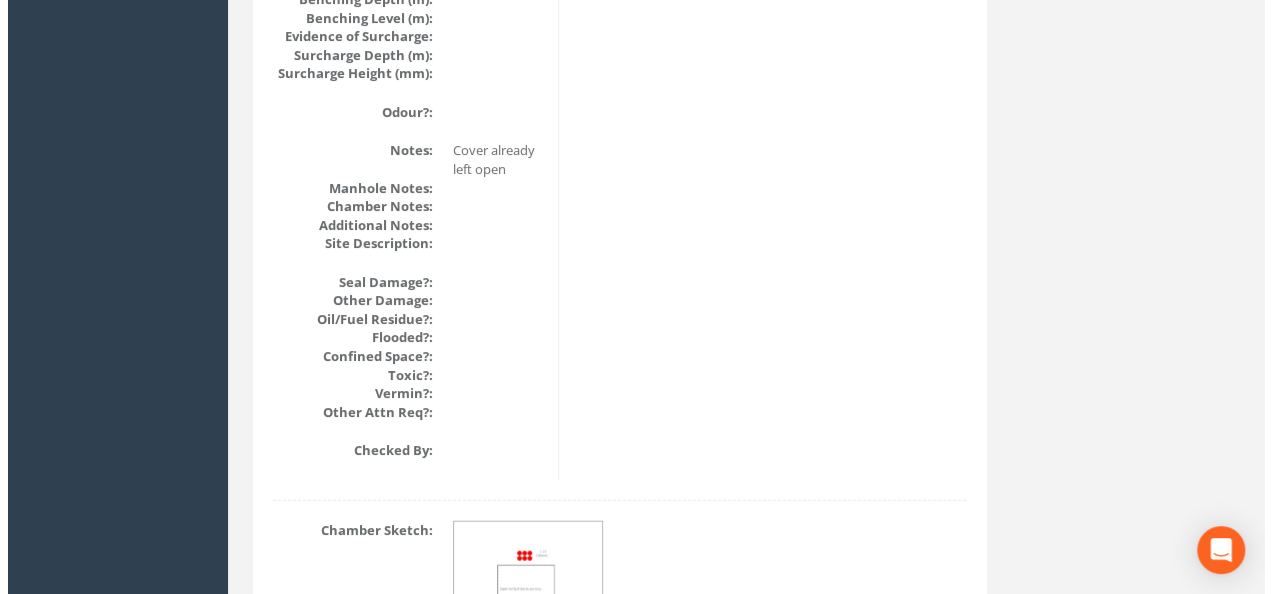 scroll, scrollTop: 2506, scrollLeft: 0, axis: vertical 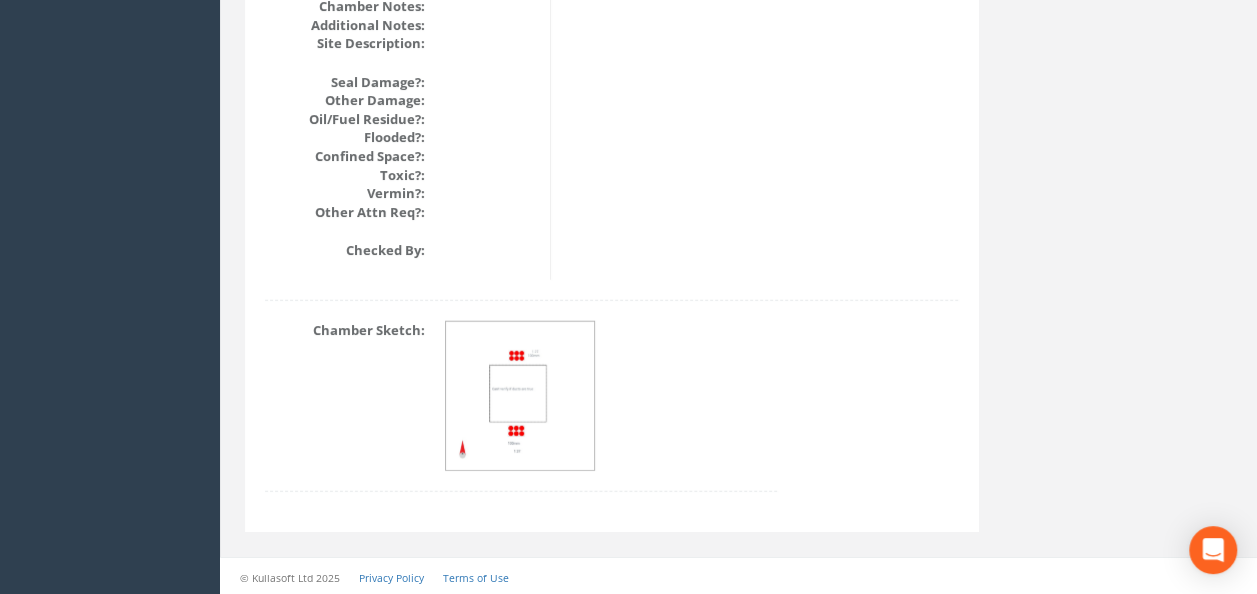 click at bounding box center (521, 397) 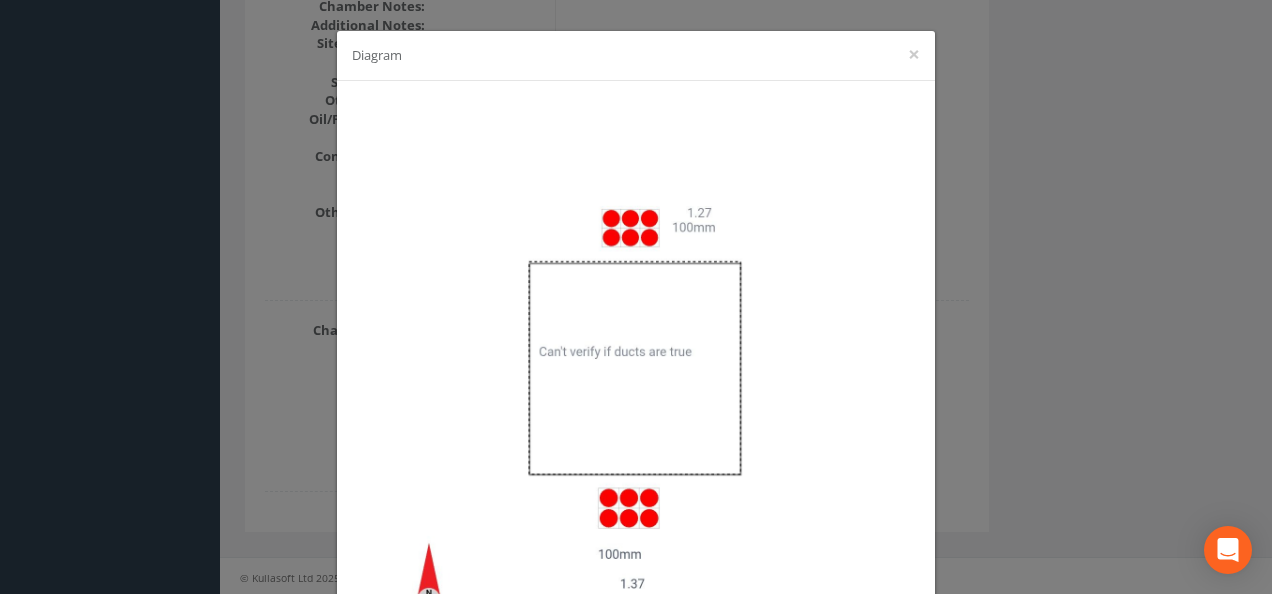 drag, startPoint x: 1148, startPoint y: 341, endPoint x: 1125, endPoint y: 354, distance: 26.41969 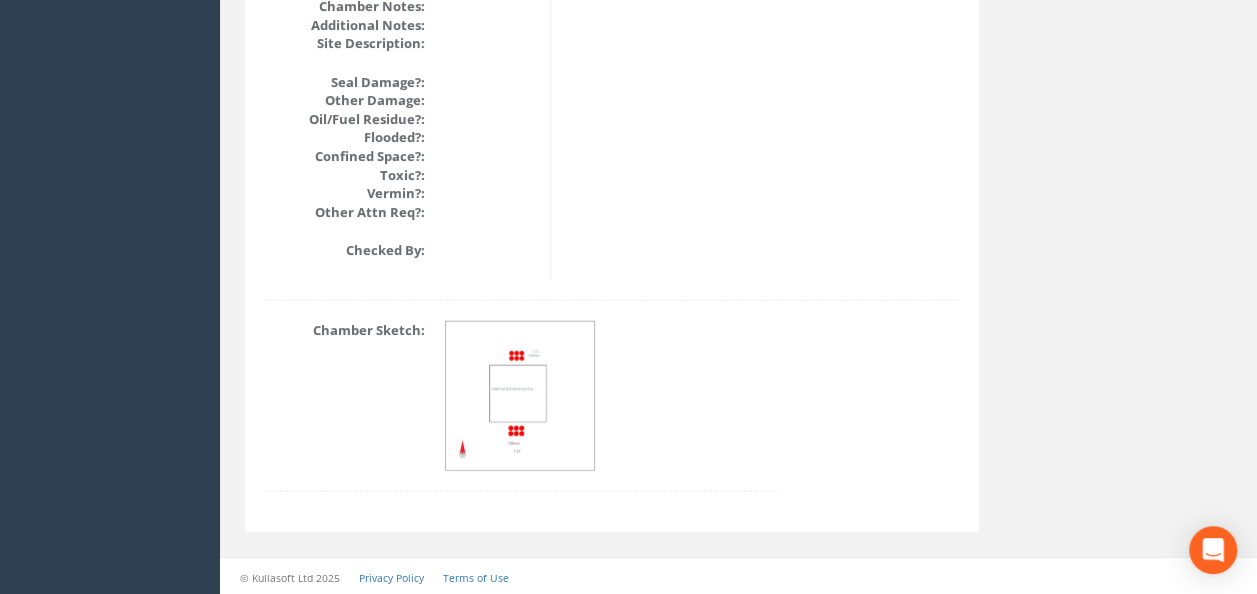 click at bounding box center (521, 397) 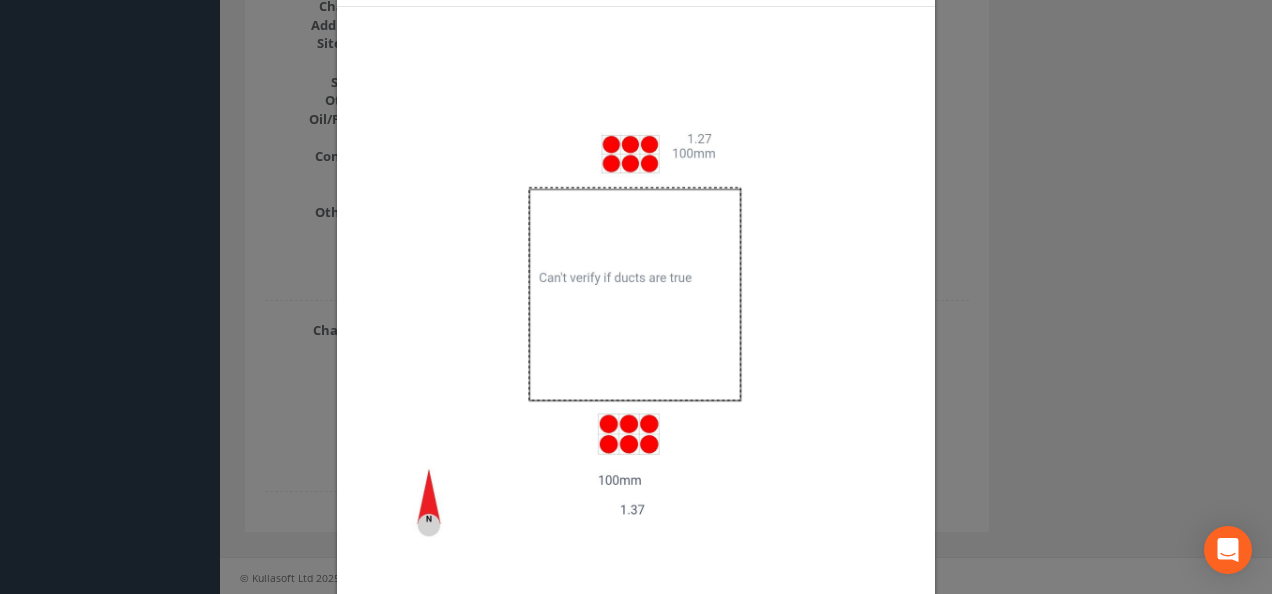 scroll, scrollTop: 100, scrollLeft: 0, axis: vertical 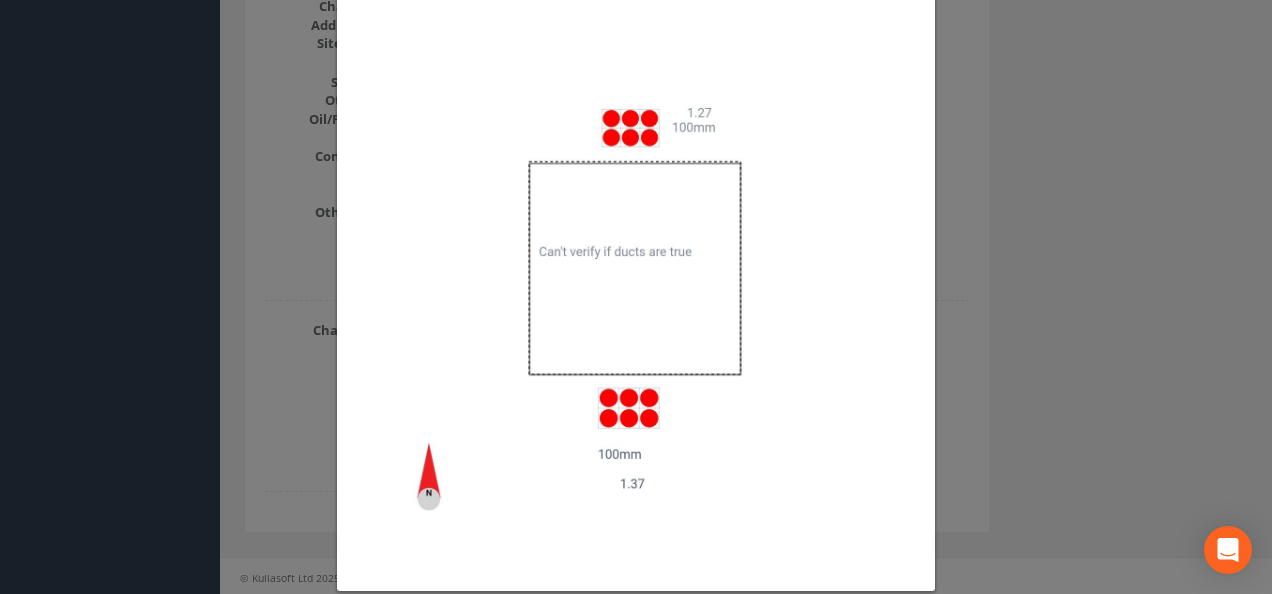 click on "Diagram  ×" at bounding box center [636, 297] 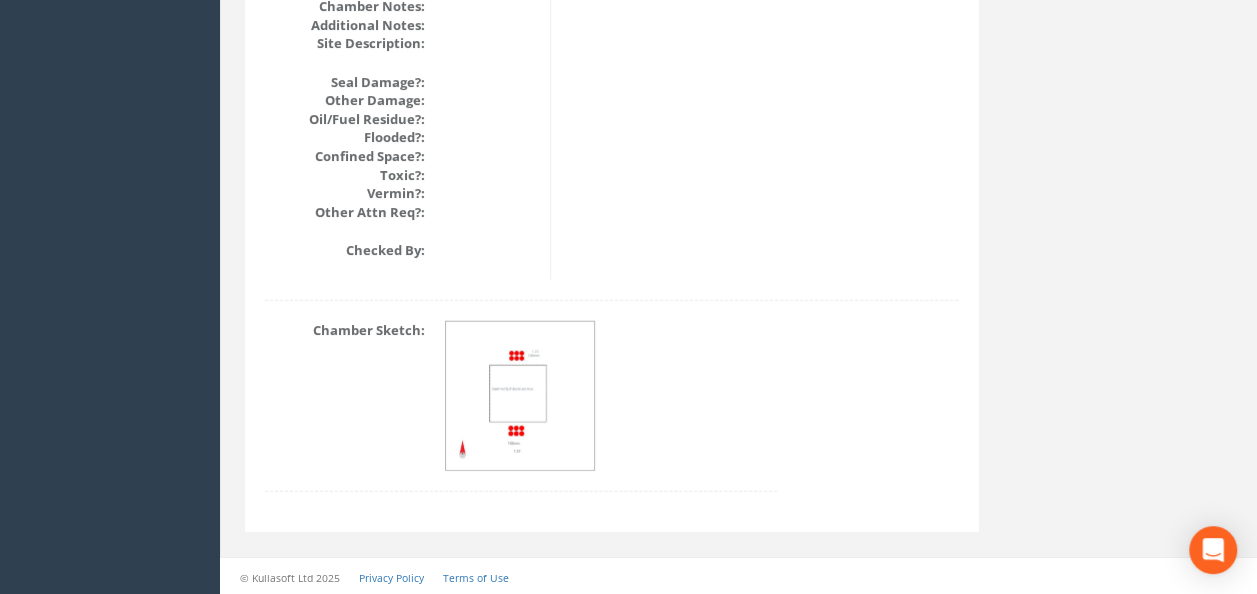 click at bounding box center (521, 397) 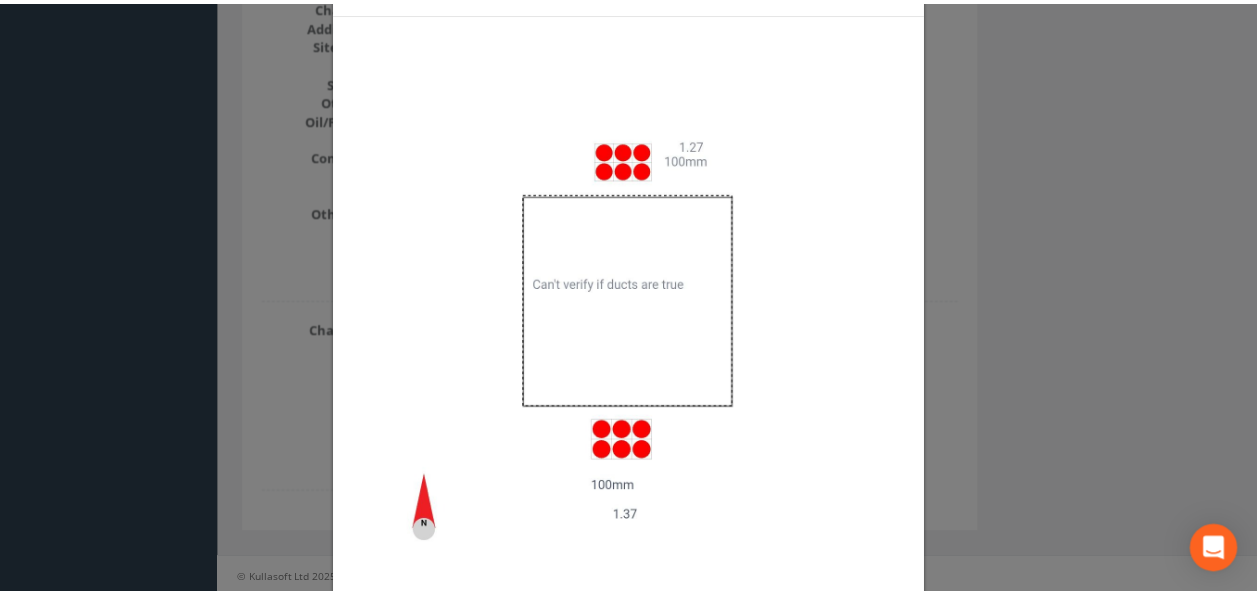 scroll, scrollTop: 100, scrollLeft: 0, axis: vertical 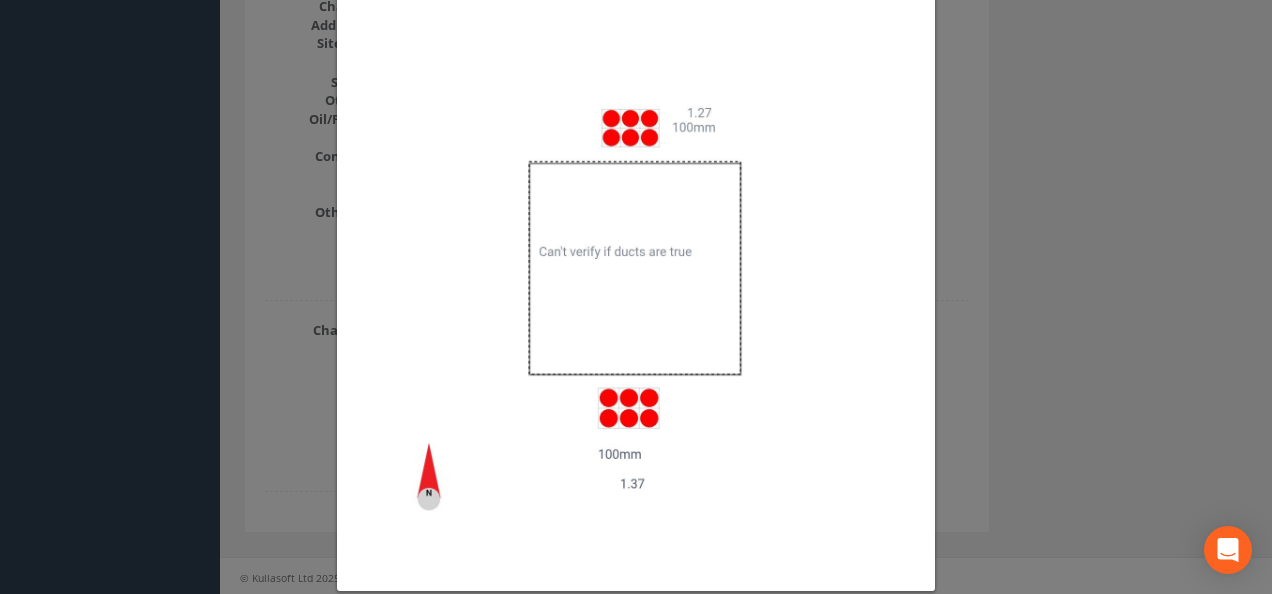 click on "Diagram  ×" at bounding box center [636, 297] 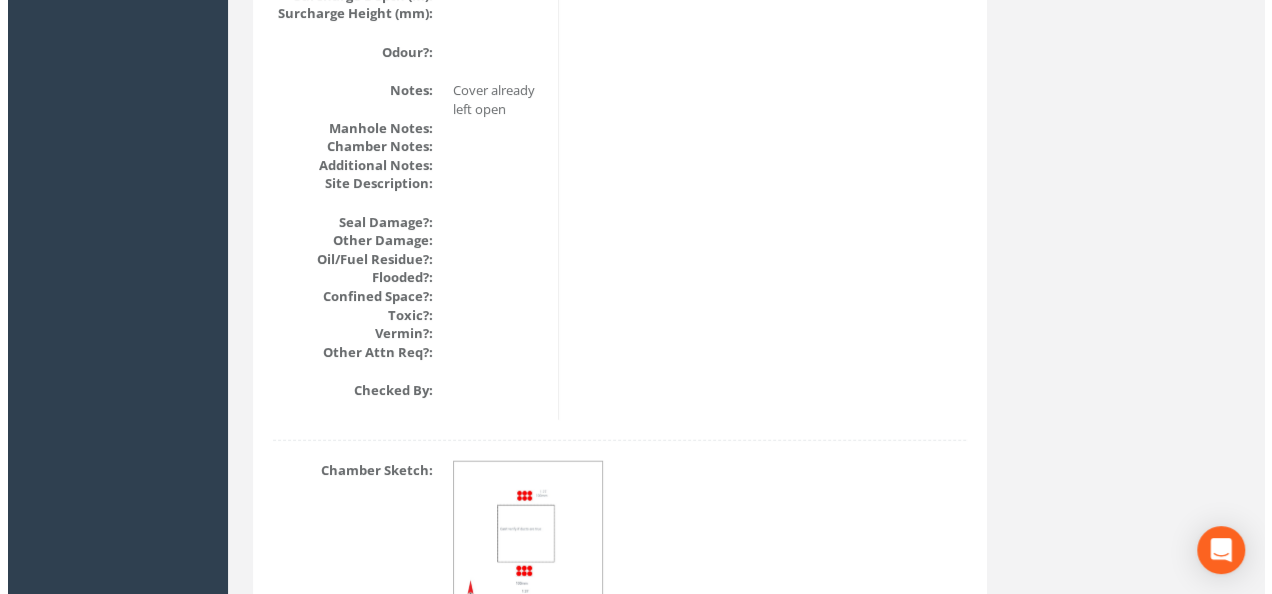 scroll, scrollTop: 2506, scrollLeft: 0, axis: vertical 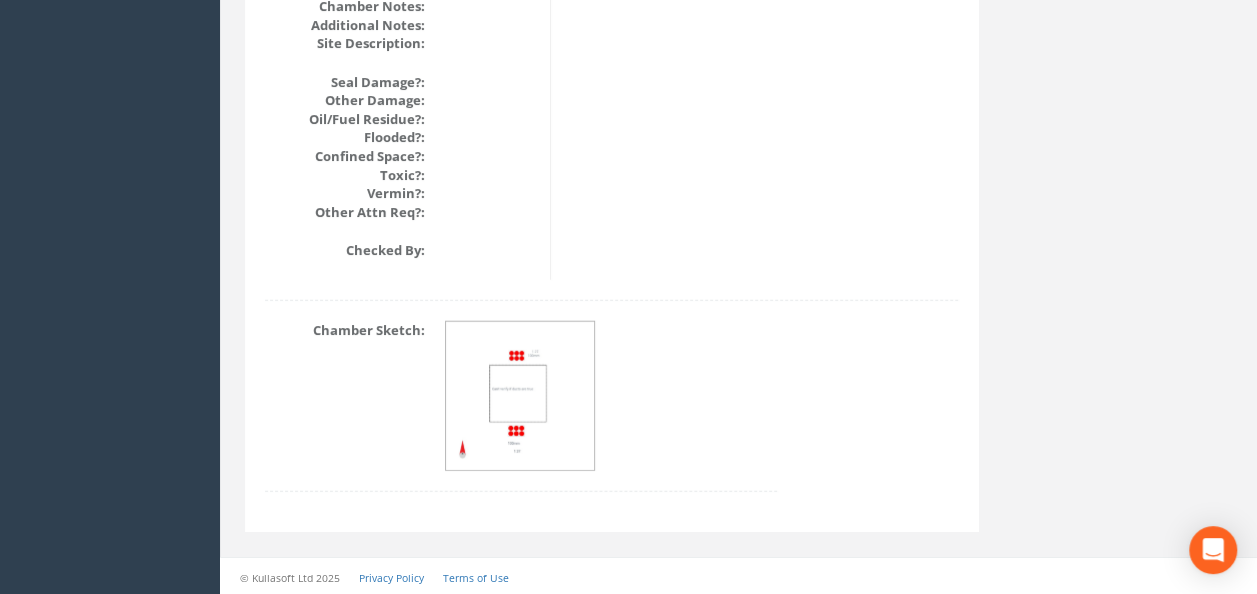 click at bounding box center [521, 397] 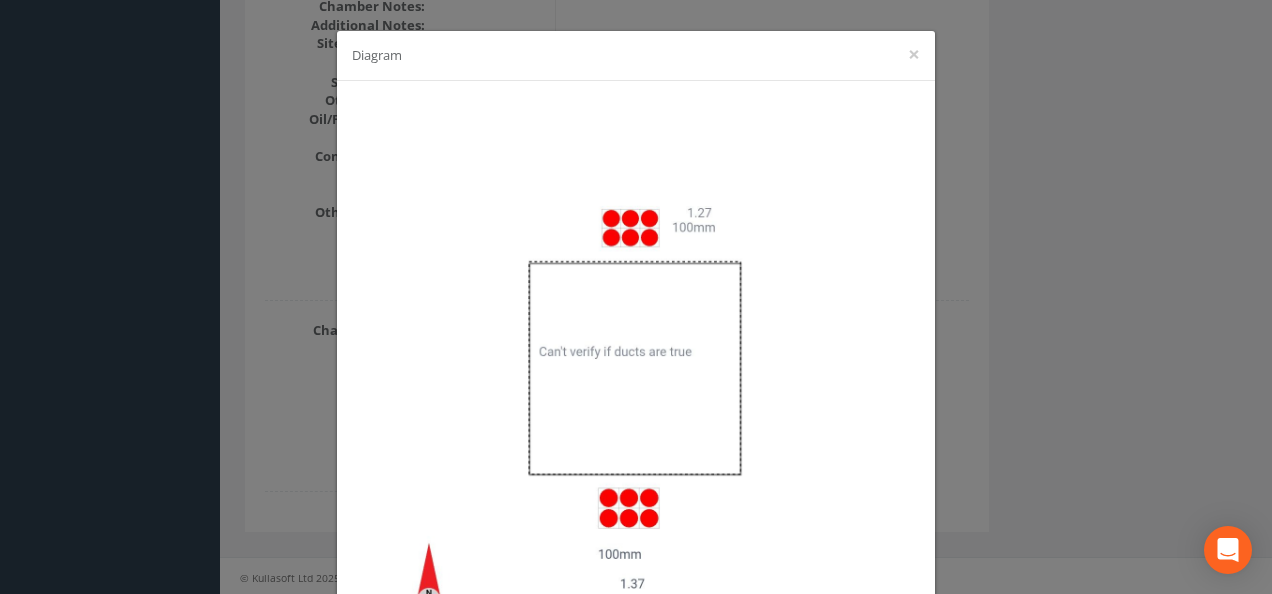 drag, startPoint x: 1015, startPoint y: 353, endPoint x: 990, endPoint y: 362, distance: 26.57066 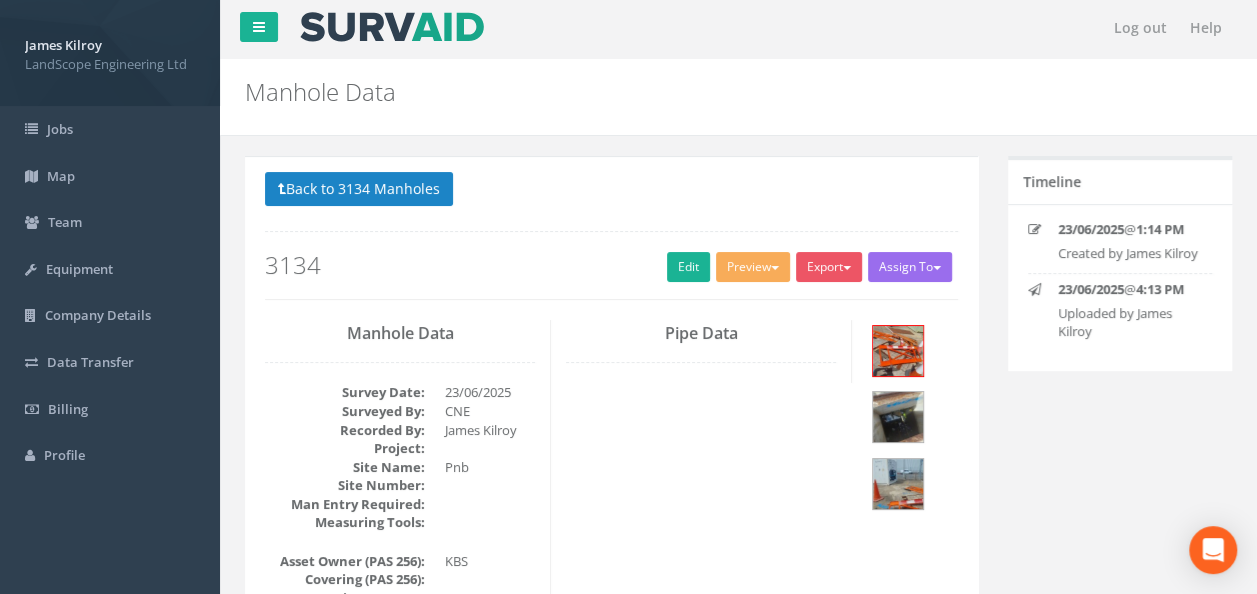 scroll, scrollTop: 0, scrollLeft: 0, axis: both 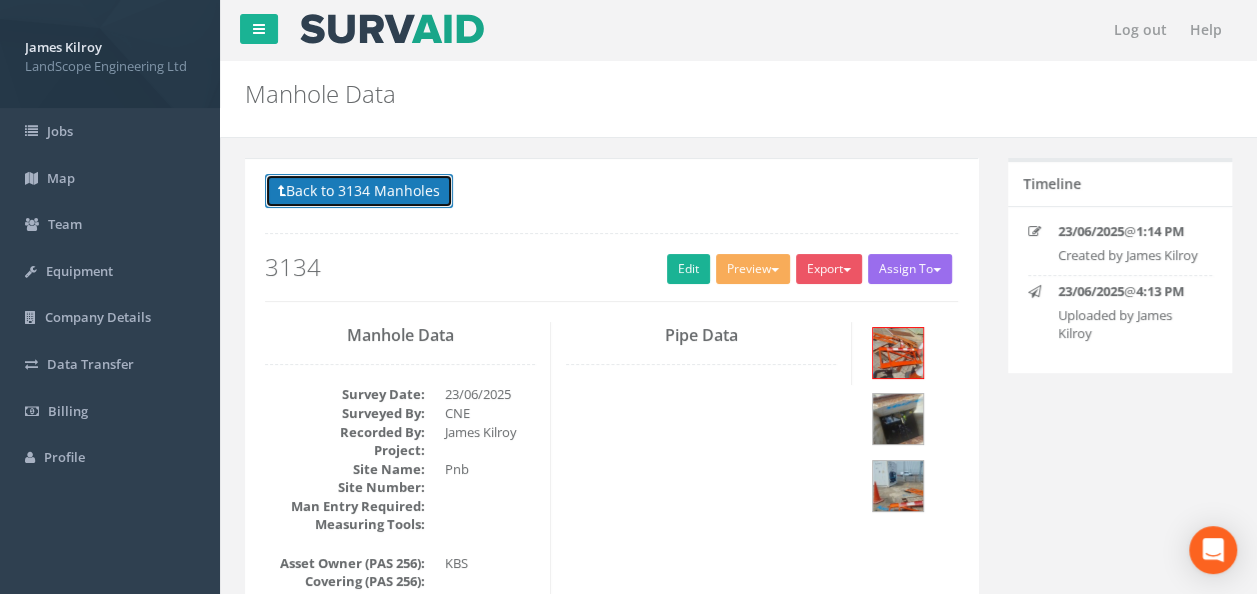 drag, startPoint x: 418, startPoint y: 198, endPoint x: 436, endPoint y: 214, distance: 24.083189 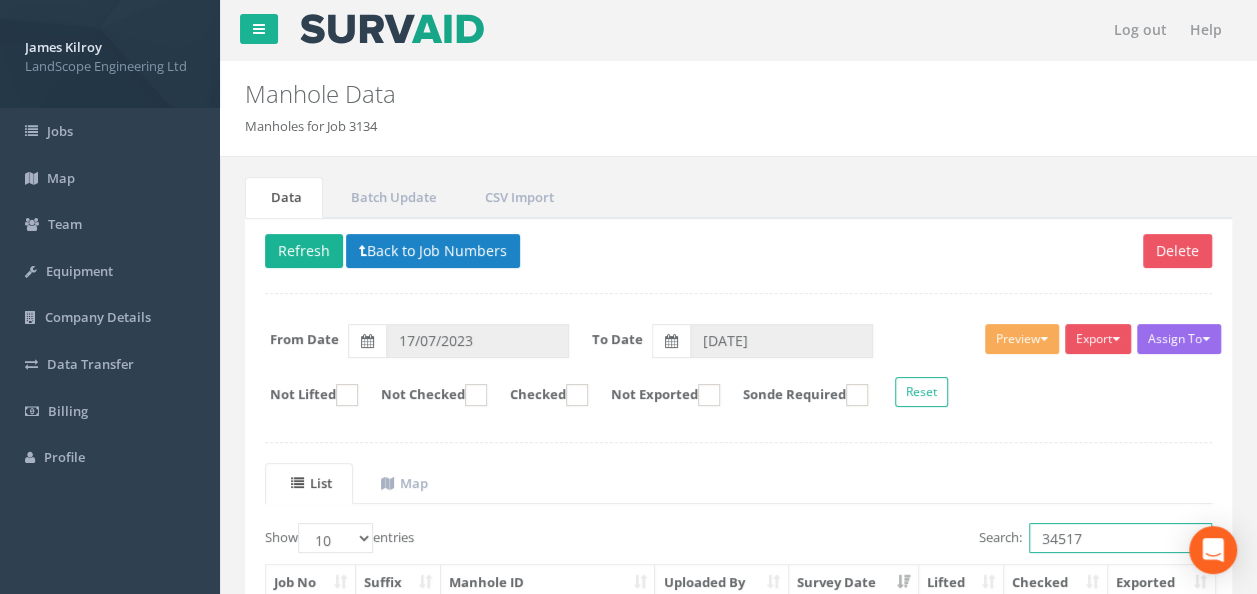 drag, startPoint x: 1138, startPoint y: 539, endPoint x: 988, endPoint y: 519, distance: 151.32745 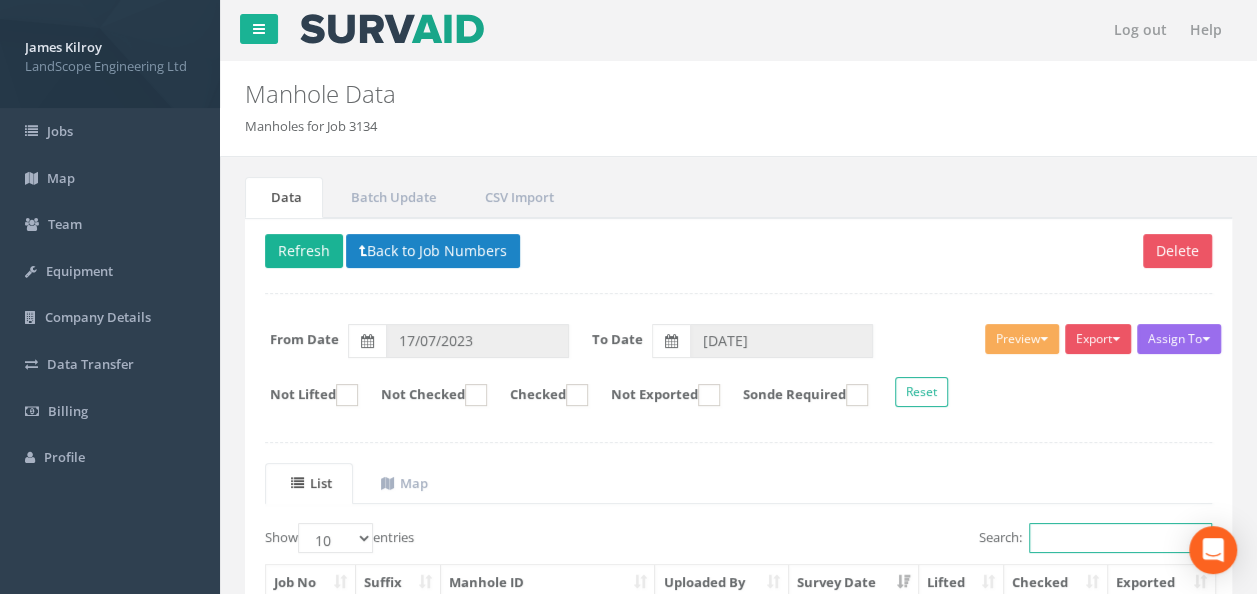 click on "Search:" at bounding box center (1120, 538) 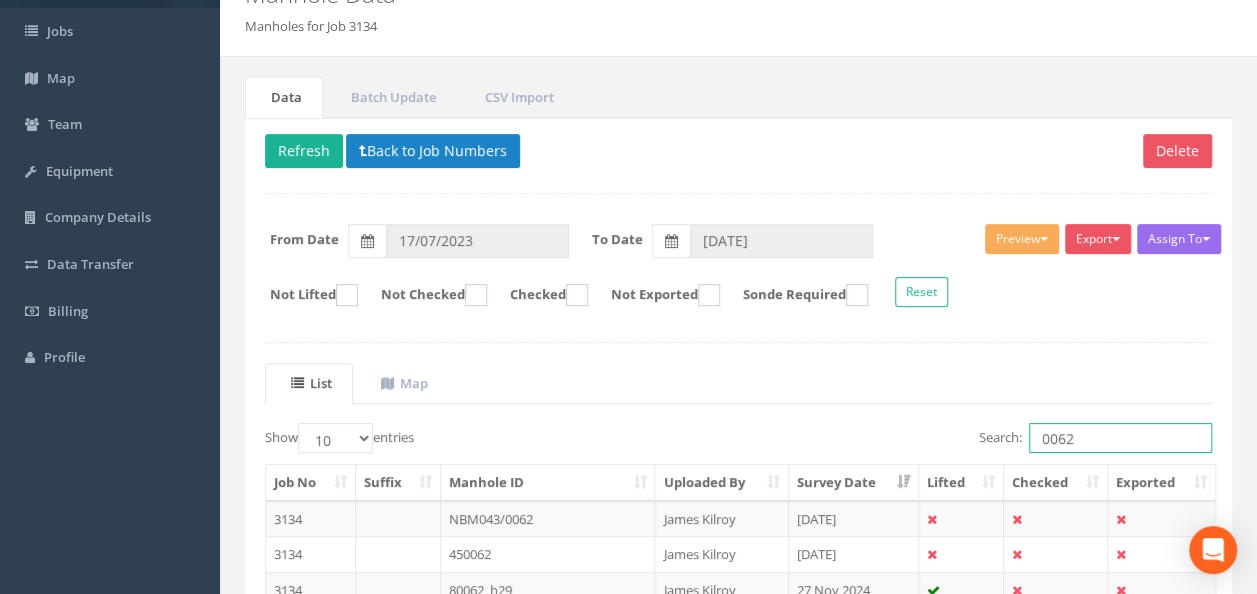 scroll, scrollTop: 200, scrollLeft: 0, axis: vertical 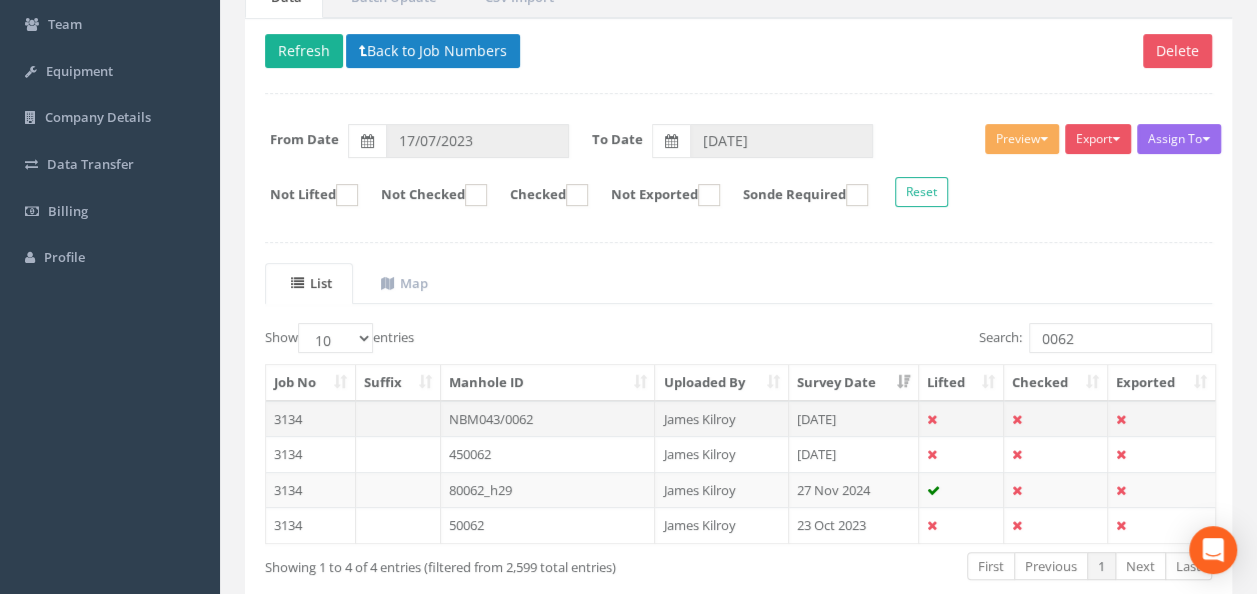 click on "NBM043/0062" at bounding box center [548, 419] 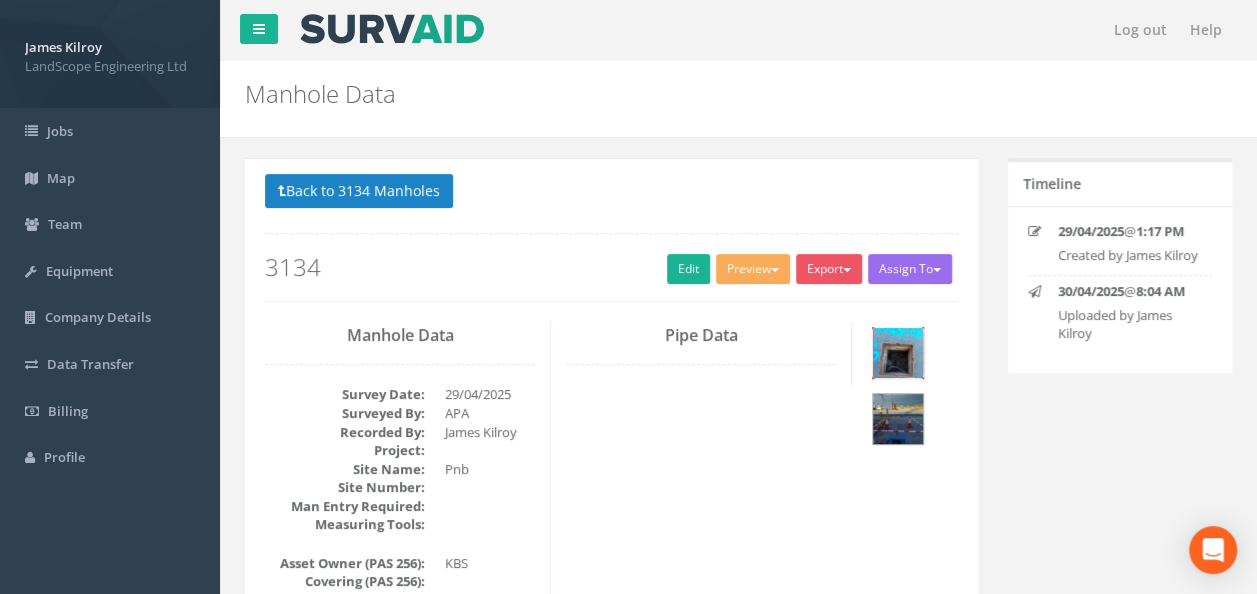 click at bounding box center [898, 353] 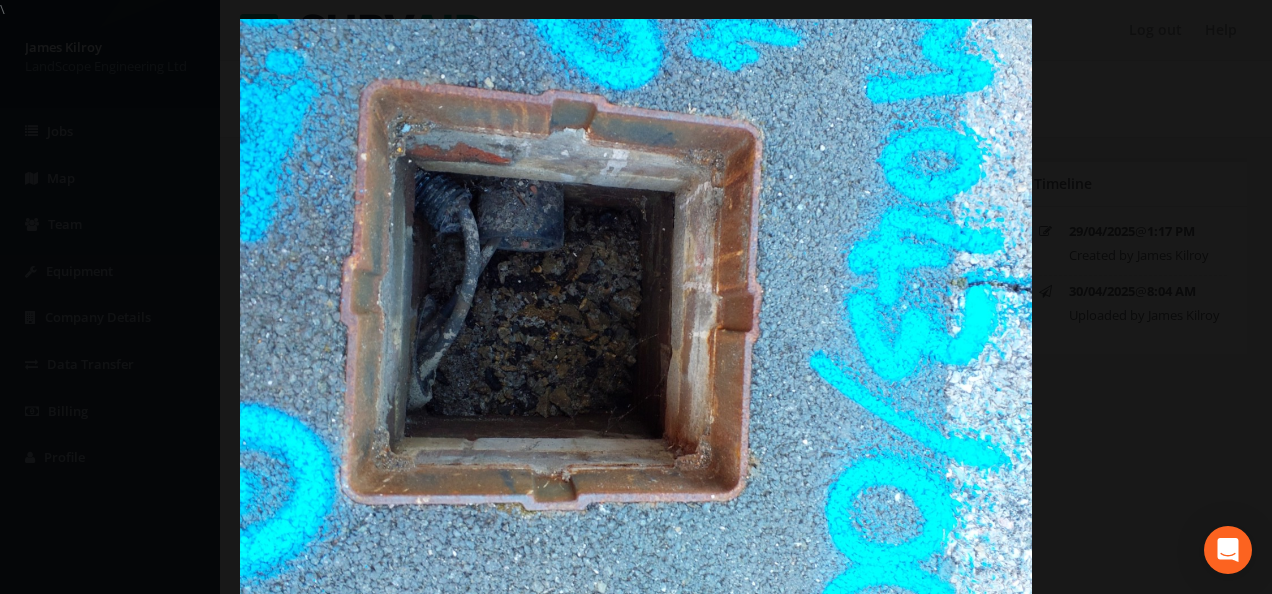 click at bounding box center (636, 316) 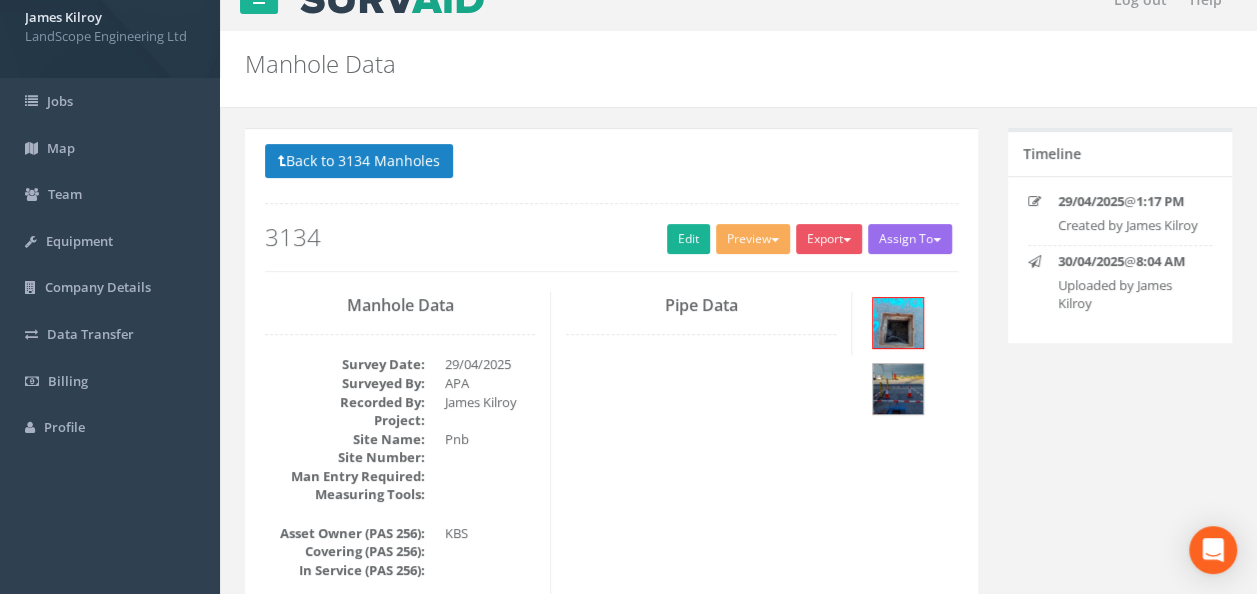 scroll, scrollTop: 0, scrollLeft: 0, axis: both 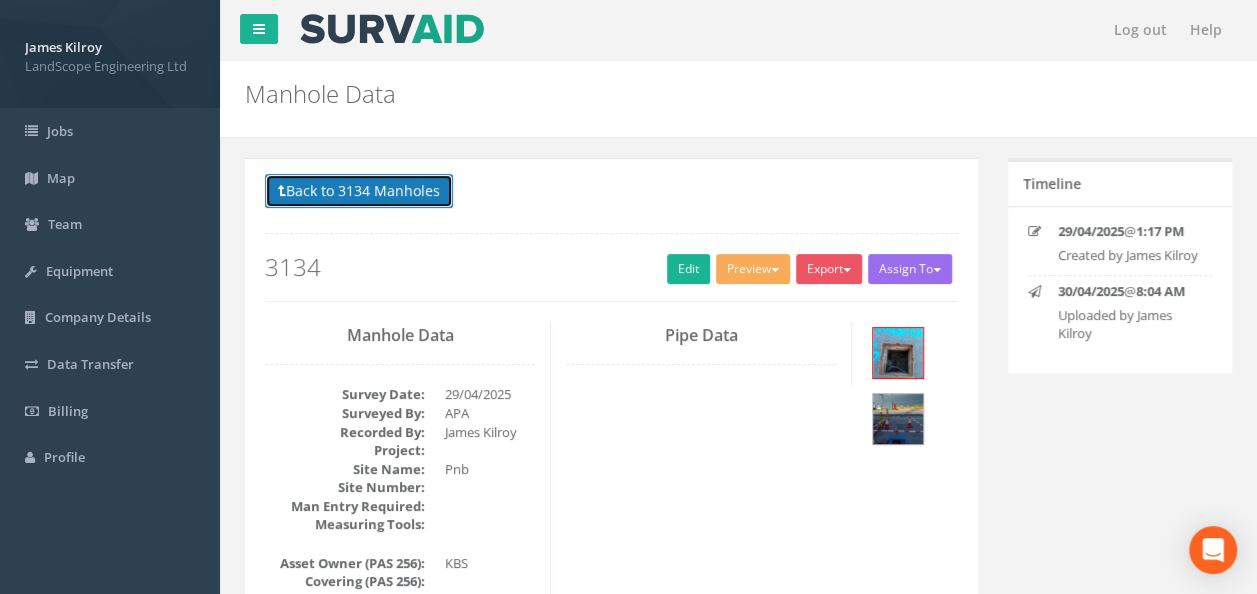 click on "Back to 3134 Manholes" at bounding box center [359, 191] 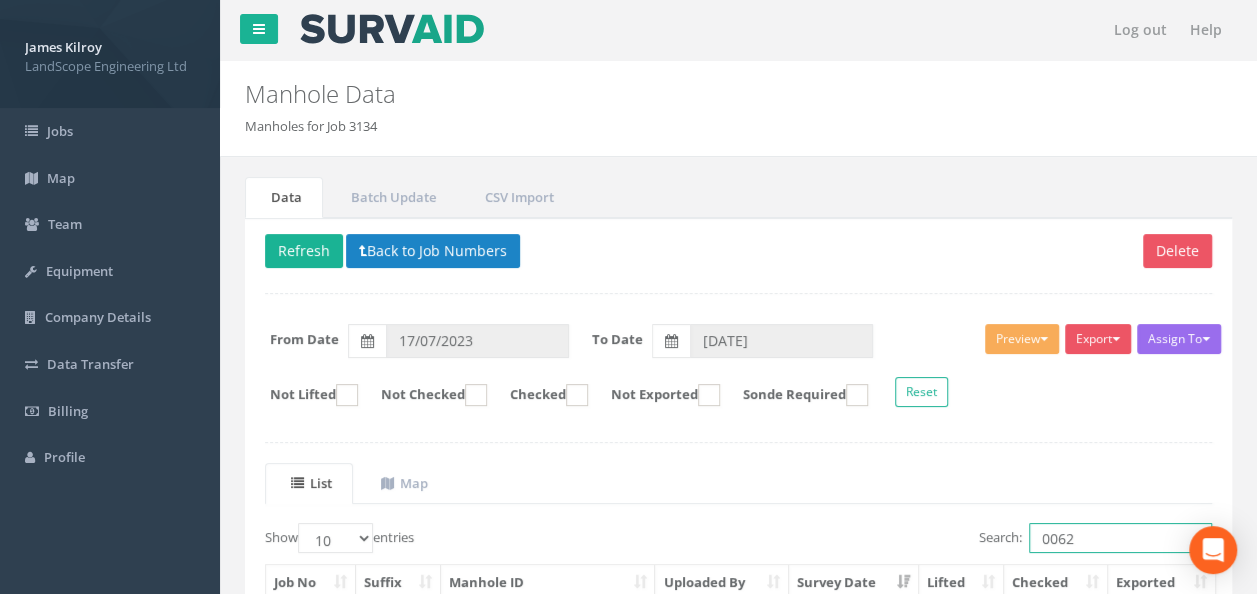 drag, startPoint x: 972, startPoint y: 535, endPoint x: 959, endPoint y: 535, distance: 13 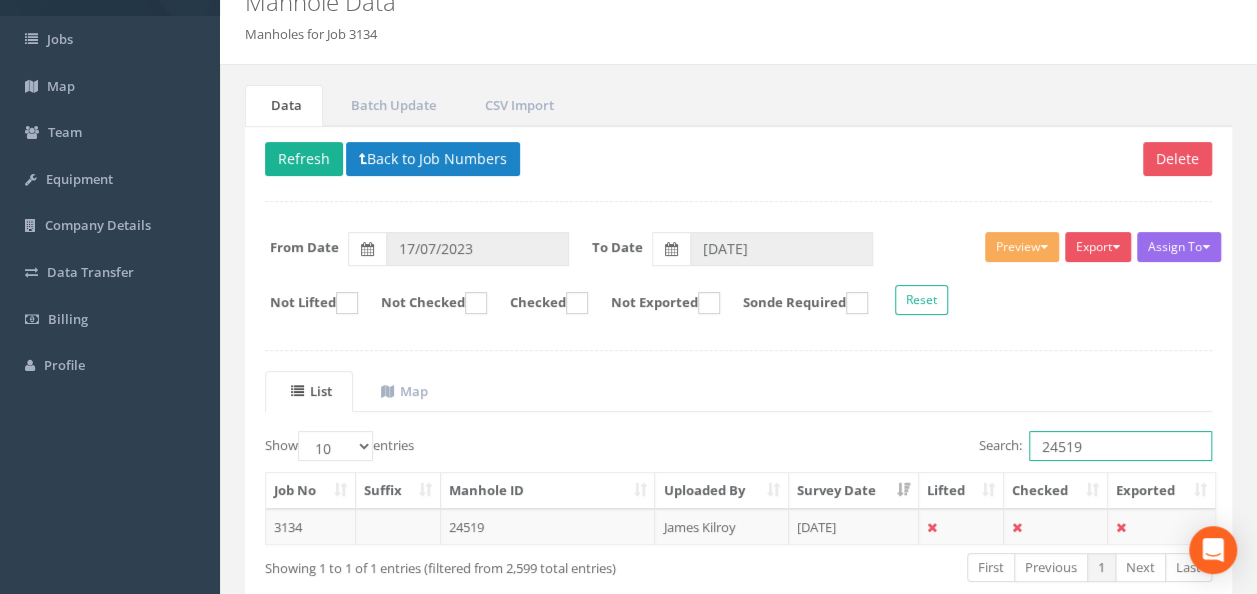 scroll, scrollTop: 0, scrollLeft: 0, axis: both 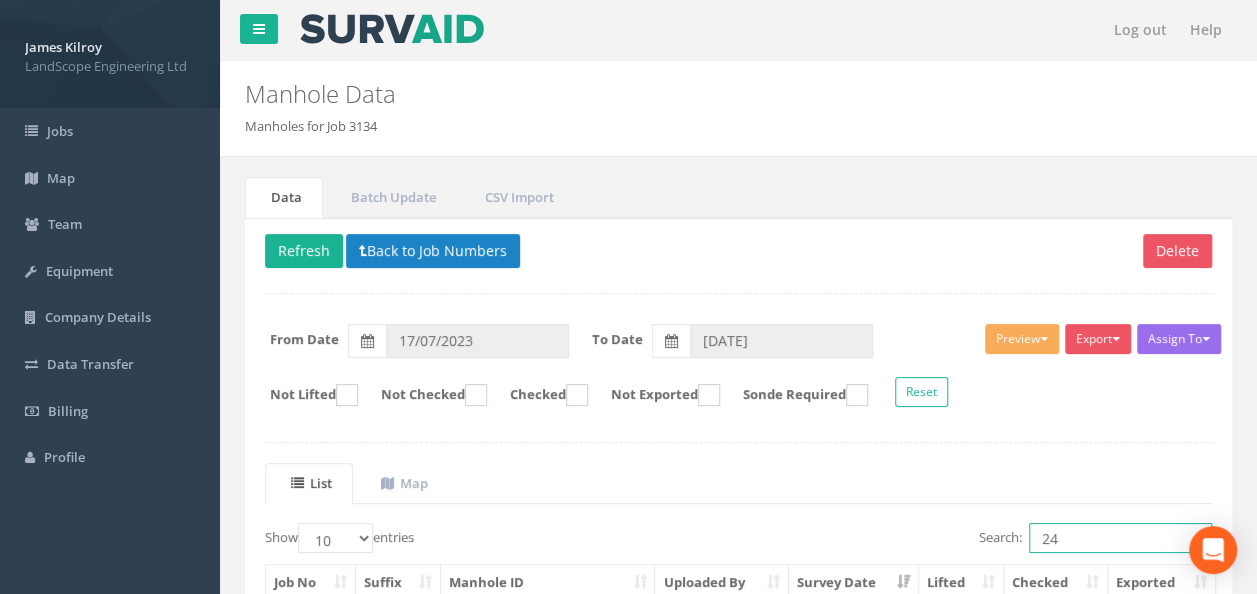 type on "2" 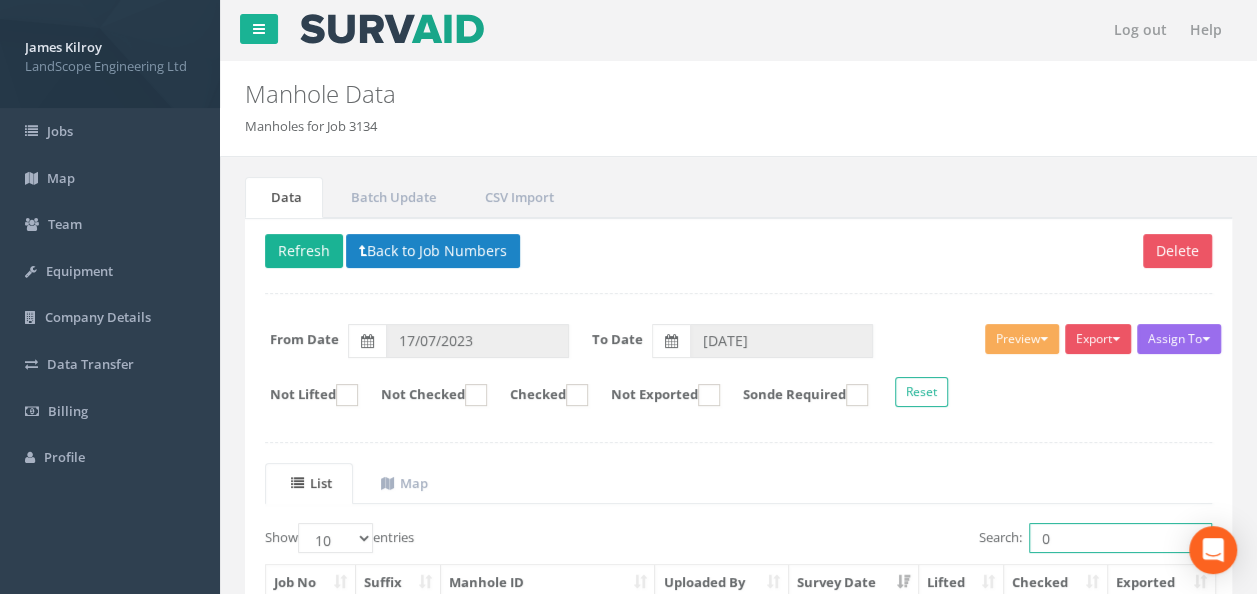 type on "00" 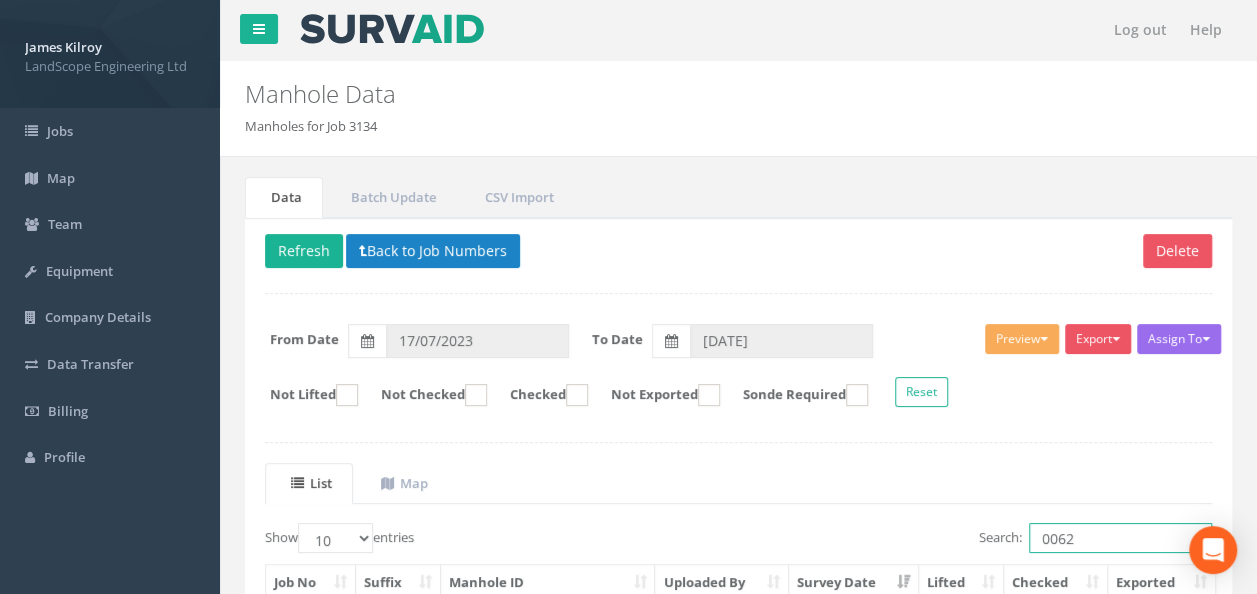 click on "0062" at bounding box center (1120, 538) 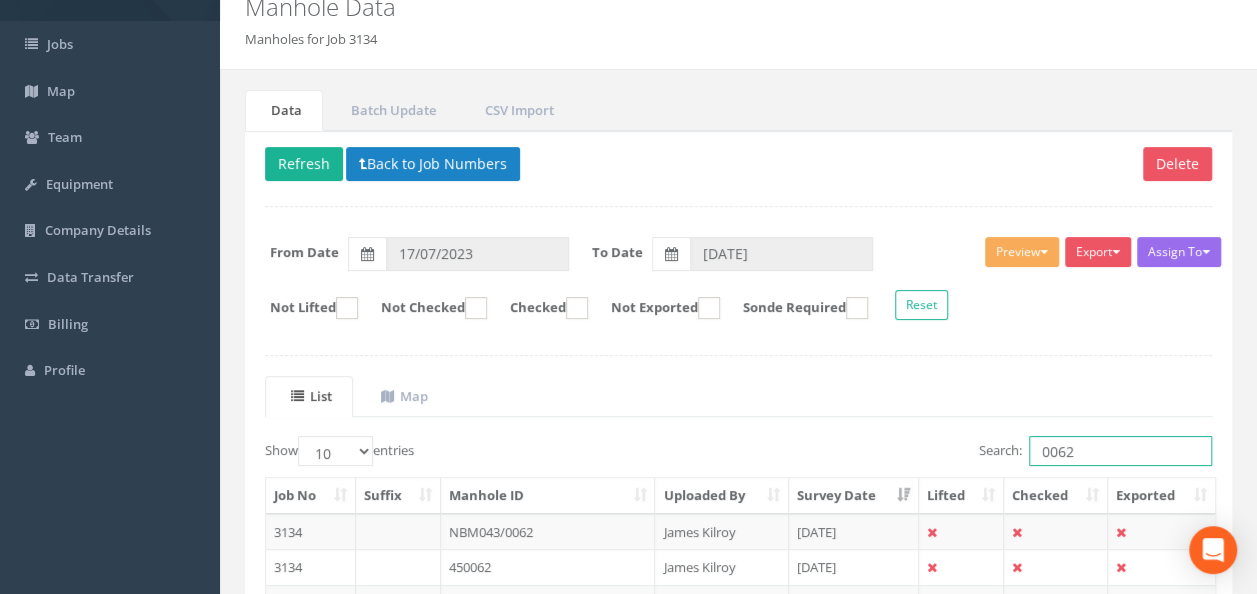 scroll, scrollTop: 200, scrollLeft: 0, axis: vertical 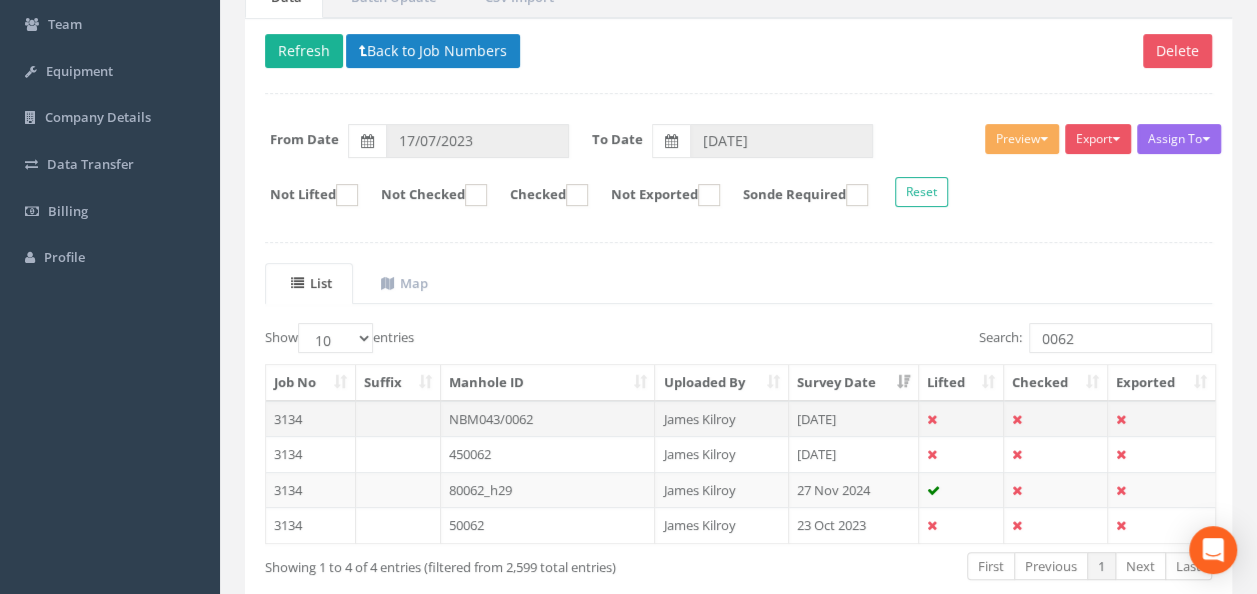 click on "NBM043/0062" at bounding box center [548, 419] 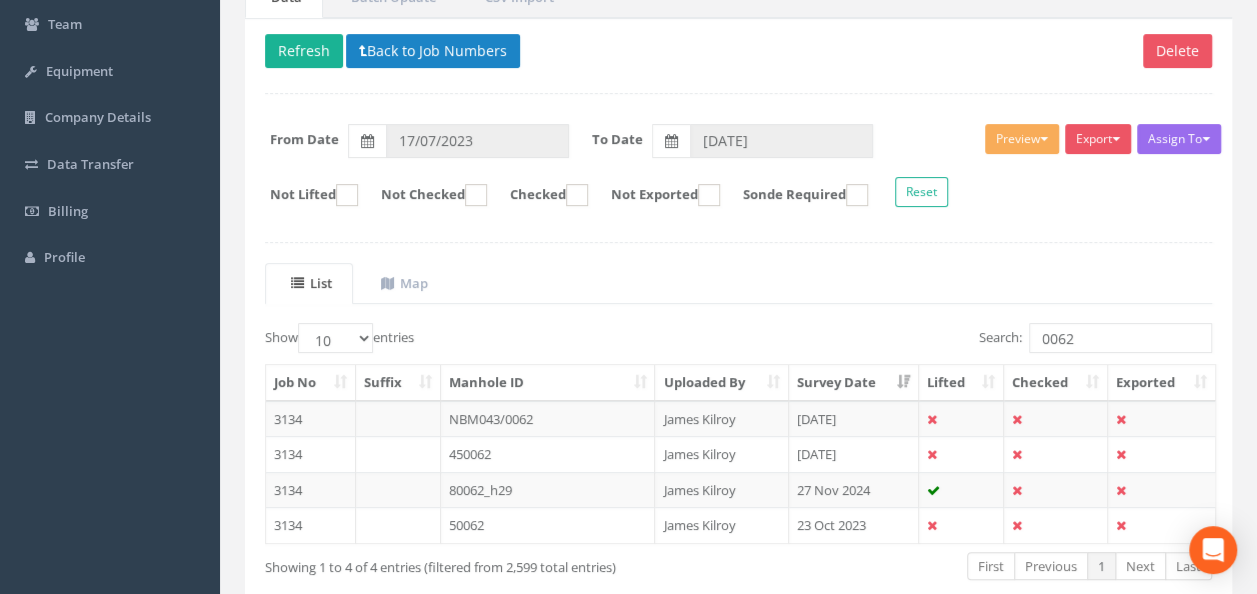 scroll, scrollTop: 0, scrollLeft: 0, axis: both 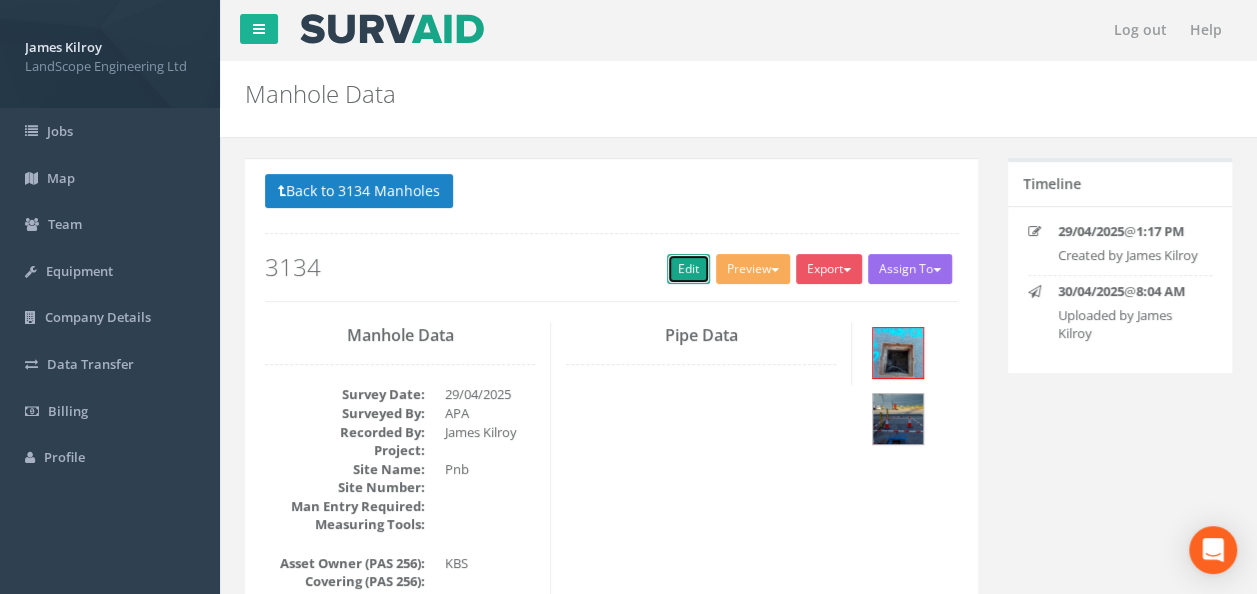 click on "Edit" at bounding box center (688, 269) 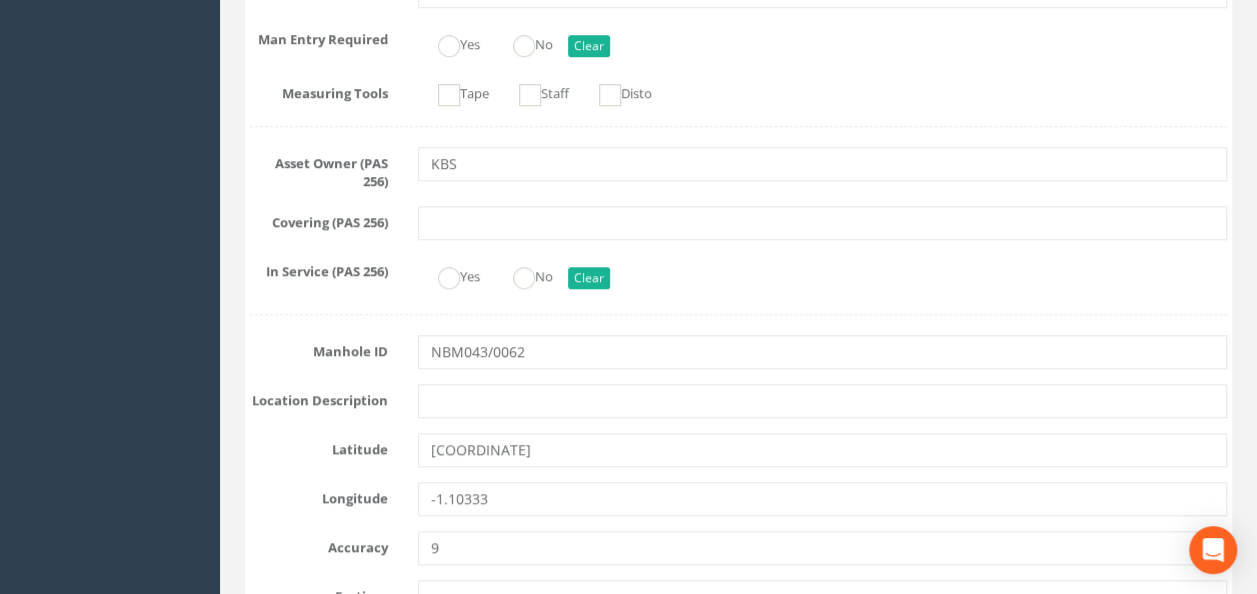 scroll, scrollTop: 800, scrollLeft: 0, axis: vertical 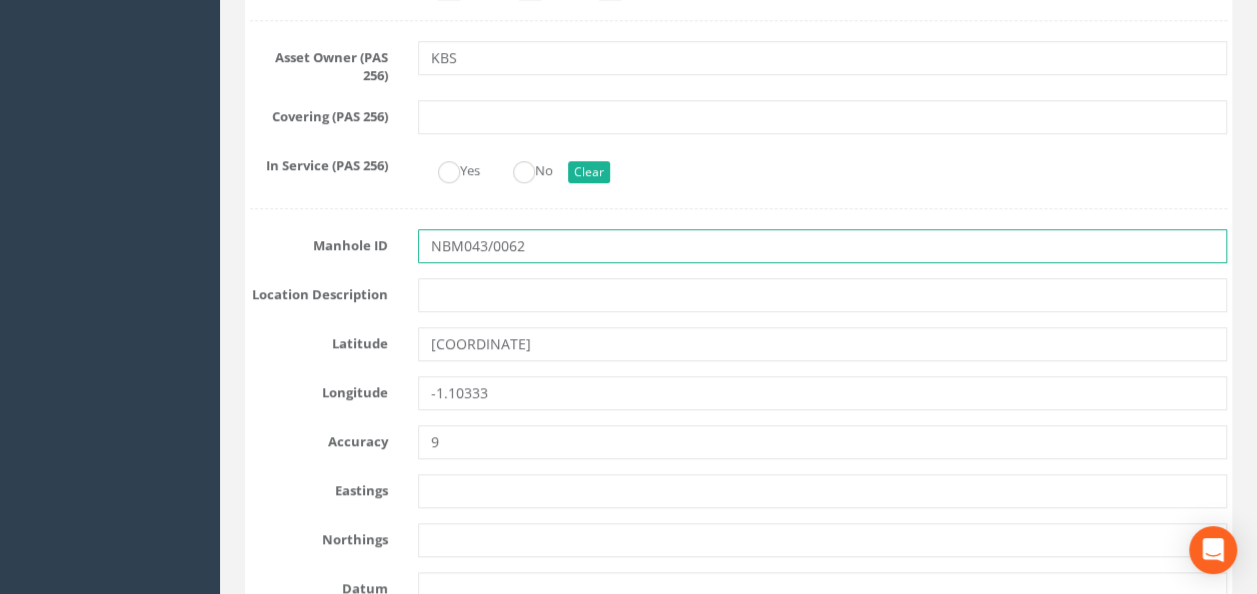 drag, startPoint x: 640, startPoint y: 240, endPoint x: 382, endPoint y: 243, distance: 258.01746 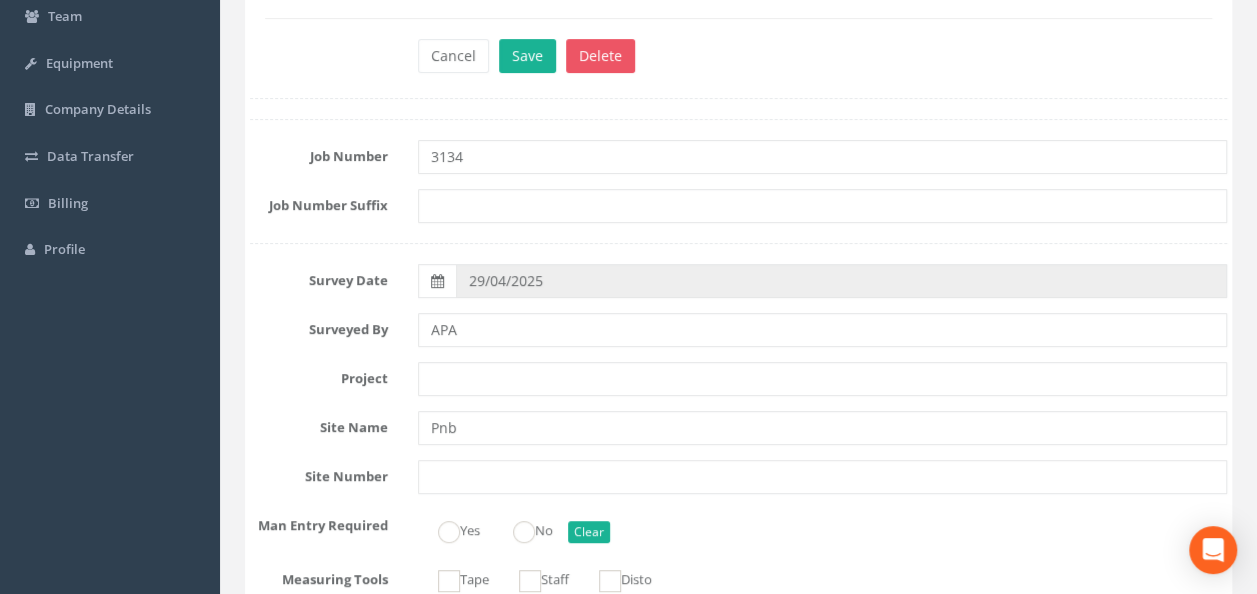 scroll, scrollTop: 0, scrollLeft: 0, axis: both 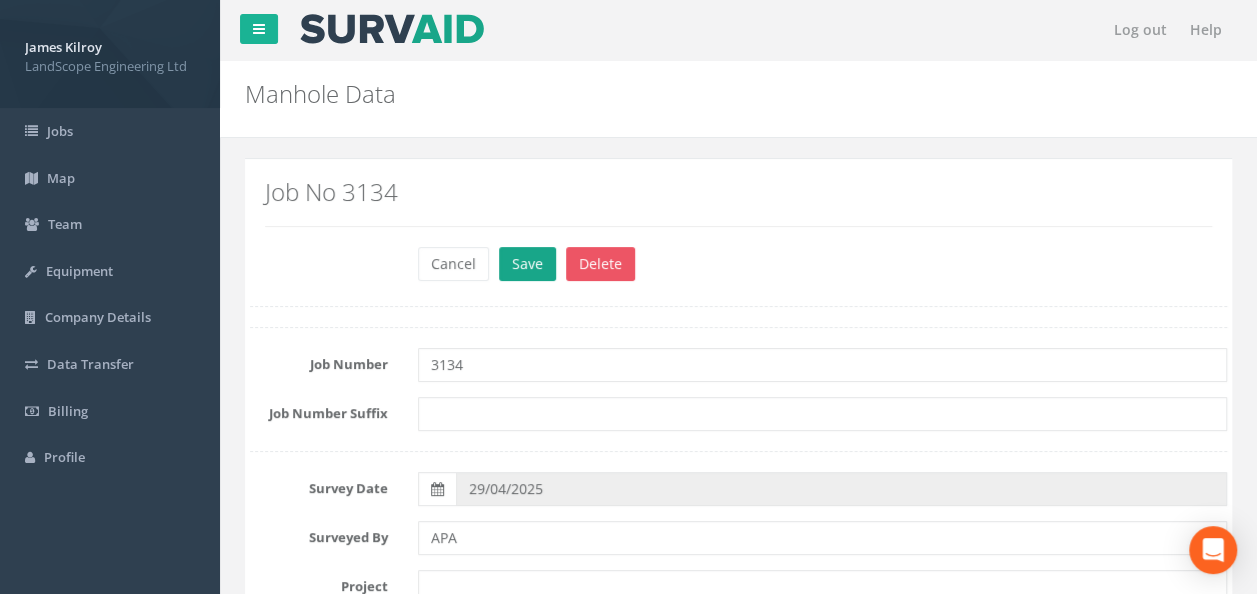 type on "24519A-NBM043/0062" 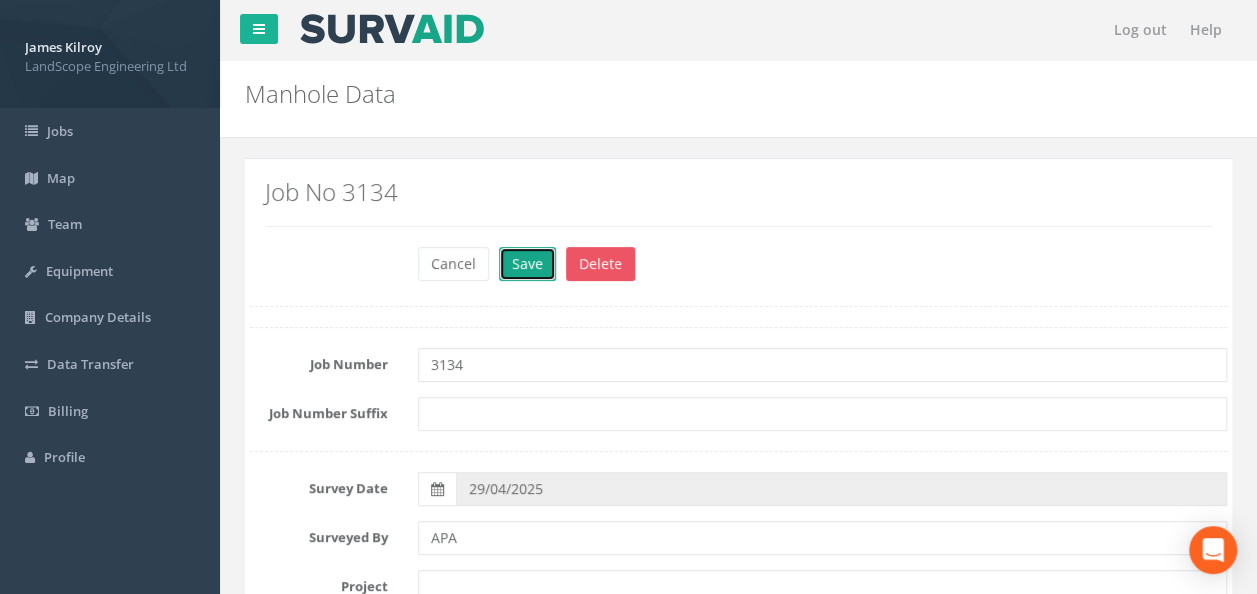 click on "Save" at bounding box center (527, 264) 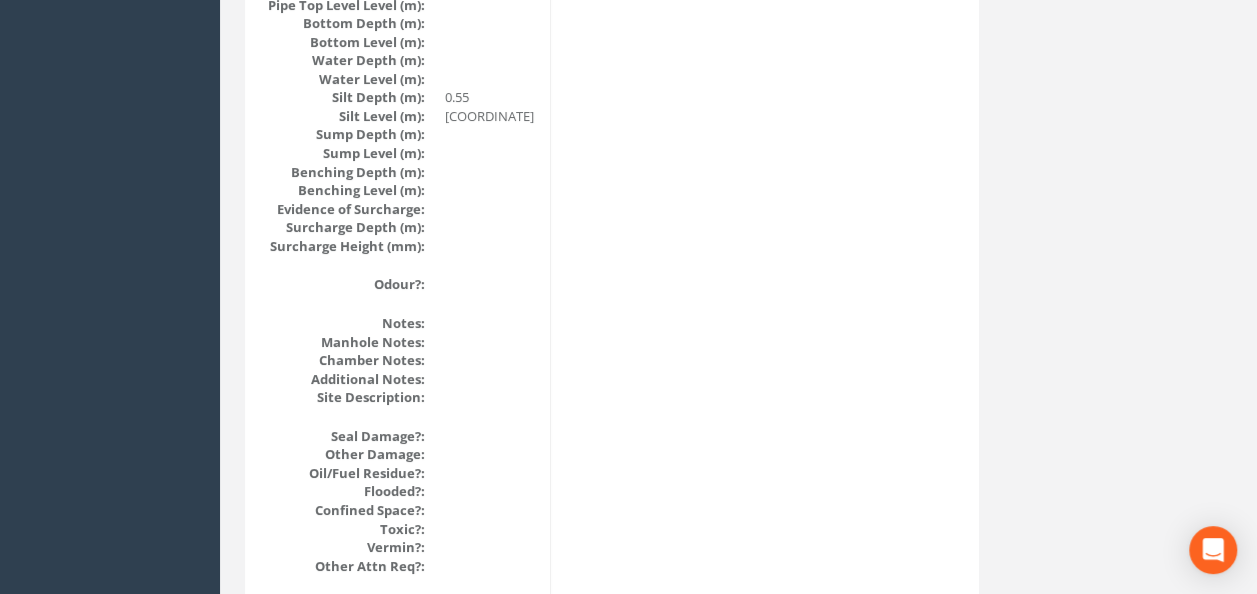 scroll, scrollTop: 2400, scrollLeft: 0, axis: vertical 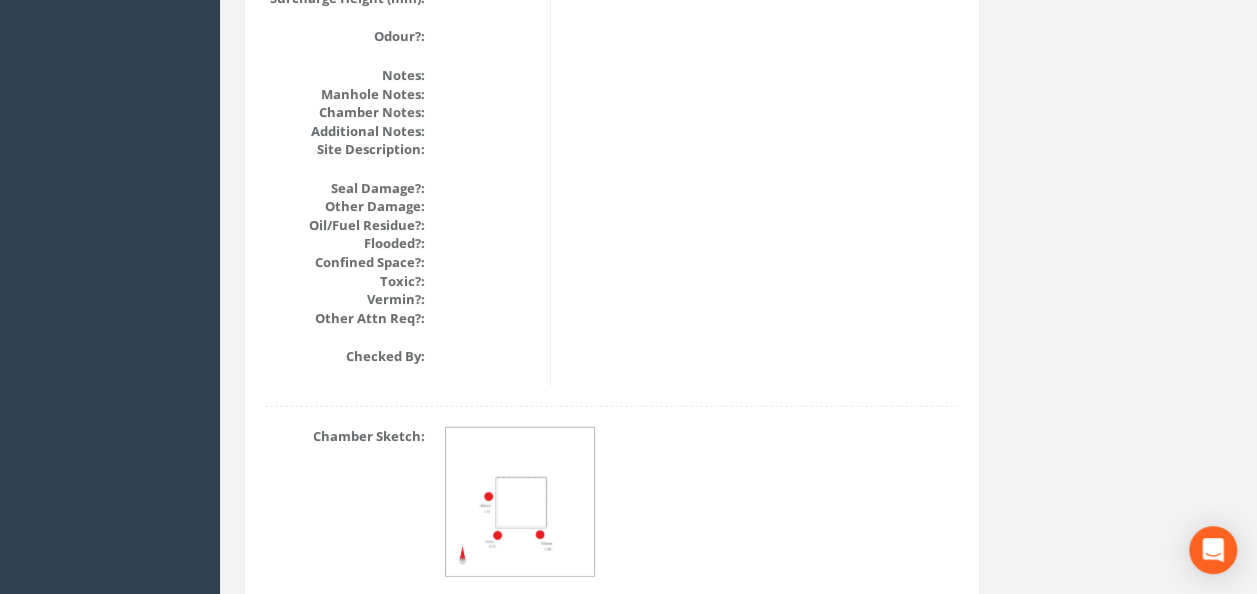 click at bounding box center (521, 503) 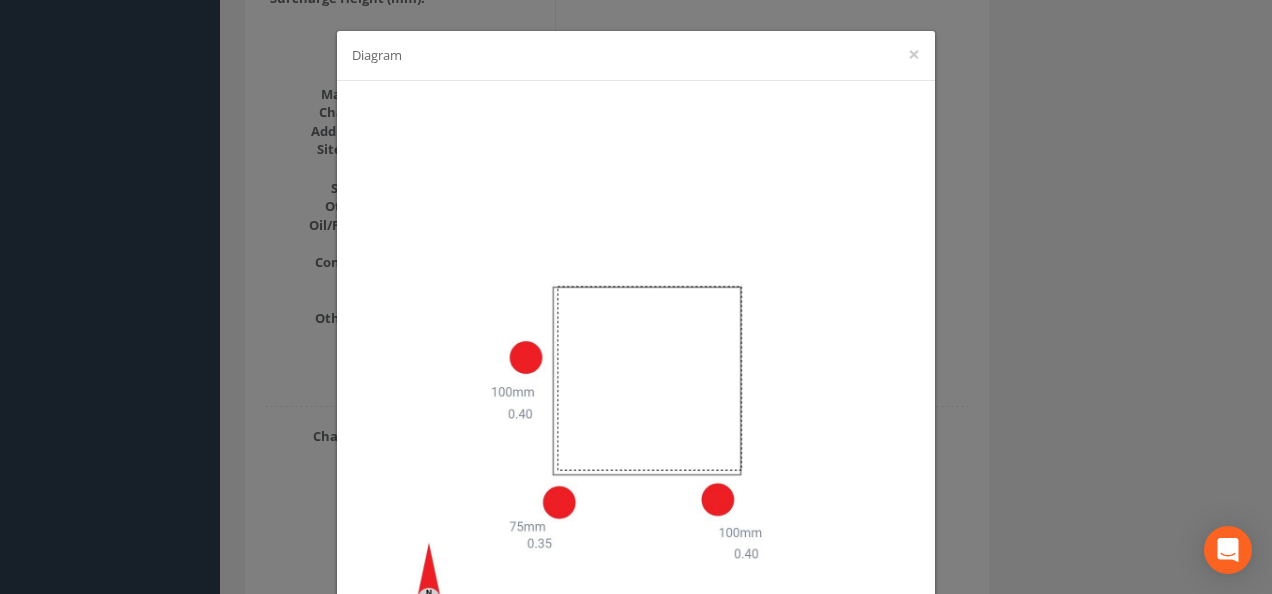 click on "Diagram  ×" at bounding box center (636, 297) 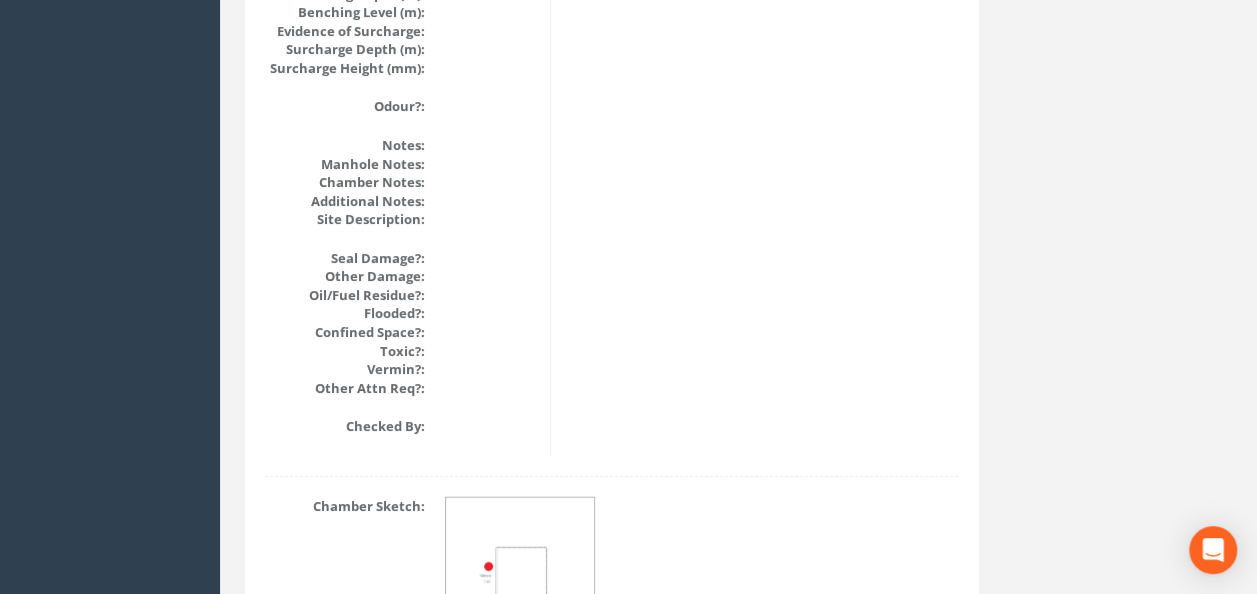 scroll, scrollTop: 2506, scrollLeft: 0, axis: vertical 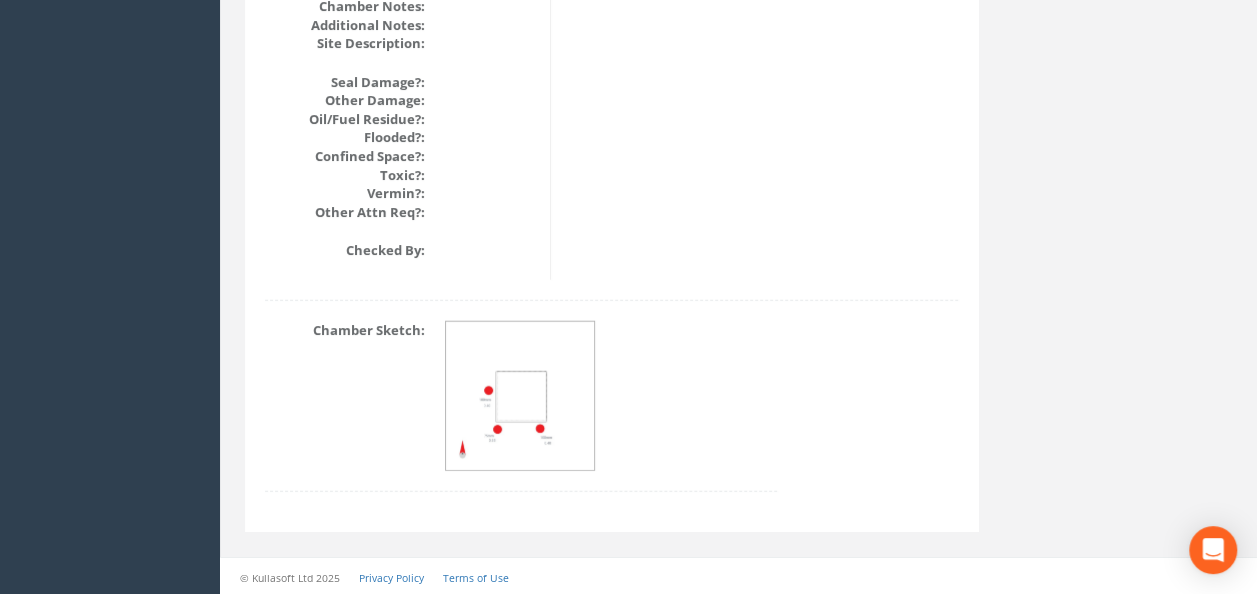 click at bounding box center [521, 397] 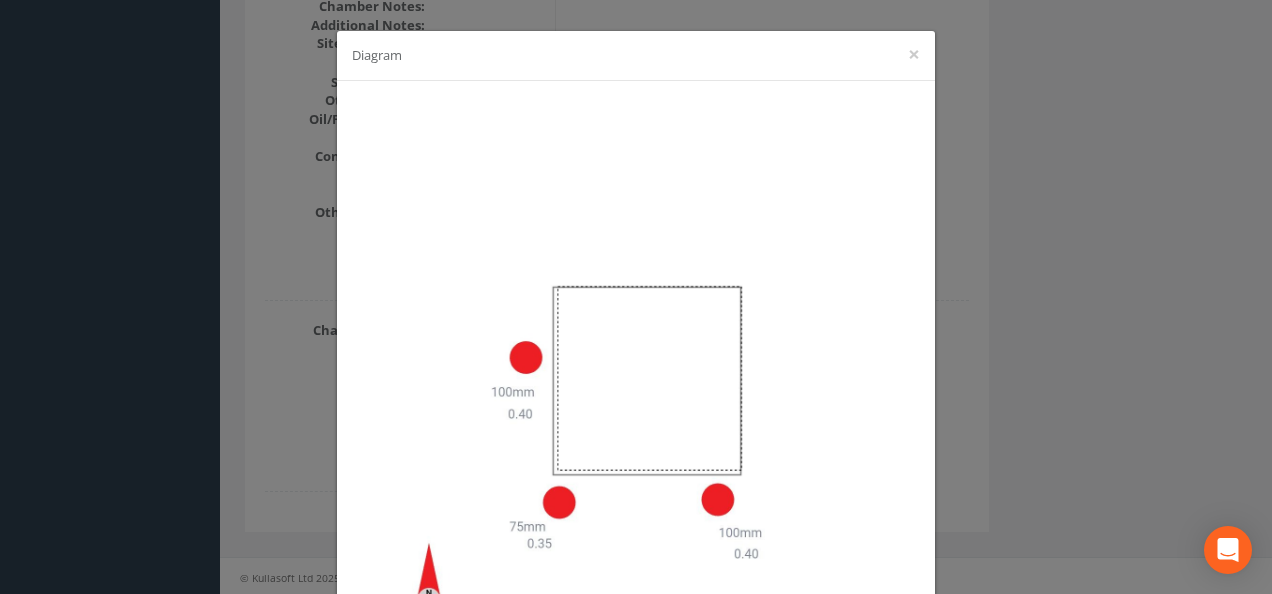 click on "Diagram  ×" at bounding box center (636, 297) 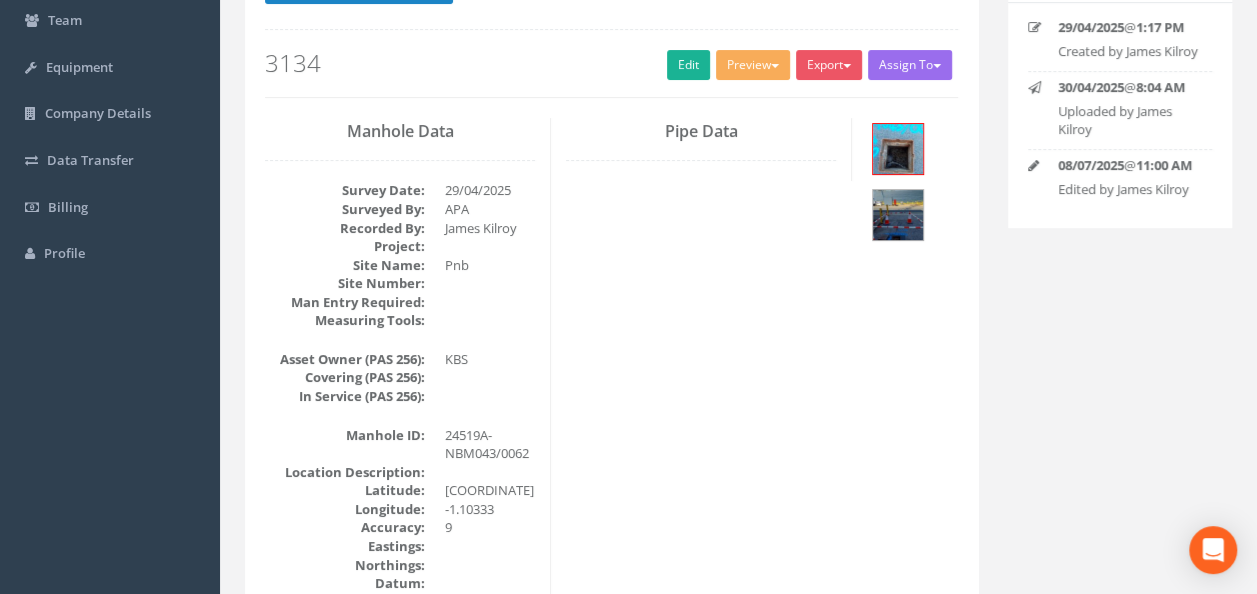 scroll, scrollTop: 0, scrollLeft: 0, axis: both 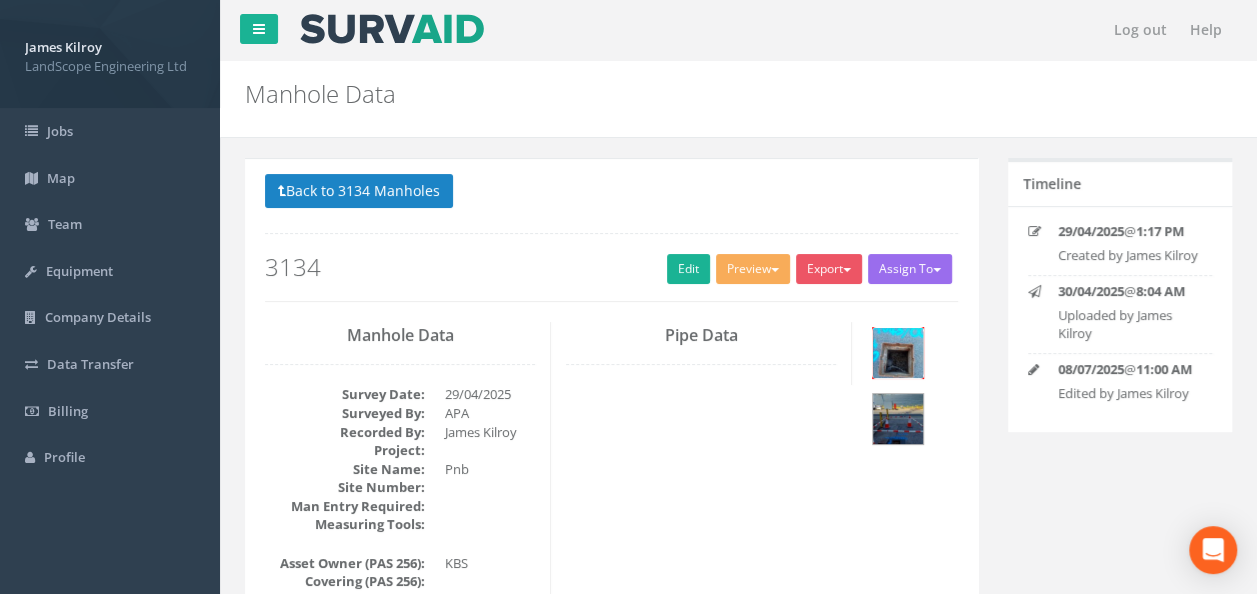 click at bounding box center (898, 353) 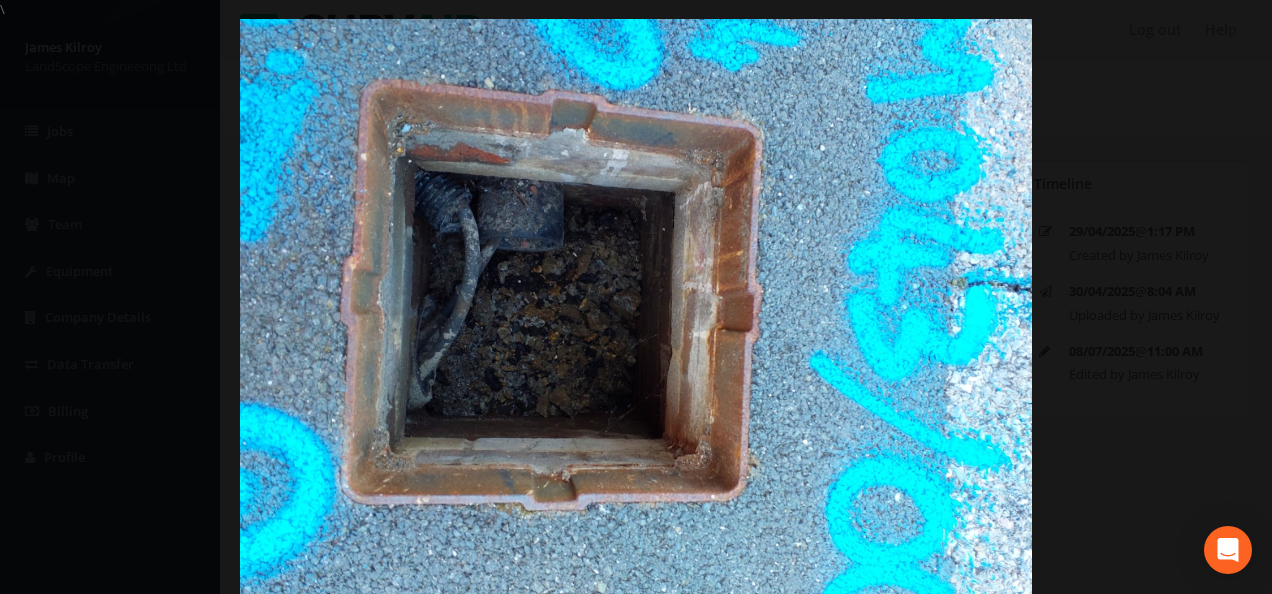 click at bounding box center [636, 316] 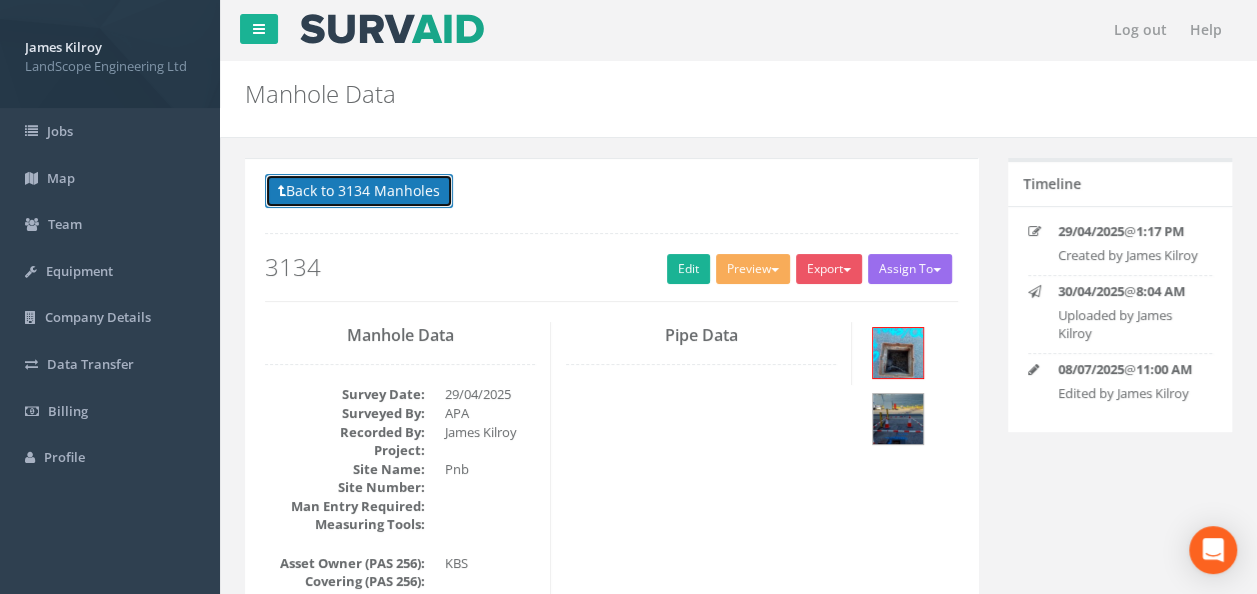 click on "Back to 3134 Manholes" at bounding box center [359, 191] 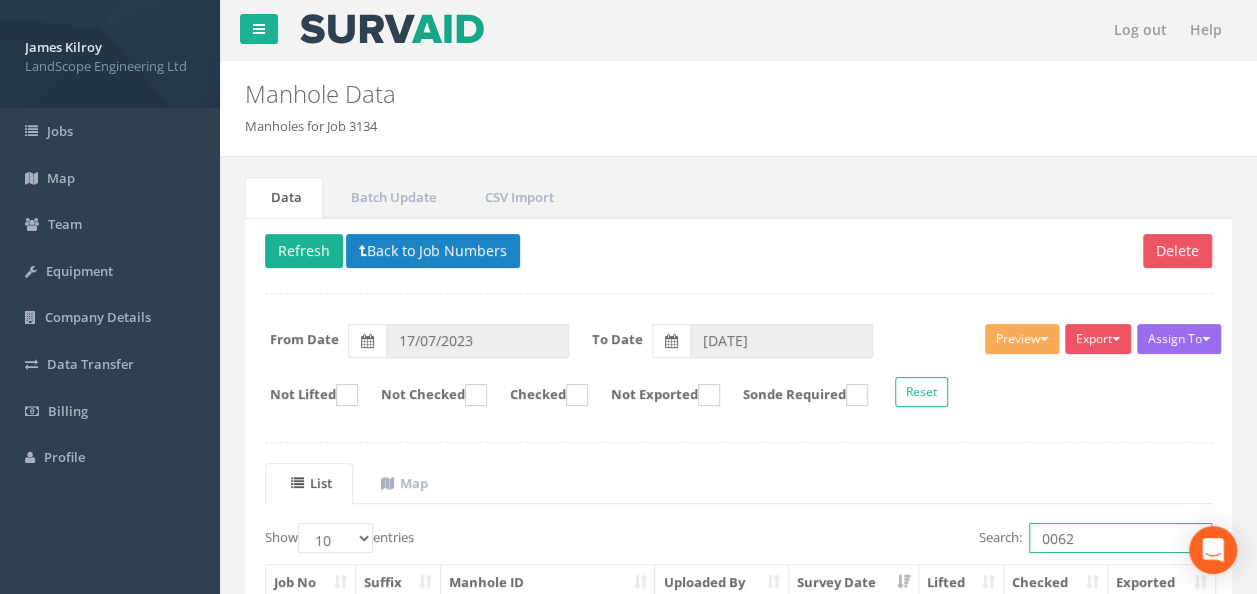 drag, startPoint x: 1100, startPoint y: 534, endPoint x: 929, endPoint y: 530, distance: 171.04678 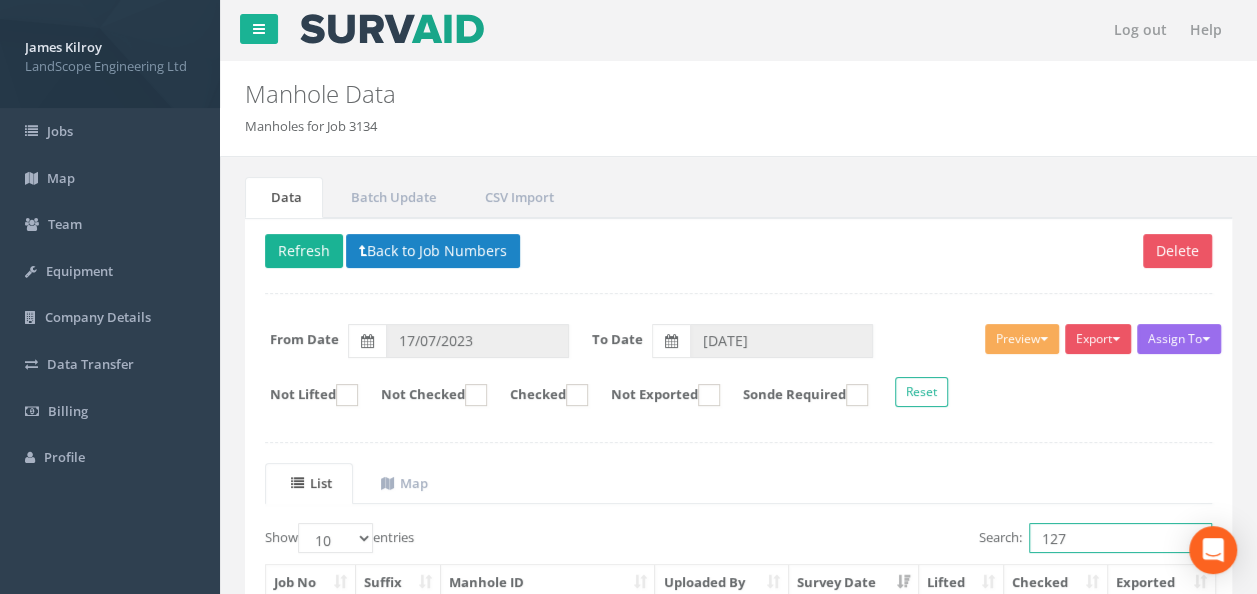 scroll, scrollTop: 200, scrollLeft: 0, axis: vertical 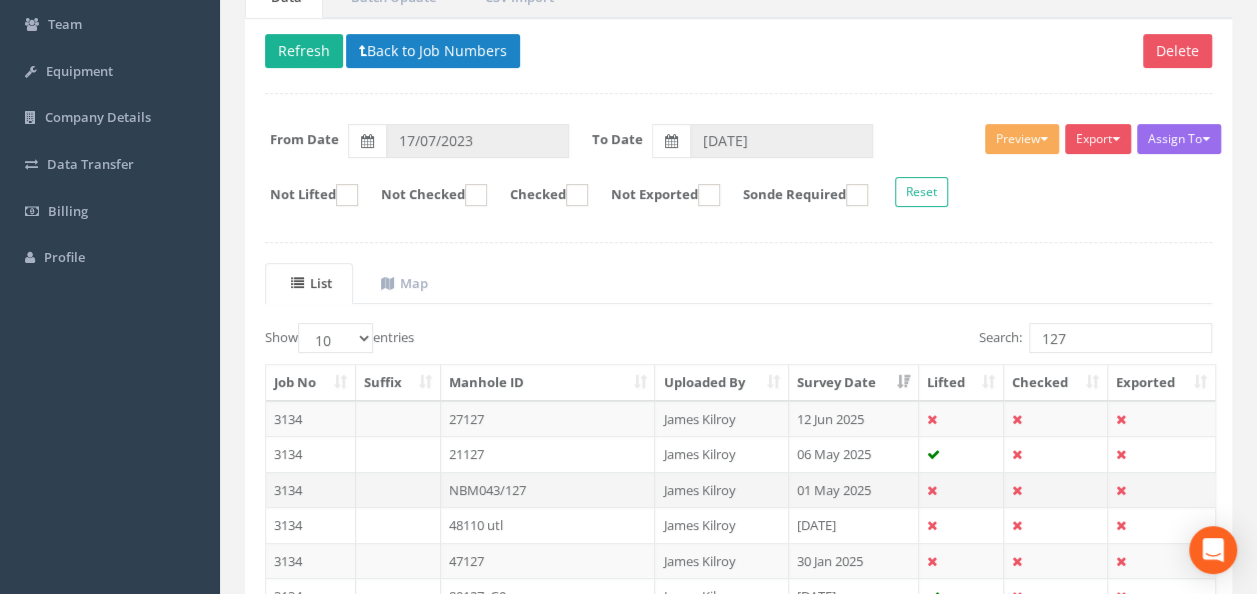 click on "NBM043/127" at bounding box center [548, 419] 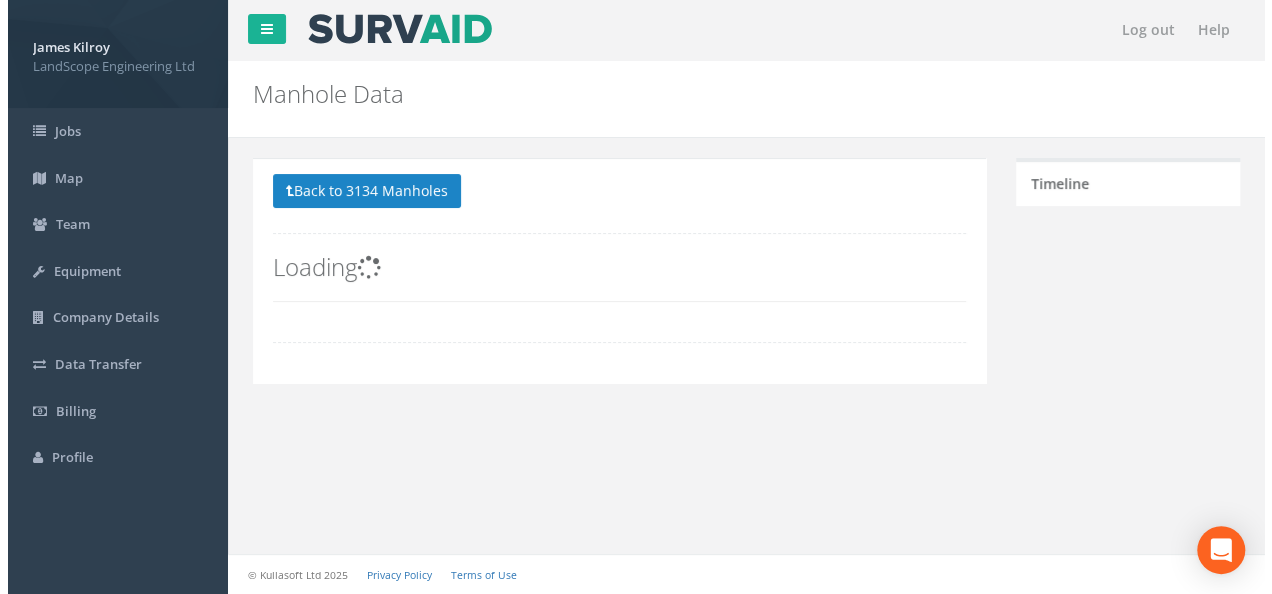 scroll, scrollTop: 0, scrollLeft: 0, axis: both 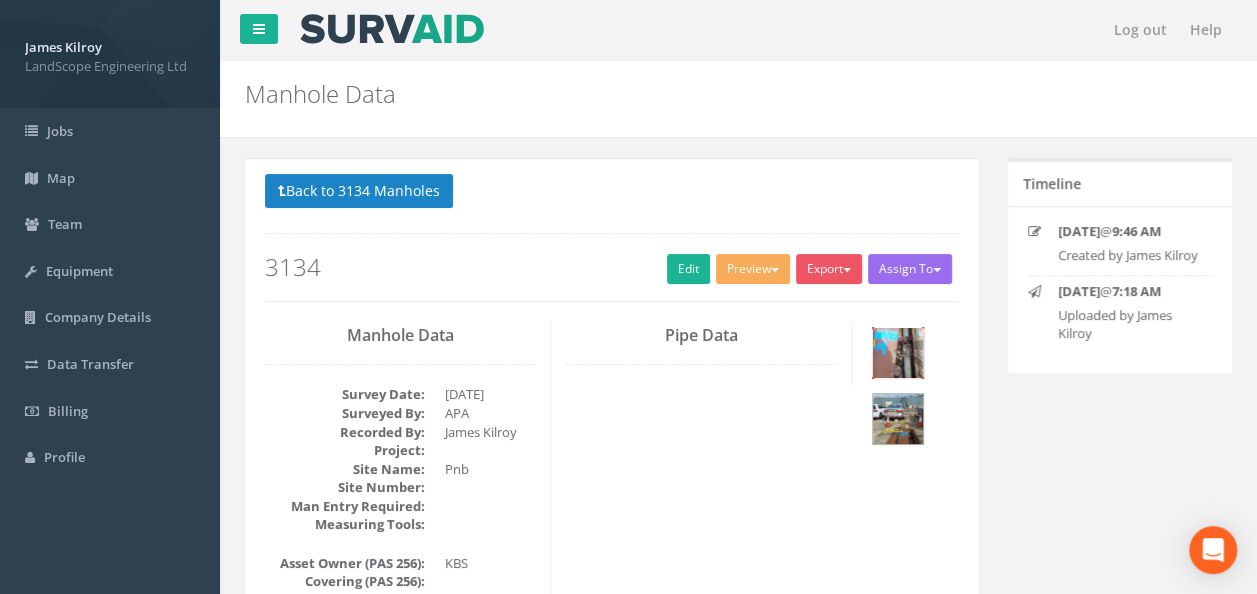 click at bounding box center (898, 353) 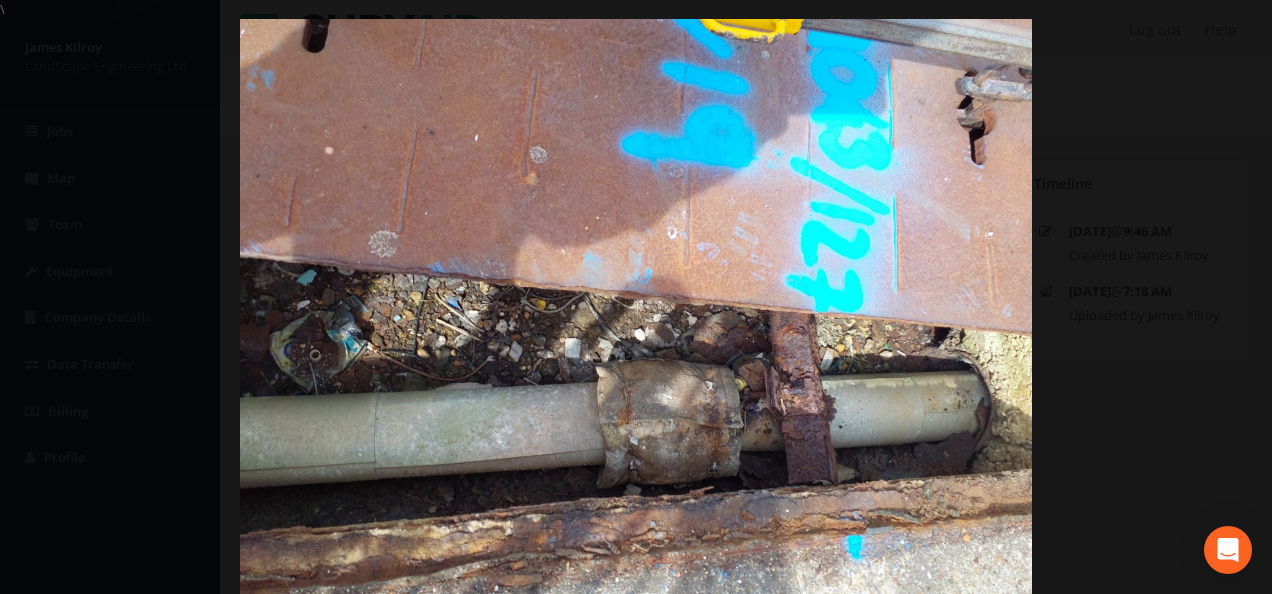 click at bounding box center (636, 316) 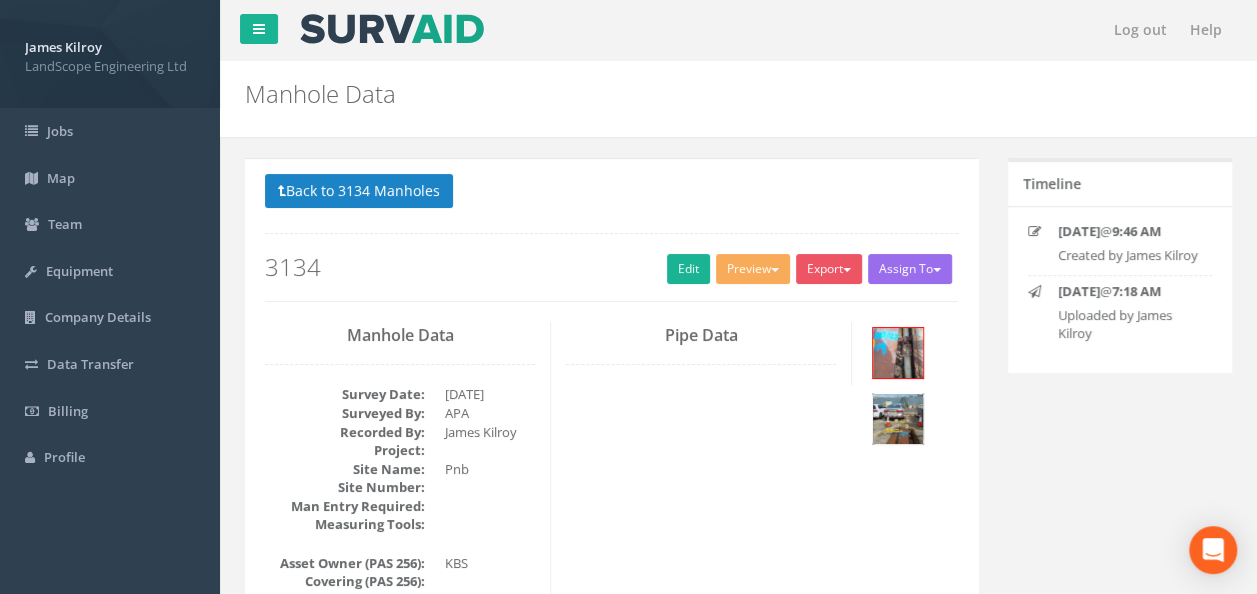 click at bounding box center (898, 419) 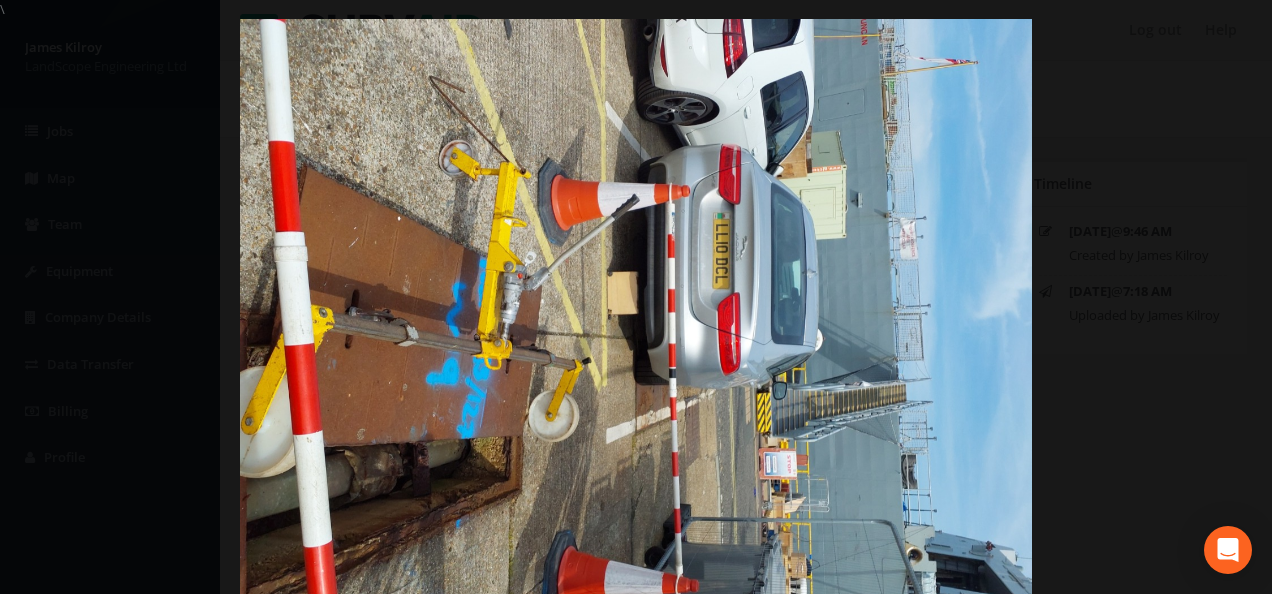 click at bounding box center [636, 316] 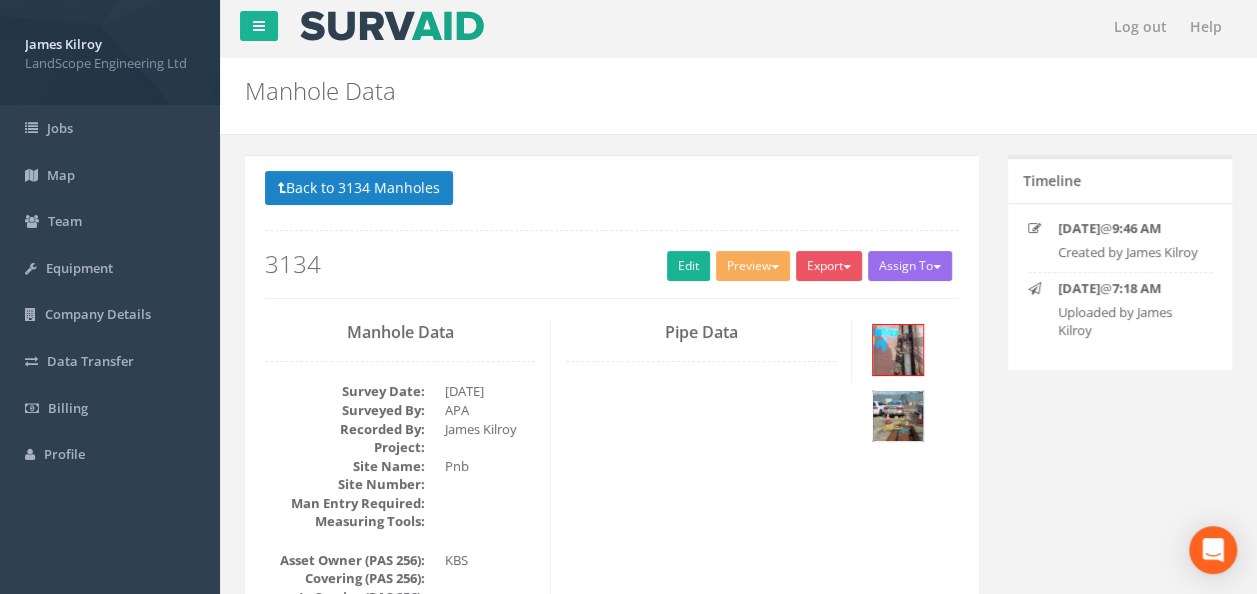 scroll, scrollTop: 0, scrollLeft: 0, axis: both 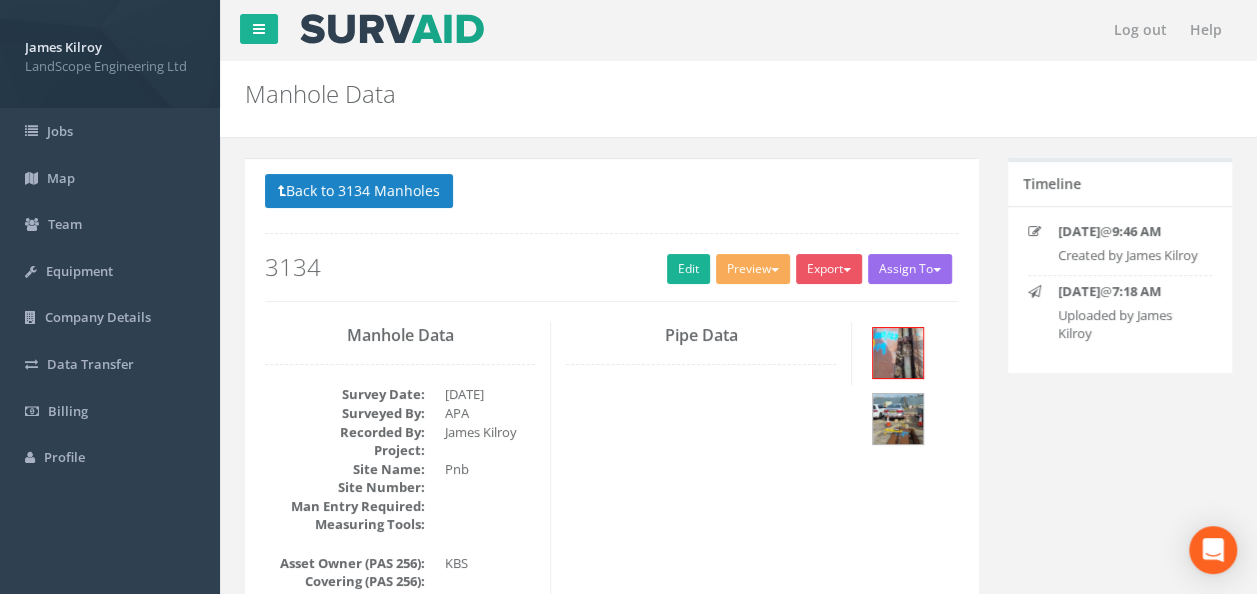 click on "Back to 3134 Manholes       Back to Map           Assign To            No Companies Added          Export        Basic Manhole   Condition Survey   Condition Survey 2479   EUFR V2   Landscope Manhole       Heathrow   United Utilities       SurvAid IC   SurvAid Manhole            Preview        Basic Manhole   Condition Survey   Condition Survey 2479   EUFR V2   Landscope Manhole       Heathrow   United Utilities       SurvAid IC   SurvAid Manhole         Edit   3134                                                Manhole Data       Survey Date:  01/05/2025  Surveyed By:  APA  Recorded By:  [PERSON]  Project:    Site Name:  Pnb  Site Number:    Man Entry Required:    Measuring Tools:        Asset Owner (PAS 256):  KBS  Covering (PAS 256):    In Service (PAS 256):        Manhole ID:  NBM043/127  Location Description:    Latitude:  50.80743  Longitude:  -1.10468  Accuracy:  7  Eastings:    Northings:    Datum:    Grid Ref (PAS 256):        Service Type:  ["Heating Pipes"]  Ownership:" at bounding box center [738, 1514] 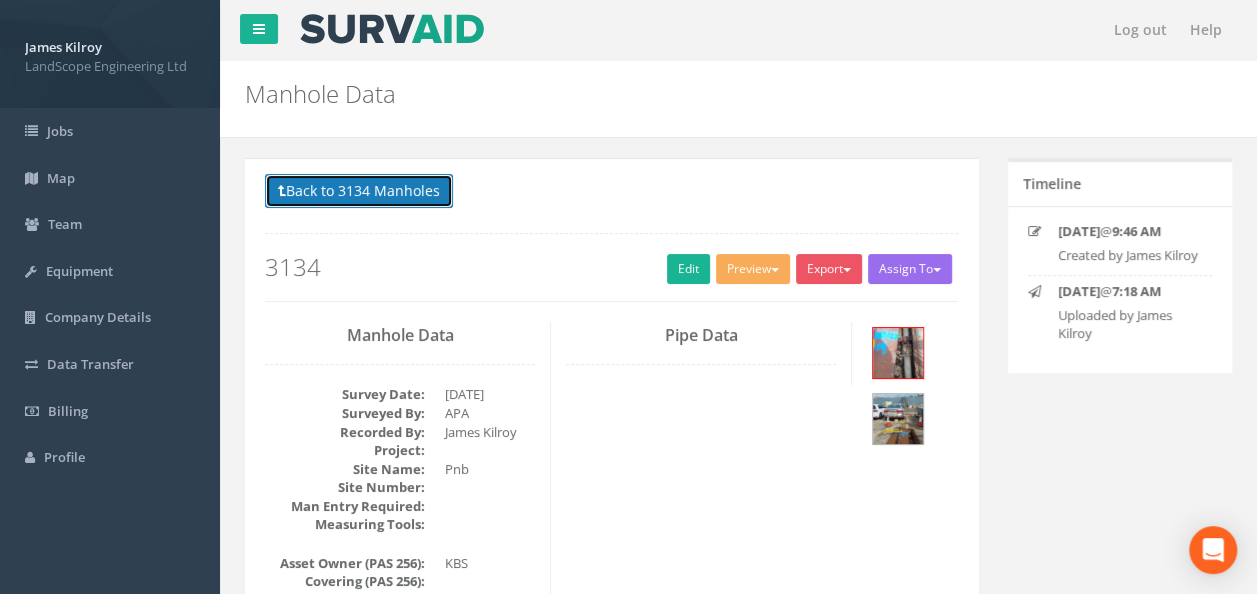 click on "Back to 3134 Manholes" at bounding box center [359, 191] 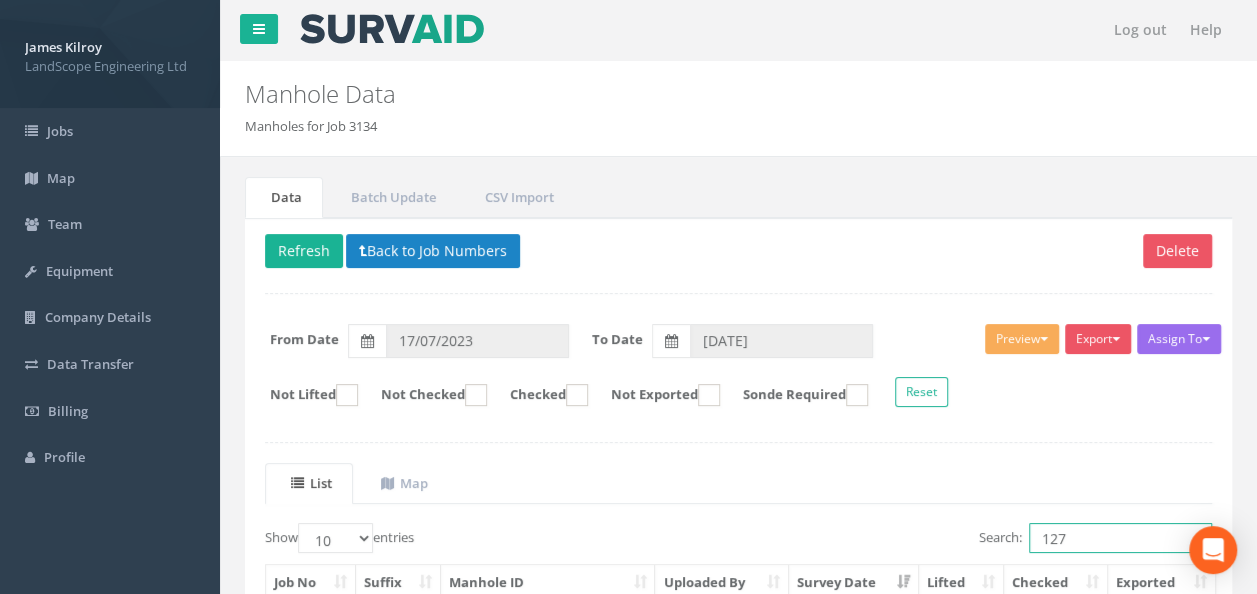 drag, startPoint x: 1091, startPoint y: 524, endPoint x: 986, endPoint y: 516, distance: 105.30432 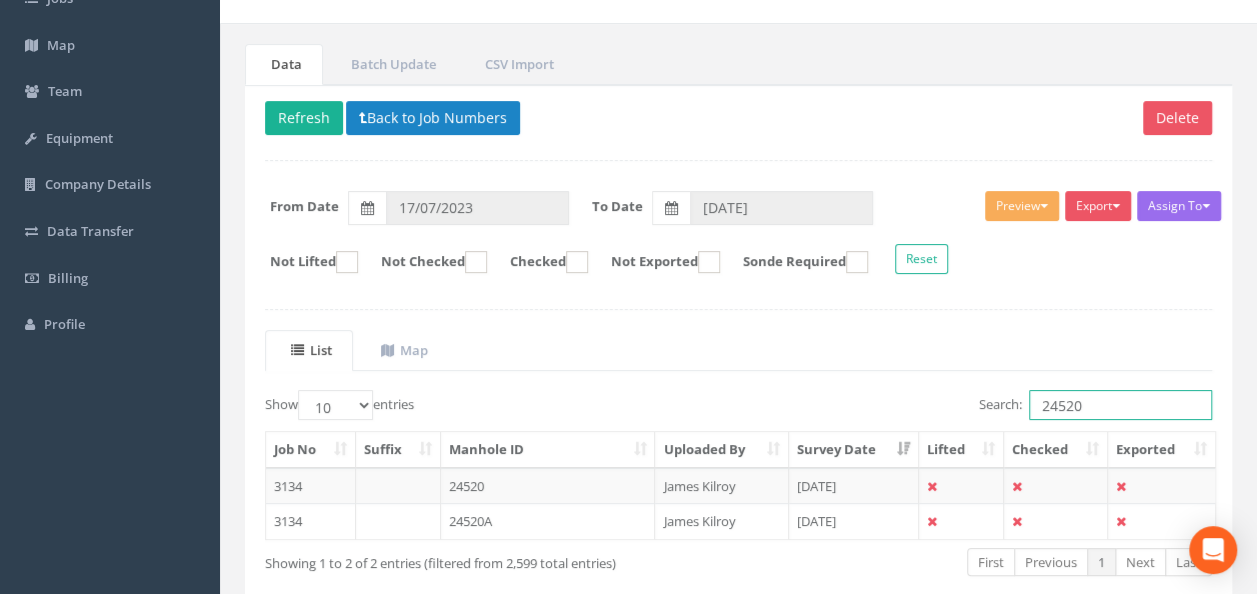 scroll, scrollTop: 230, scrollLeft: 0, axis: vertical 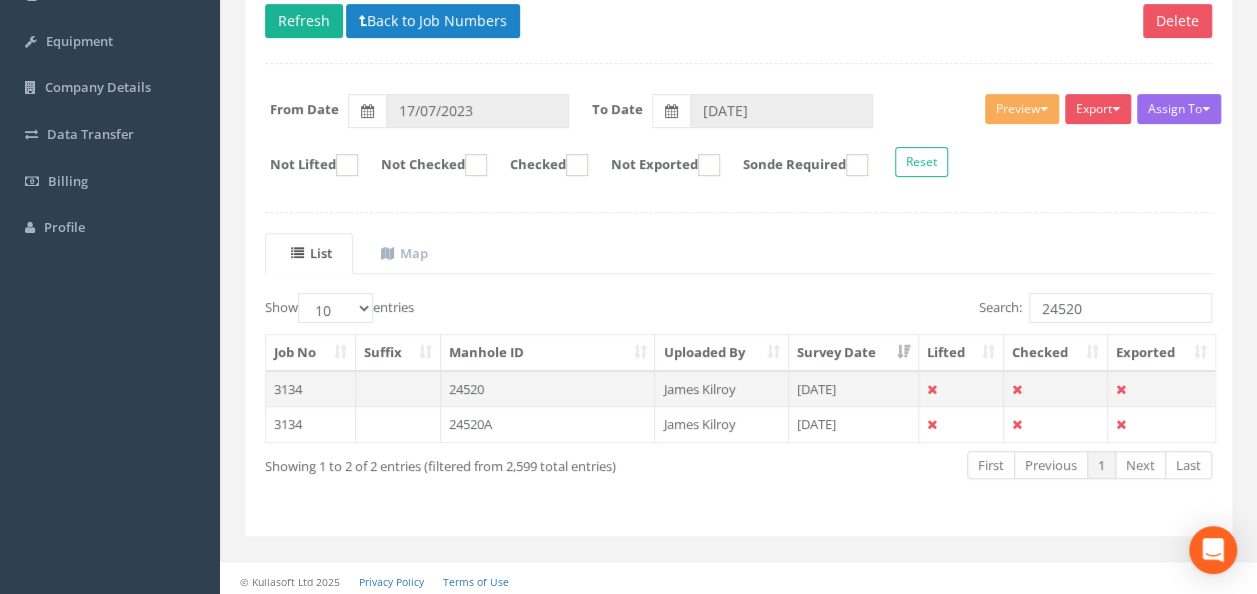 click on "24520" at bounding box center (548, 389) 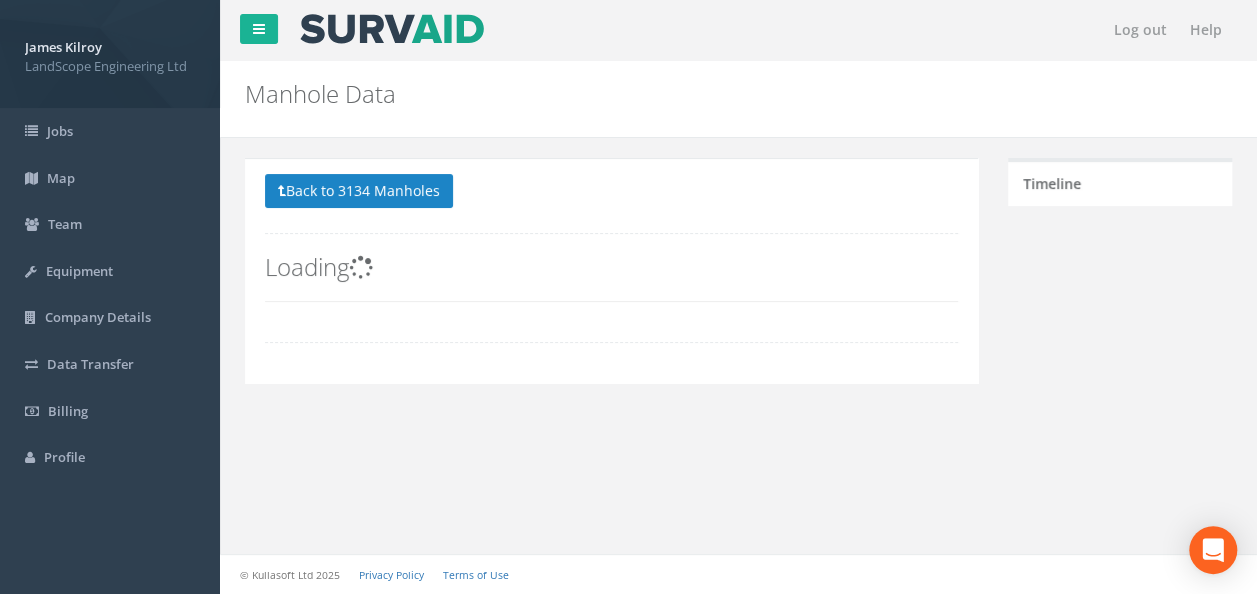 scroll, scrollTop: 0, scrollLeft: 0, axis: both 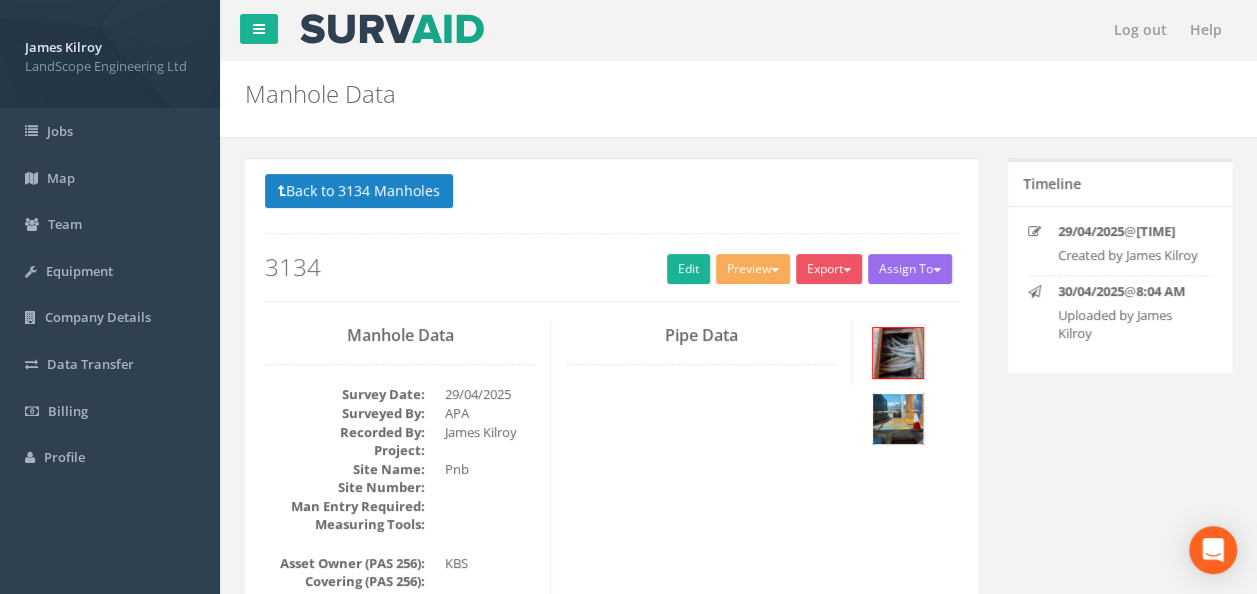 click at bounding box center (898, 419) 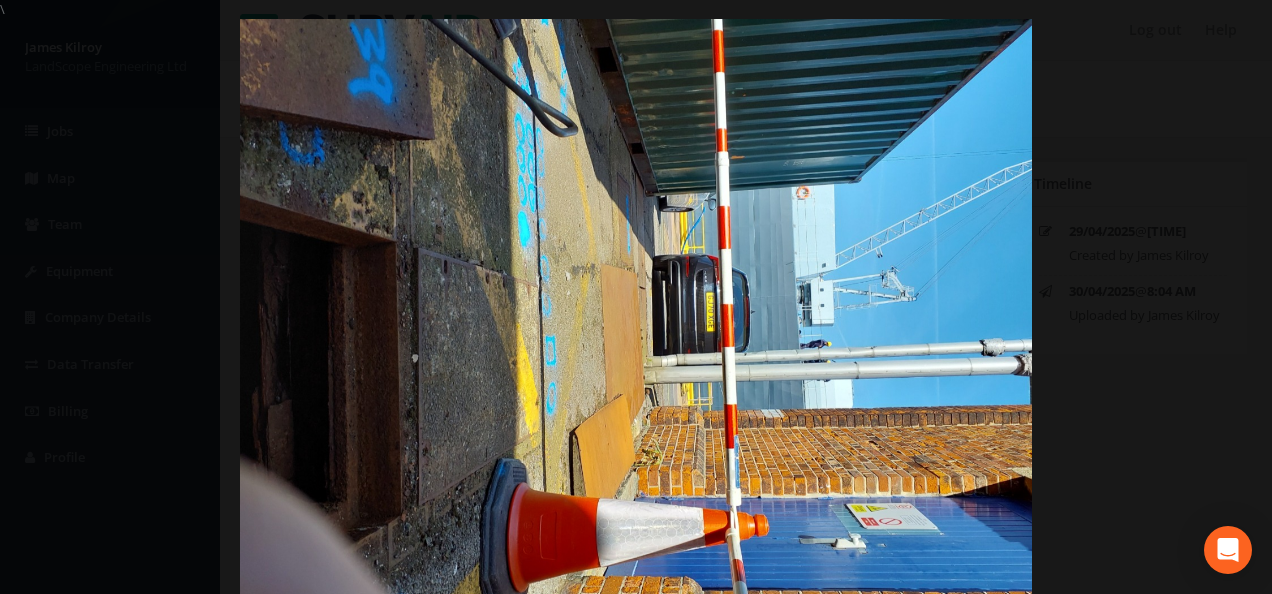 click at bounding box center (636, 316) 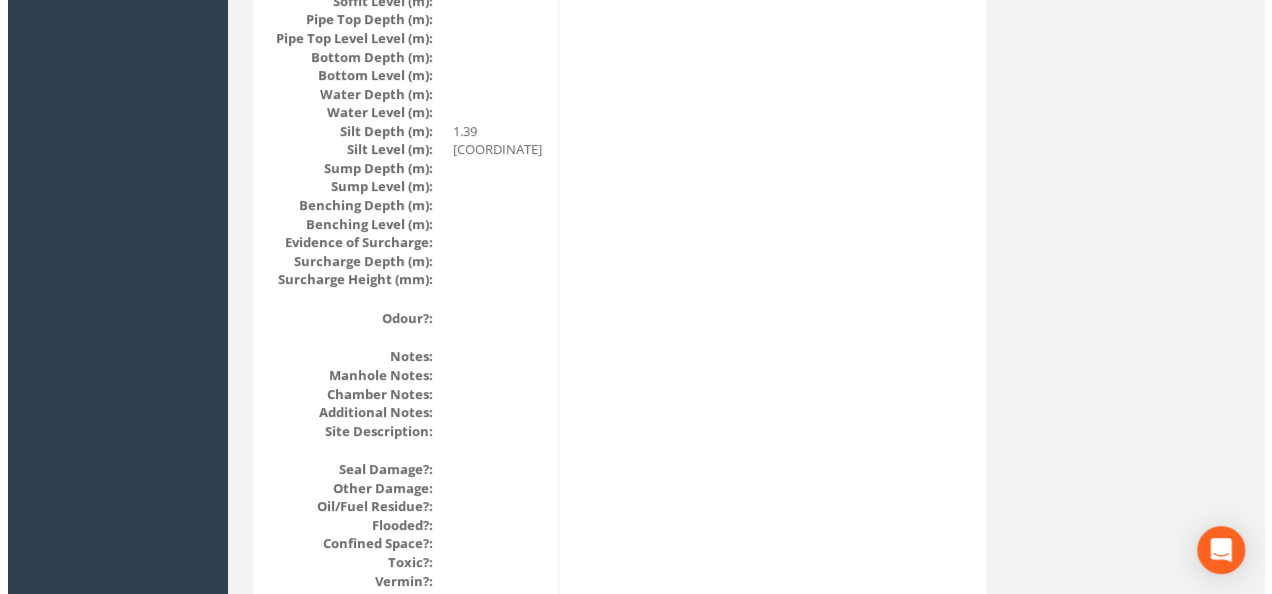 scroll, scrollTop: 2488, scrollLeft: 0, axis: vertical 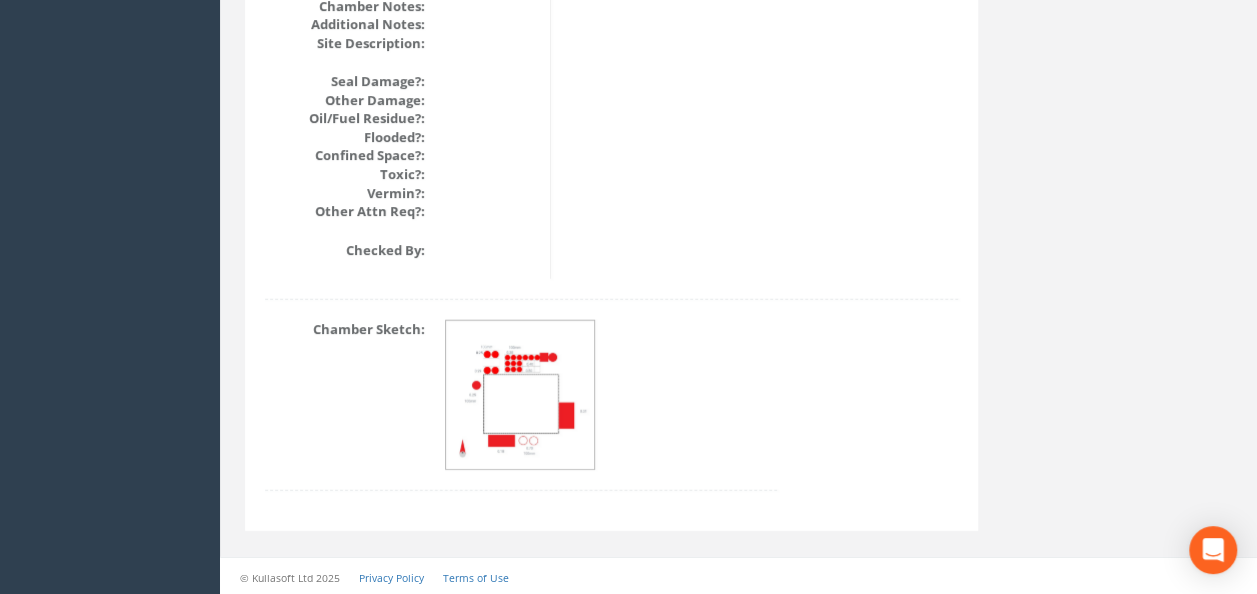 click at bounding box center [521, 396] 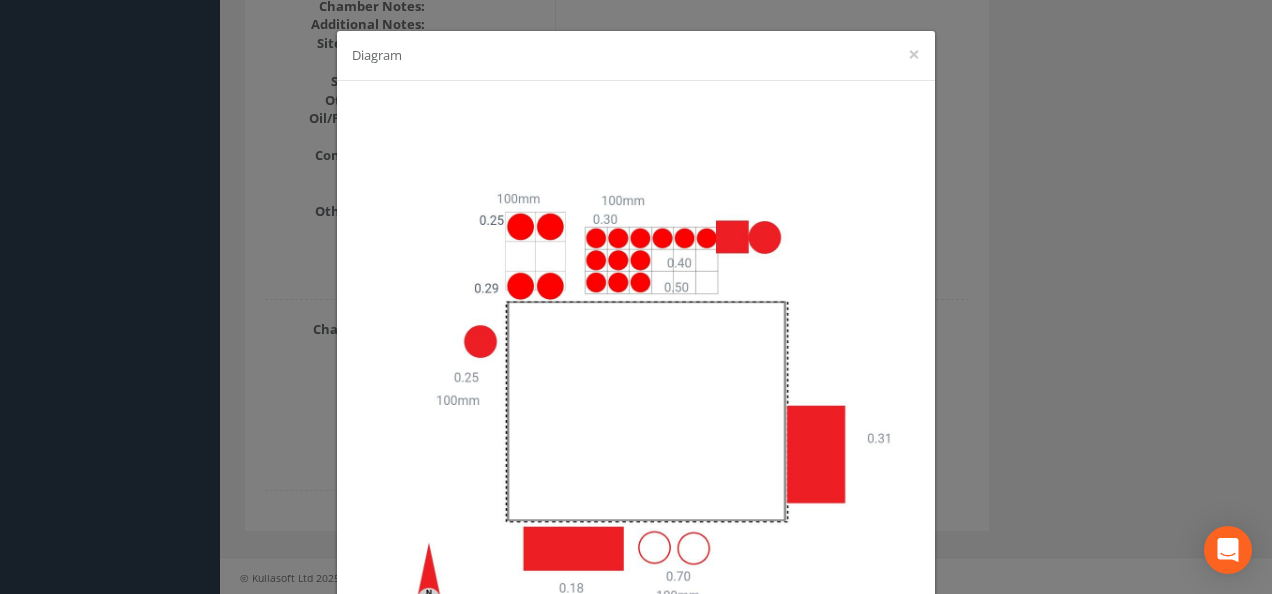 click on "Diagram  ×" at bounding box center (636, 297) 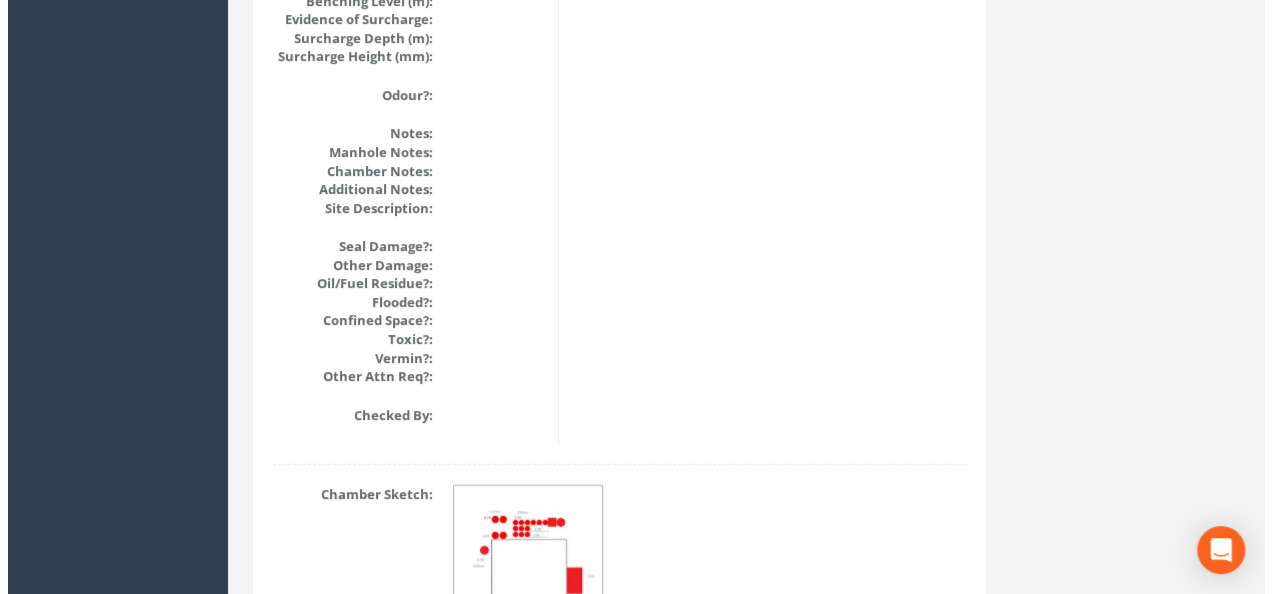 scroll, scrollTop: 2488, scrollLeft: 0, axis: vertical 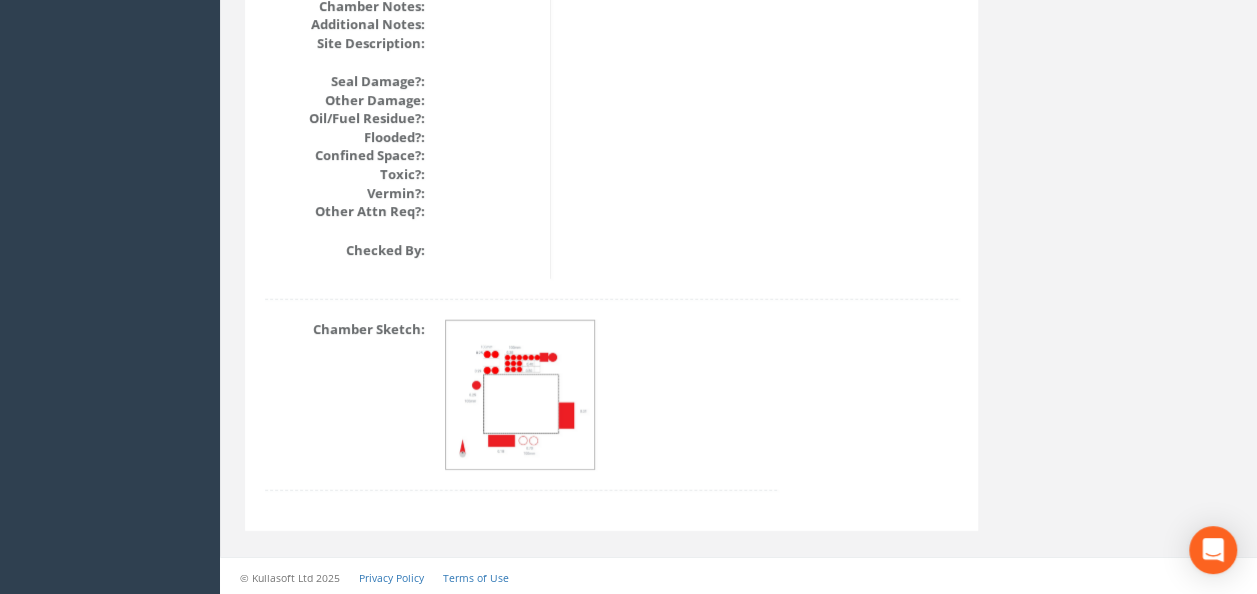 click at bounding box center [521, 396] 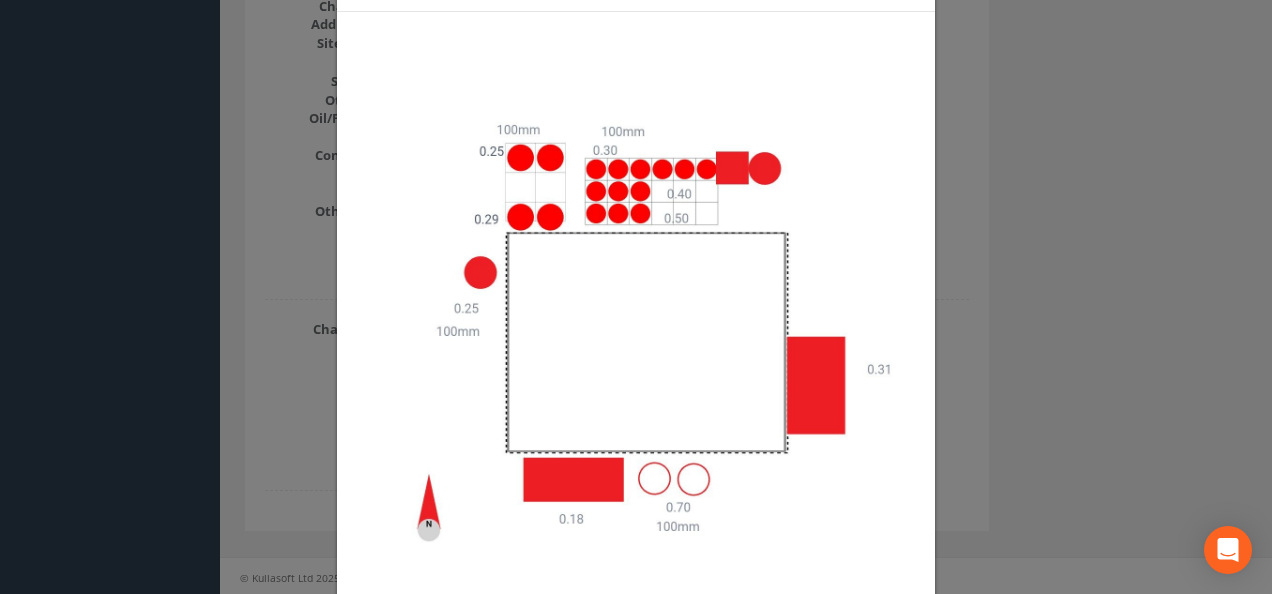 scroll, scrollTop: 100, scrollLeft: 0, axis: vertical 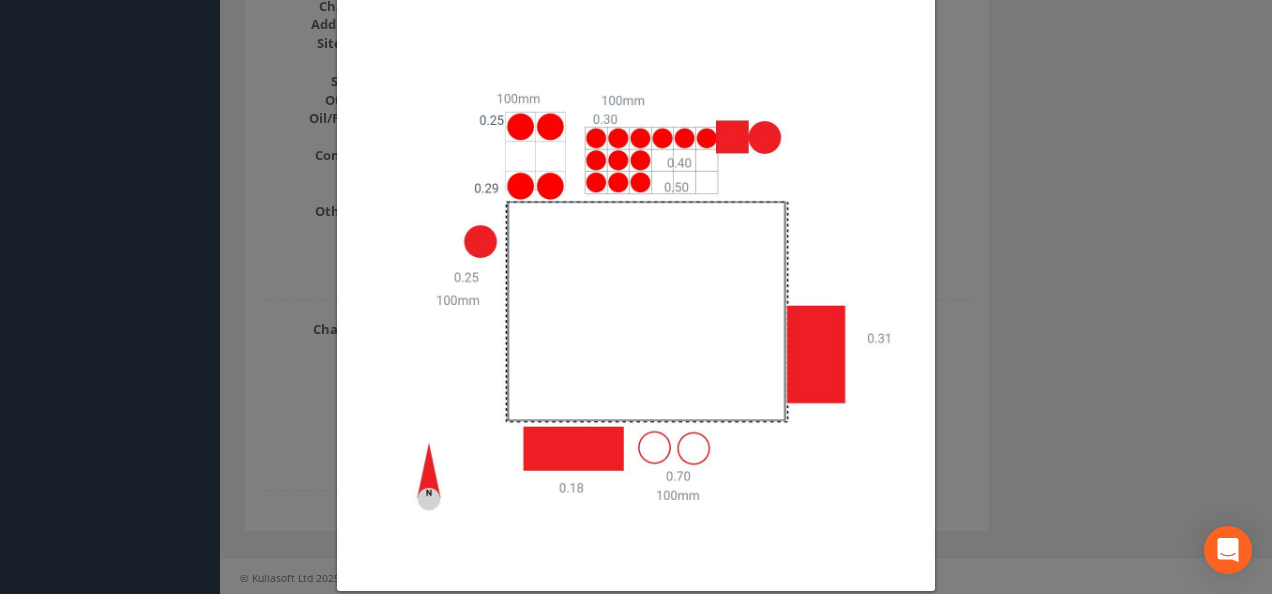 click on "Diagram  ×" at bounding box center (636, 297) 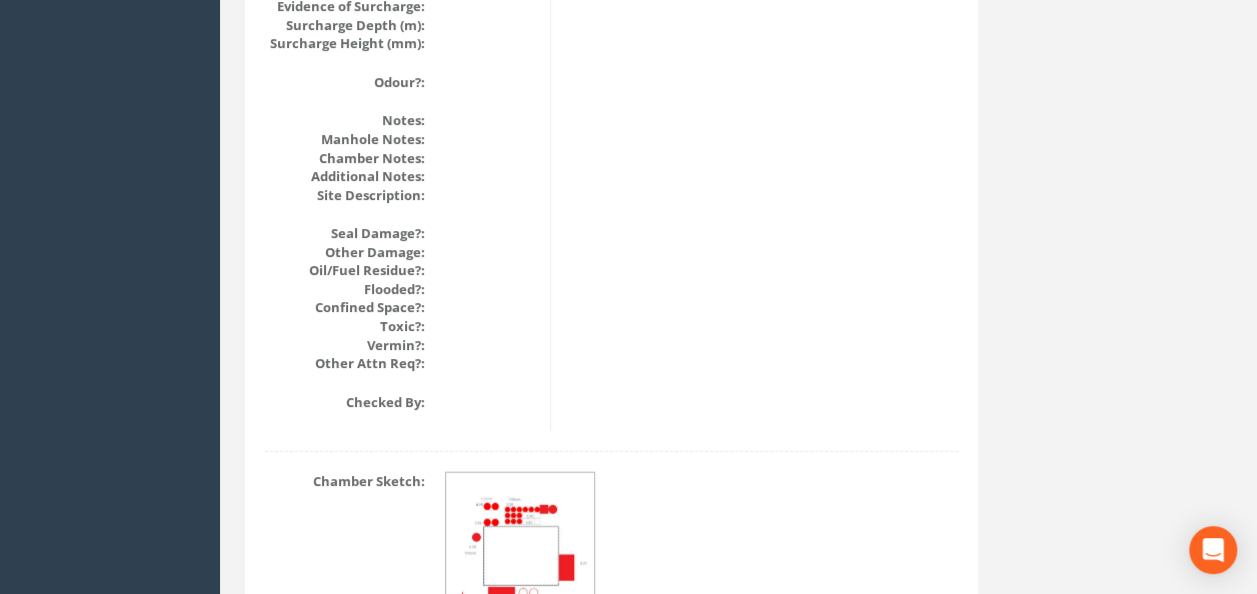 scroll, scrollTop: 2388, scrollLeft: 0, axis: vertical 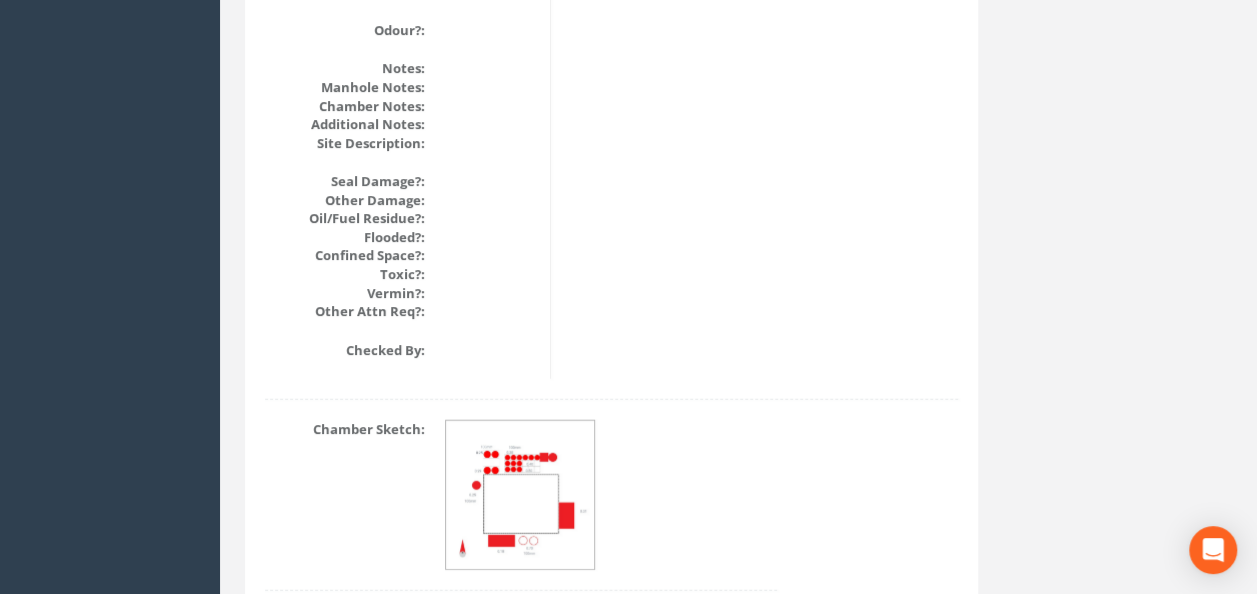 drag, startPoint x: 568, startPoint y: 454, endPoint x: 700, endPoint y: 454, distance: 132 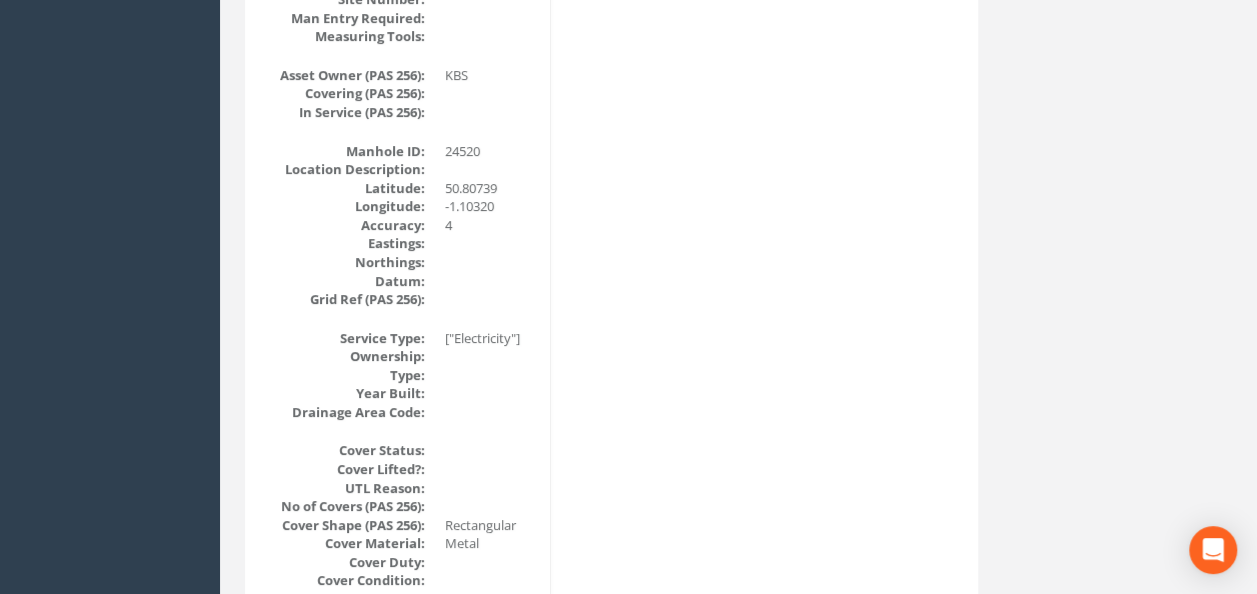scroll, scrollTop: 0, scrollLeft: 0, axis: both 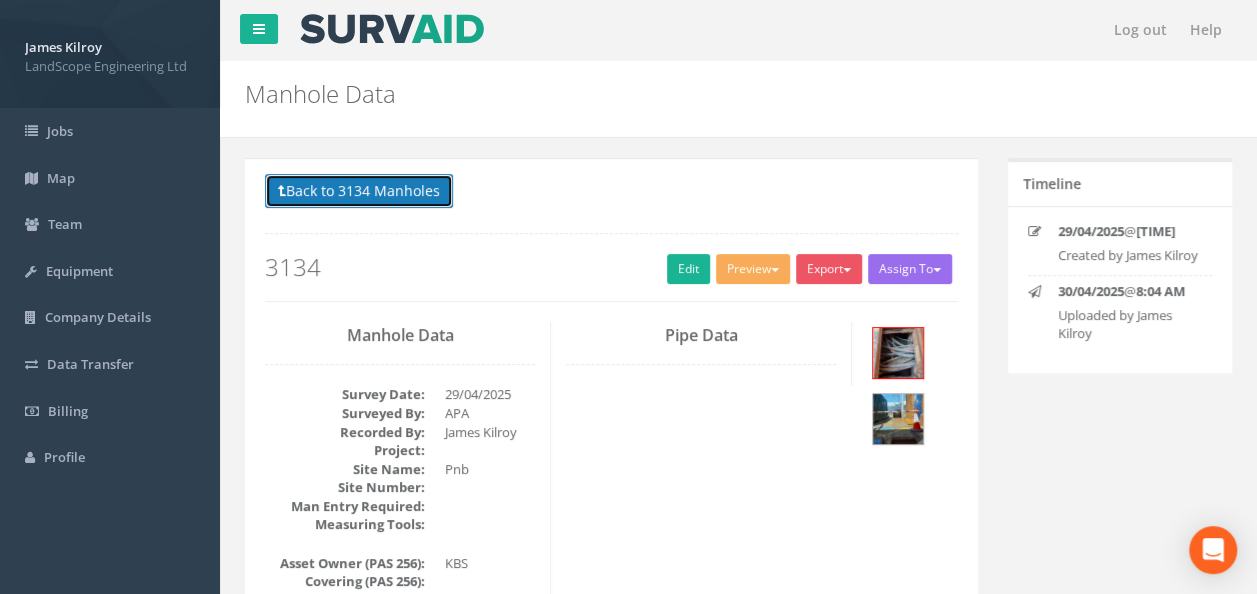 click on "Back to 3134 Manholes" at bounding box center [359, 191] 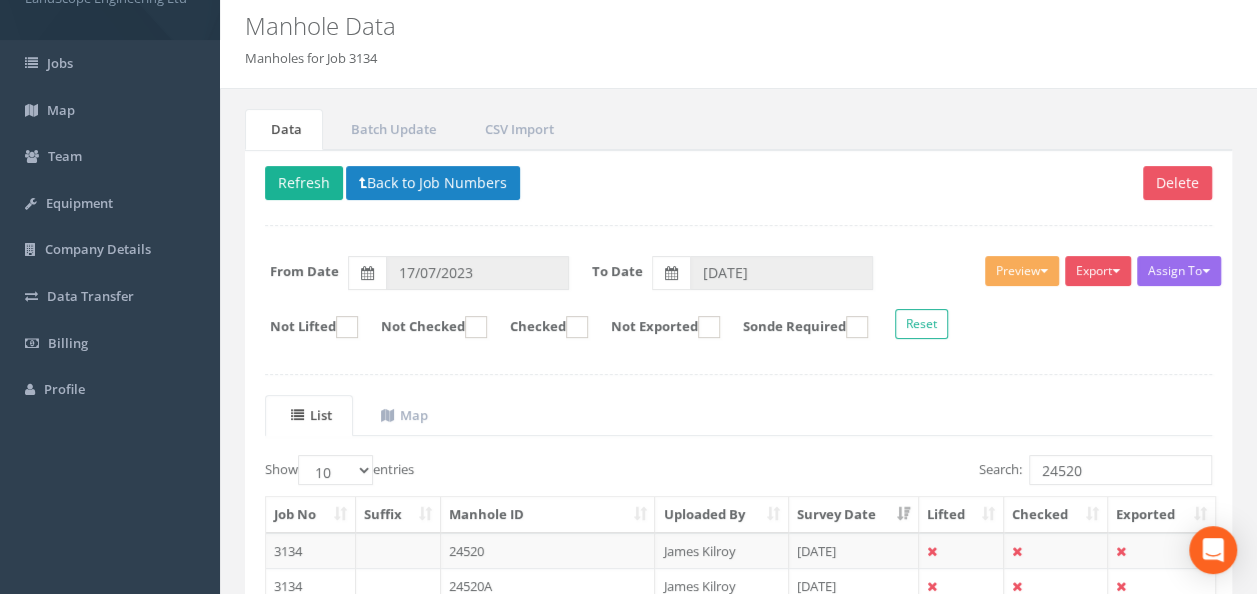 scroll, scrollTop: 100, scrollLeft: 0, axis: vertical 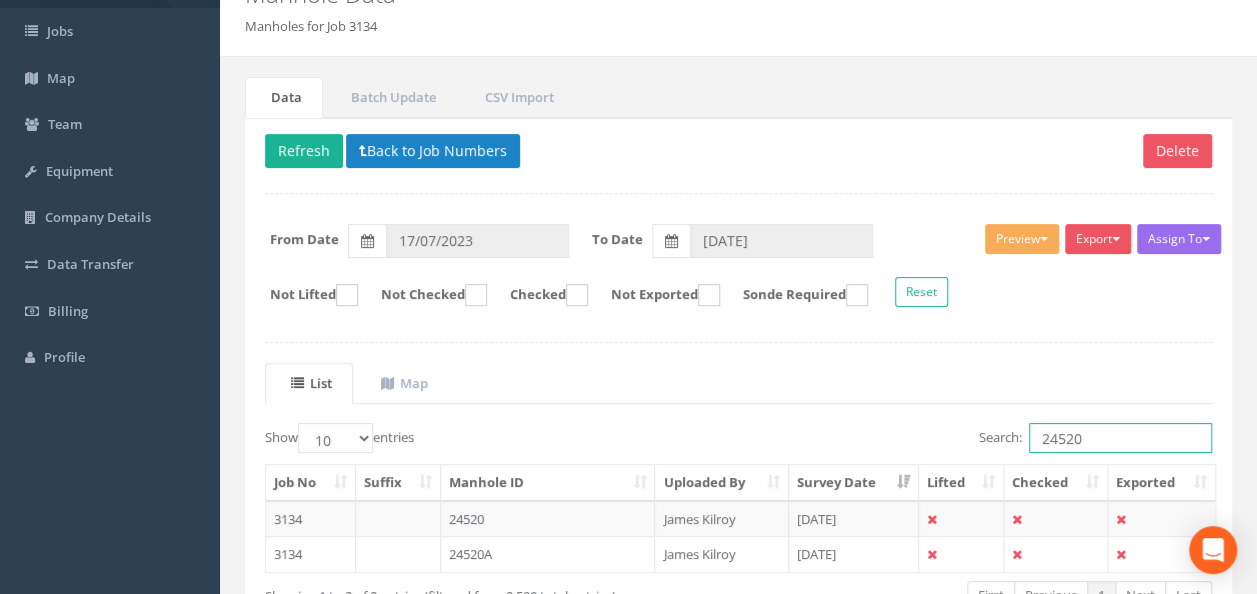 click on "24520" at bounding box center (1120, 438) 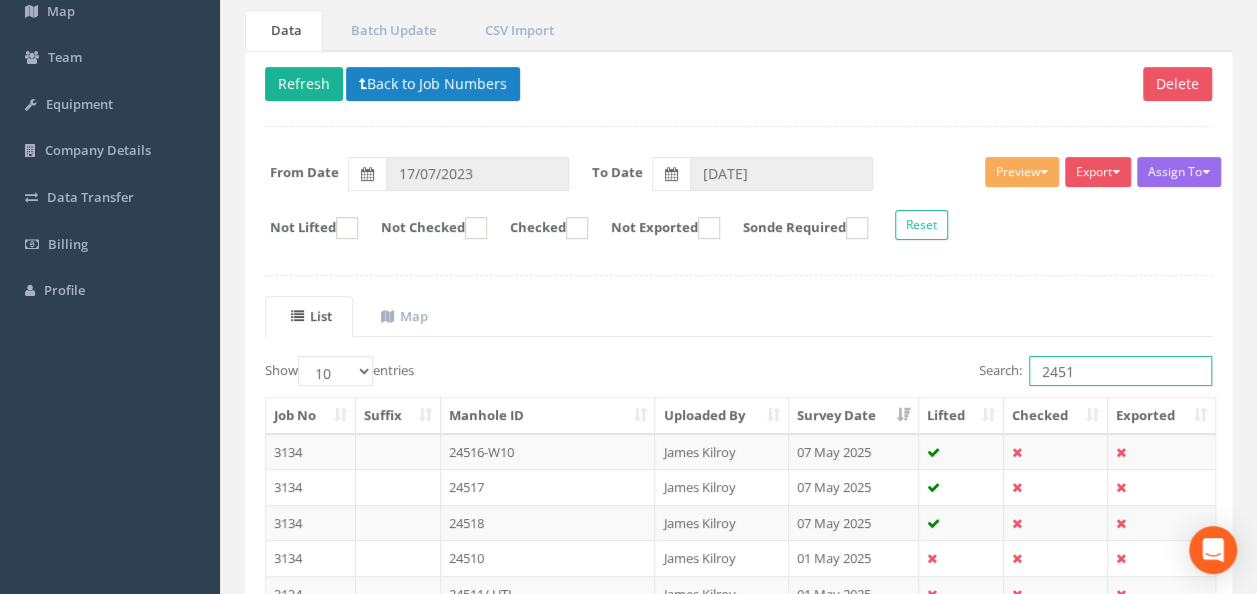 scroll, scrollTop: 200, scrollLeft: 0, axis: vertical 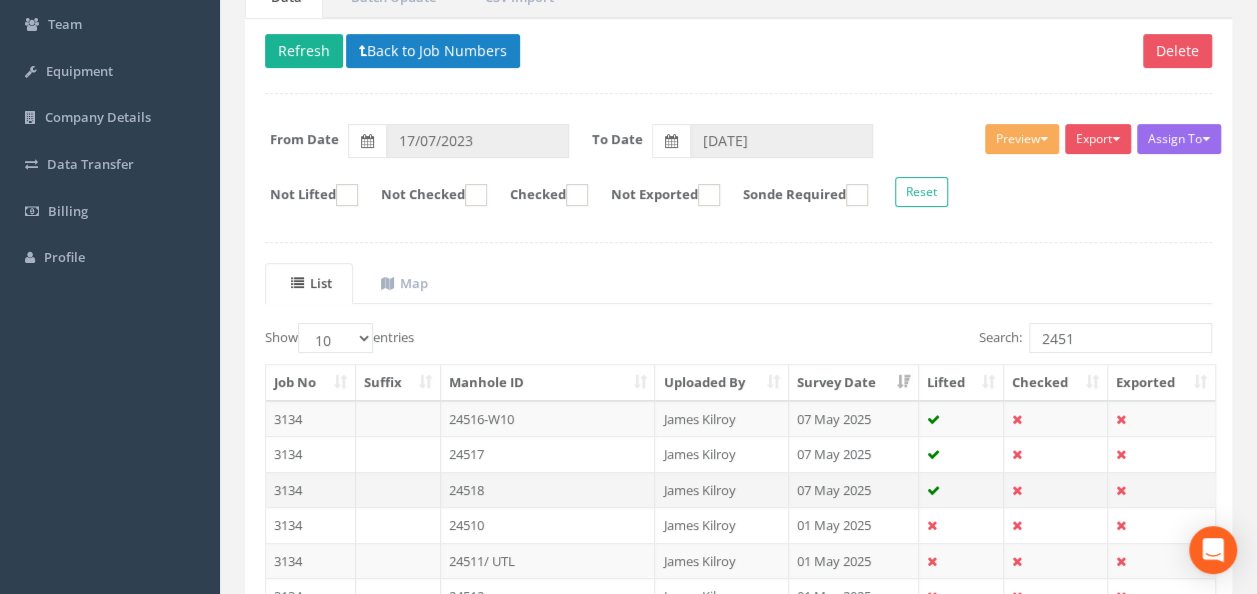click on "24518" at bounding box center [548, 419] 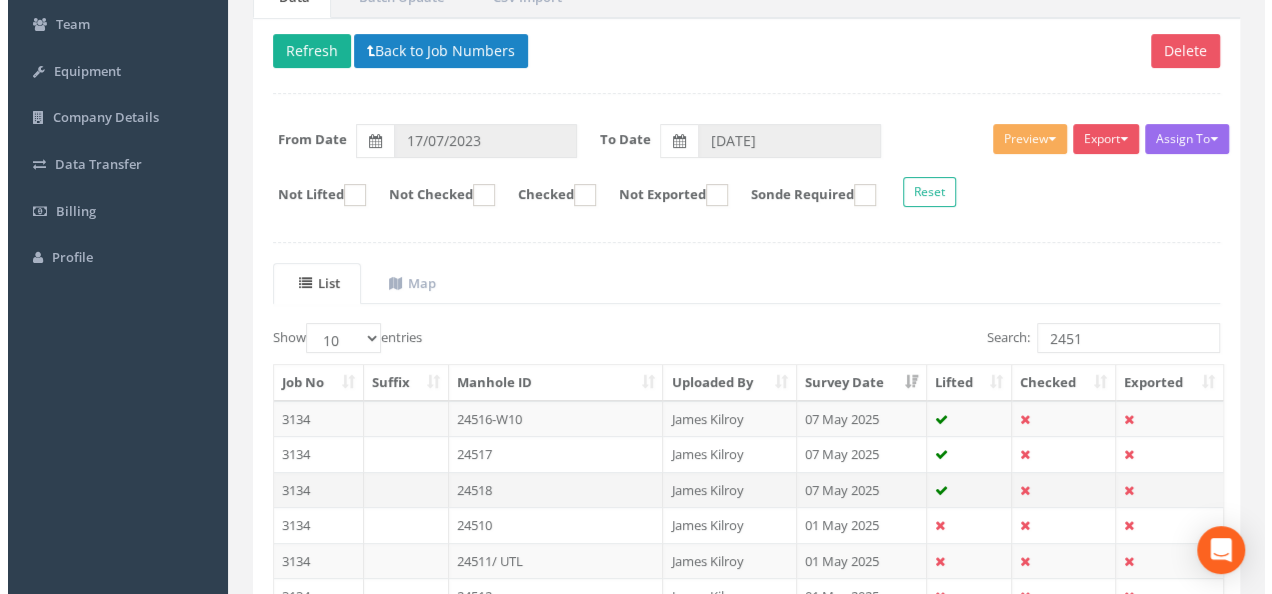 scroll, scrollTop: 0, scrollLeft: 0, axis: both 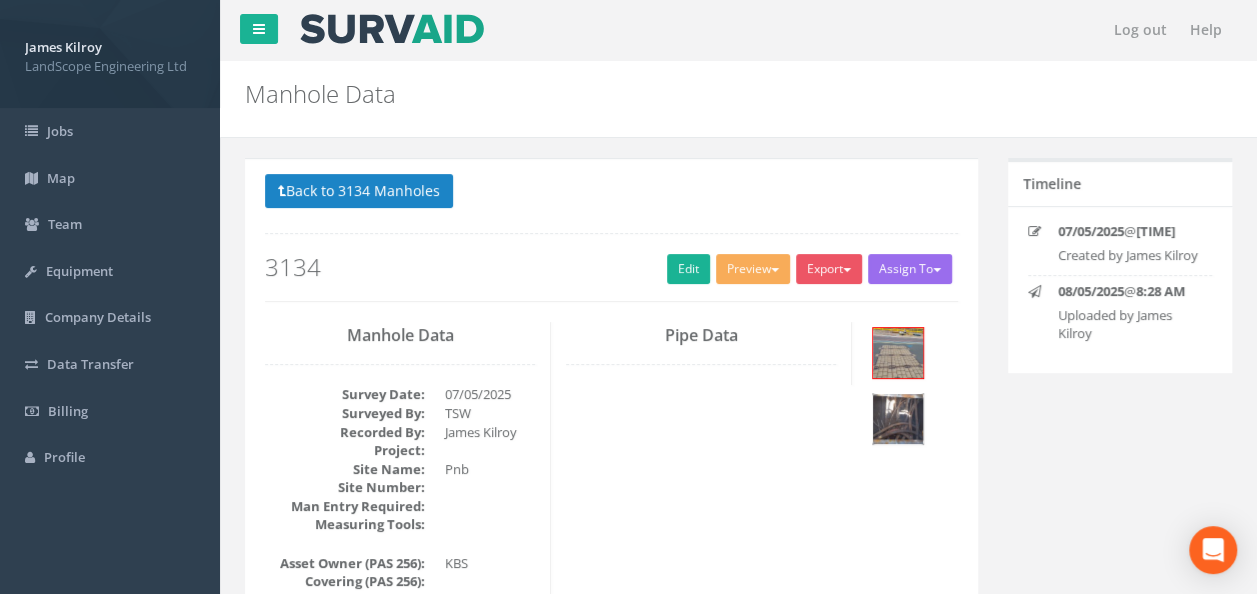 click at bounding box center (898, 419) 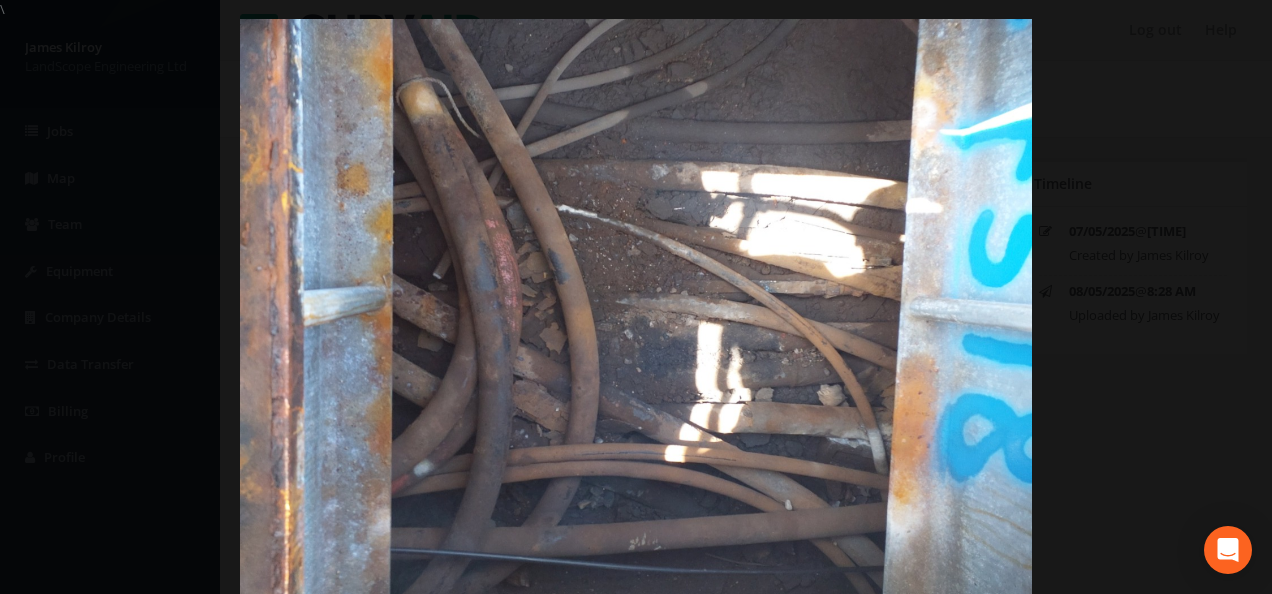 click at bounding box center [636, 316] 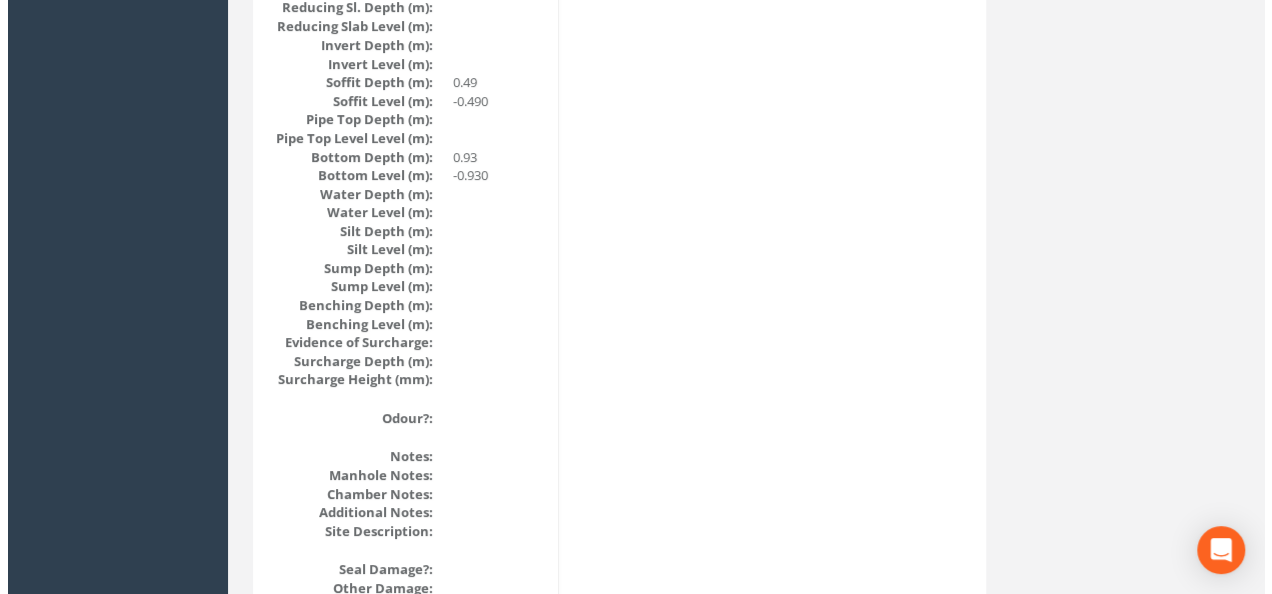 scroll, scrollTop: 2400, scrollLeft: 0, axis: vertical 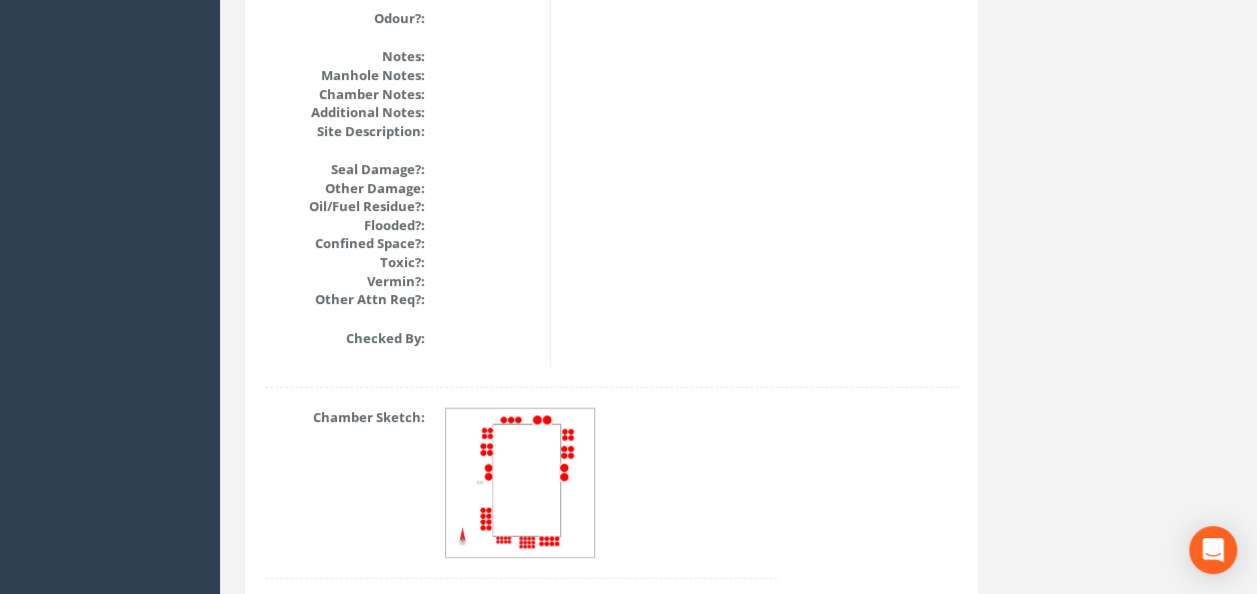 click at bounding box center (521, 484) 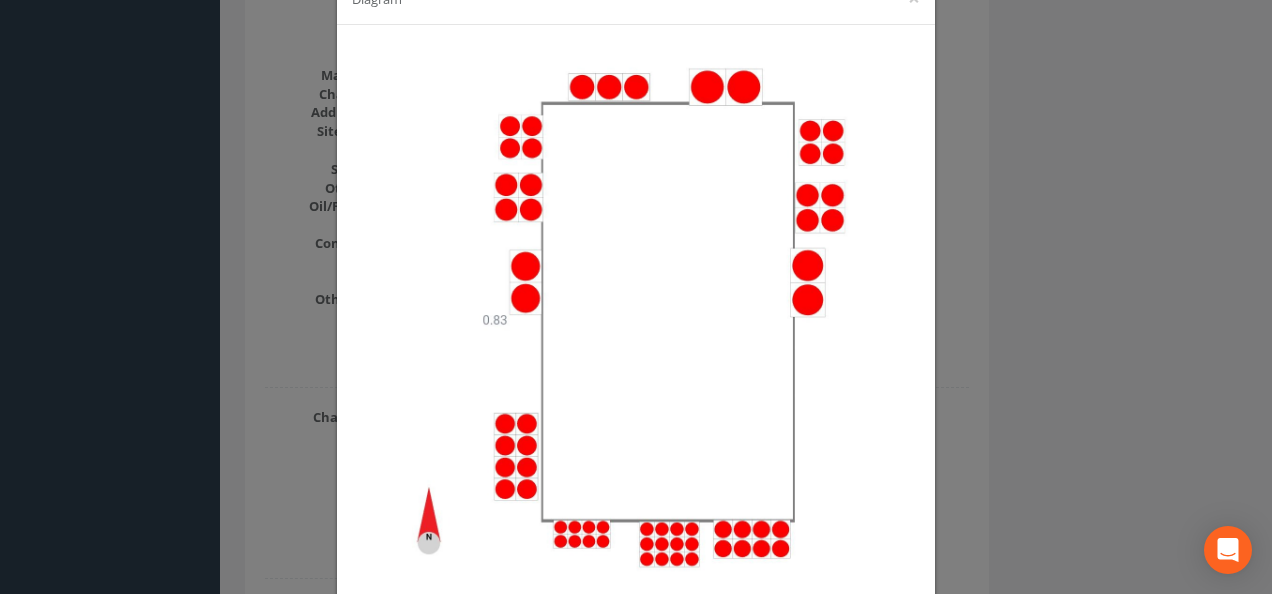 scroll, scrollTop: 100, scrollLeft: 0, axis: vertical 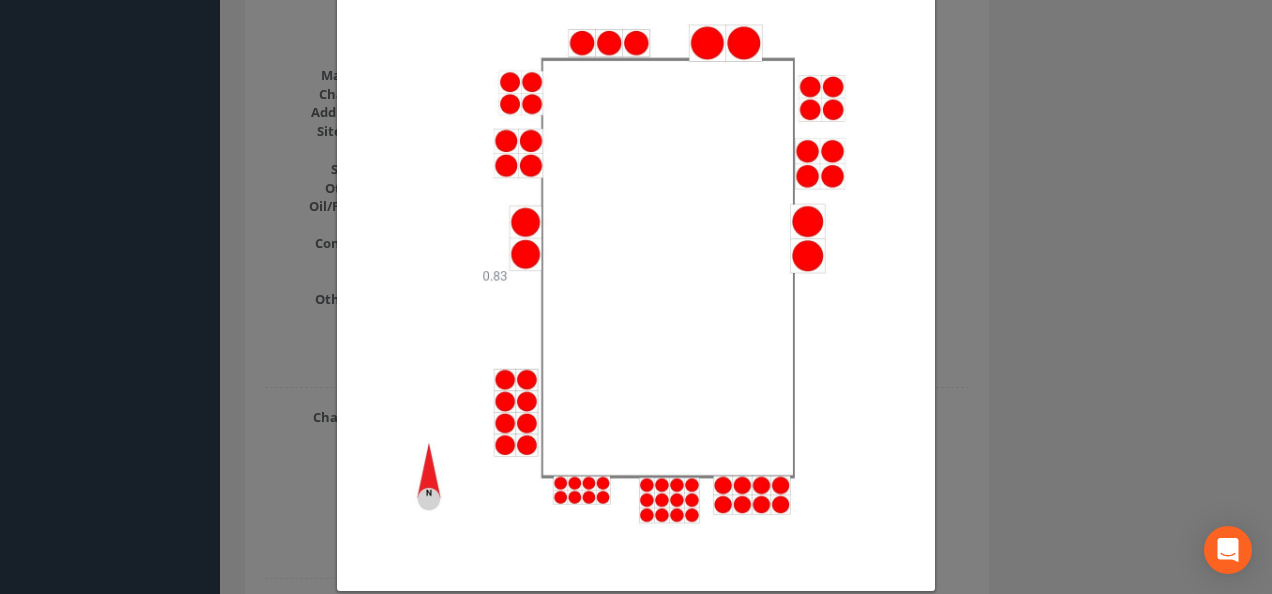 click on "Diagram  ×" at bounding box center [636, 297] 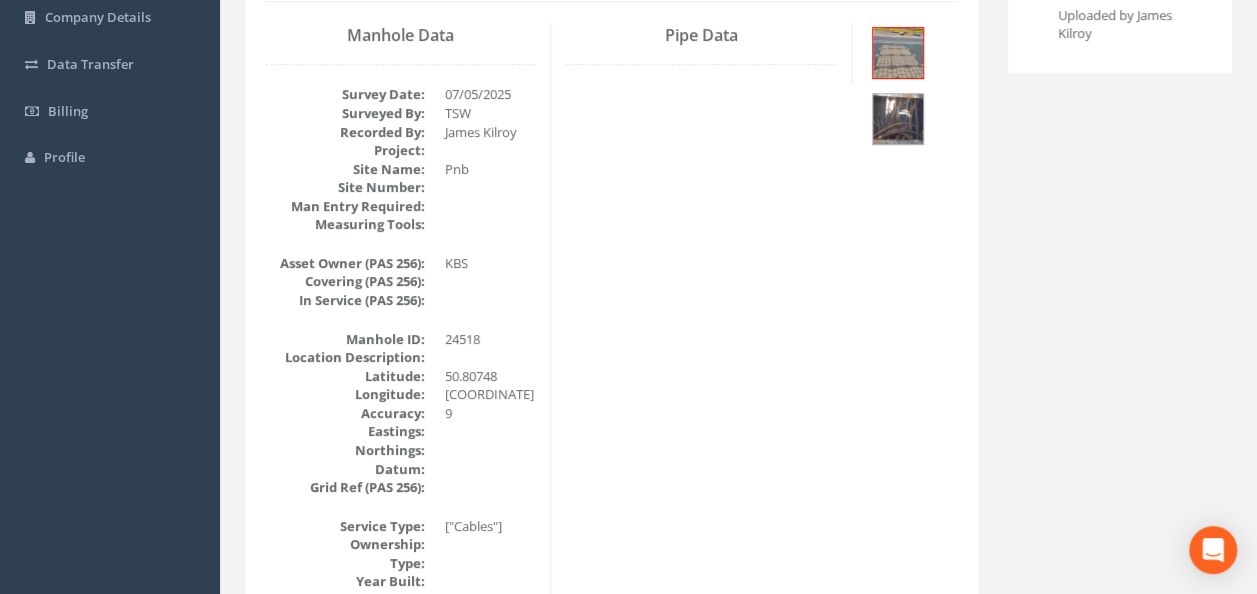 scroll, scrollTop: 0, scrollLeft: 0, axis: both 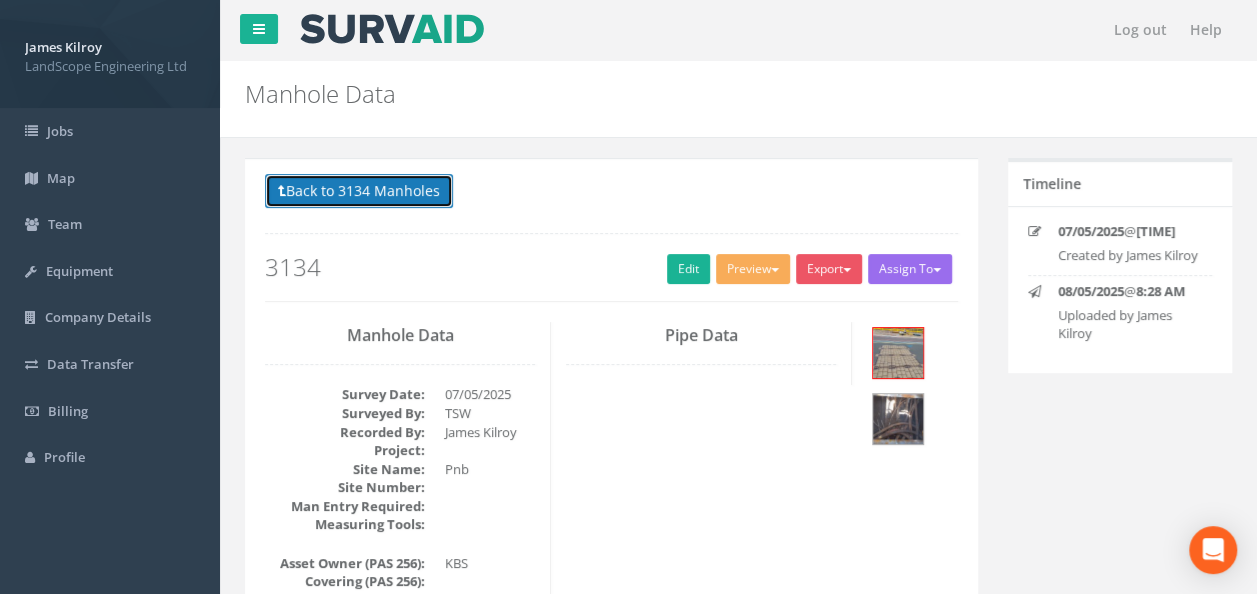 click on "Back to 3134 Manholes" at bounding box center [359, 191] 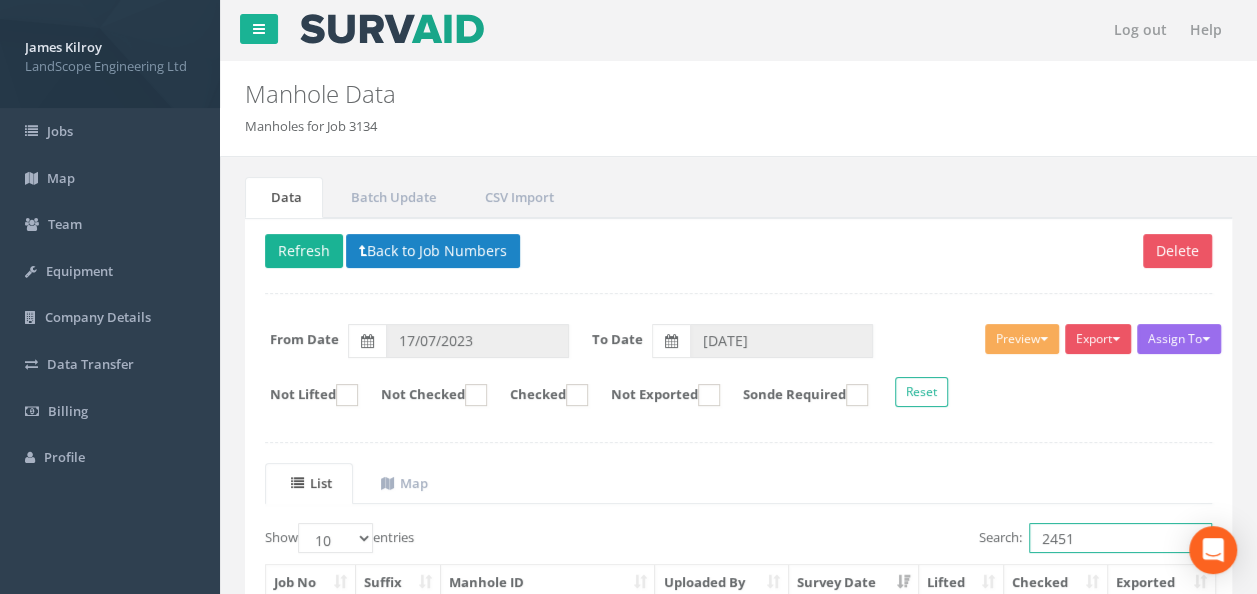 click on "2451" at bounding box center [1120, 538] 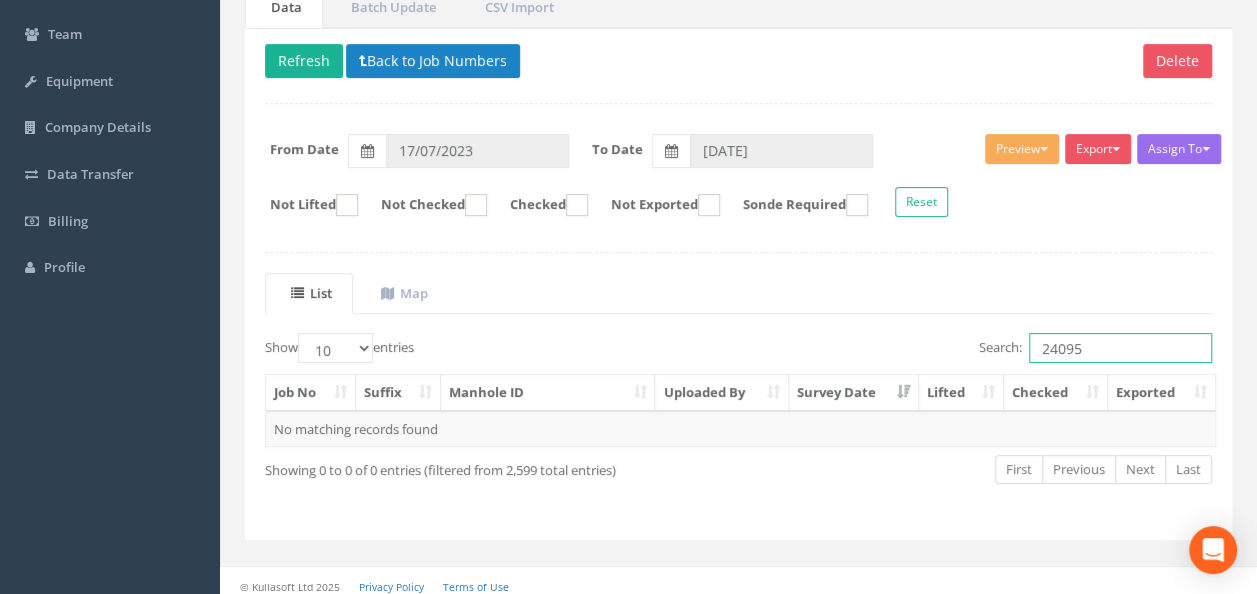 scroll, scrollTop: 195, scrollLeft: 0, axis: vertical 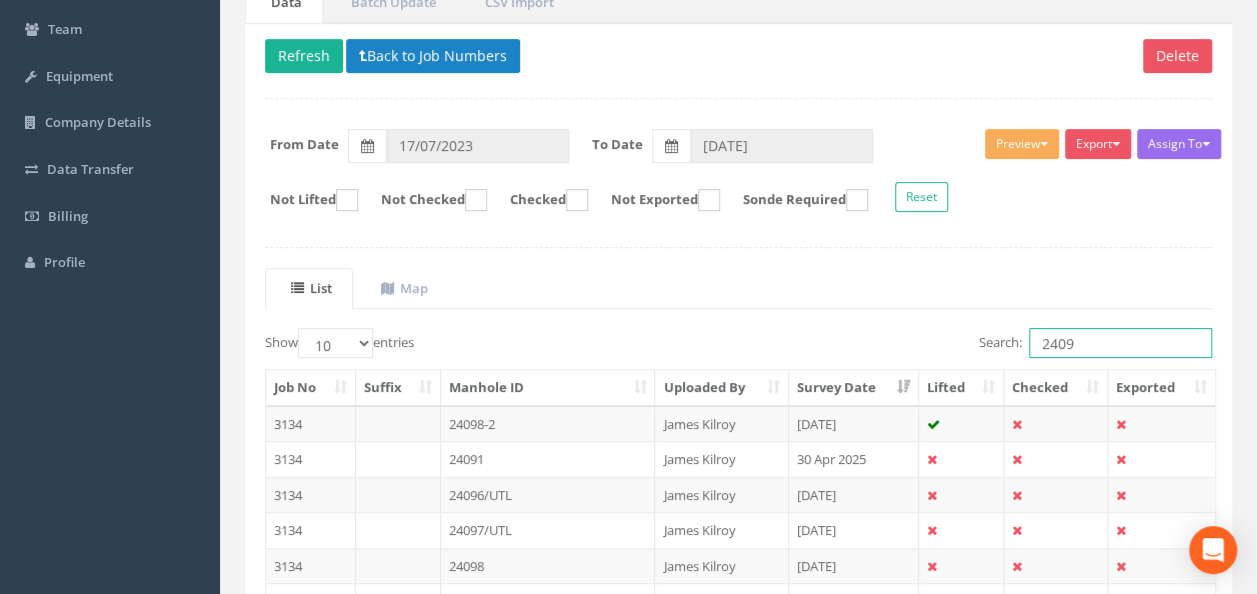 type on "2409" 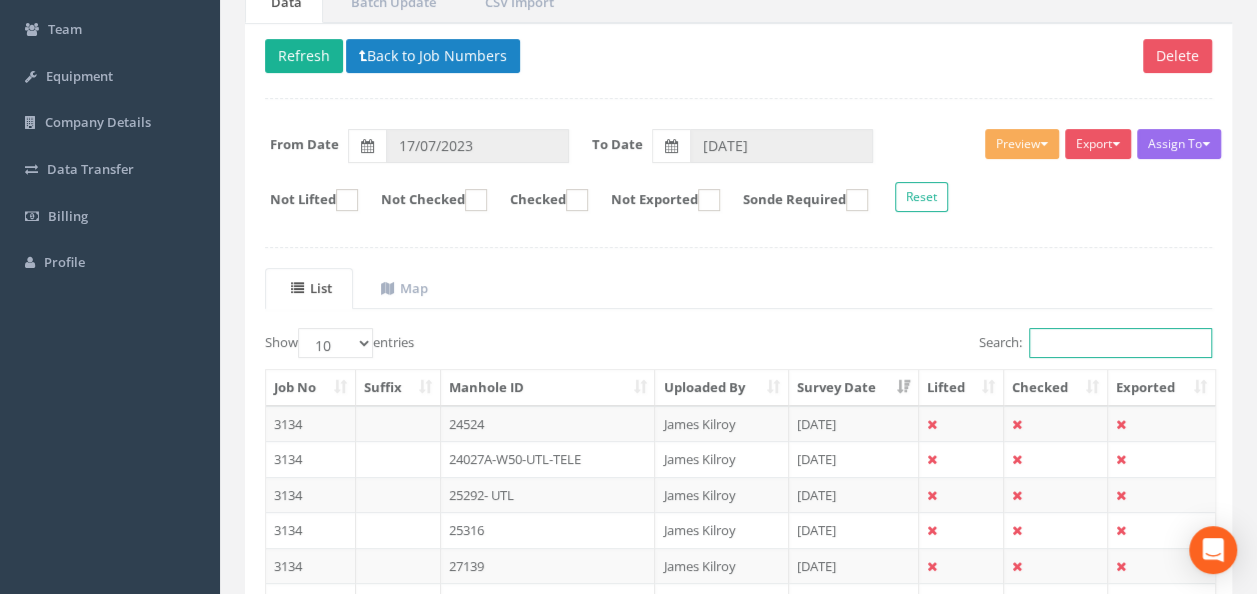 click on "Search:" at bounding box center (1120, 343) 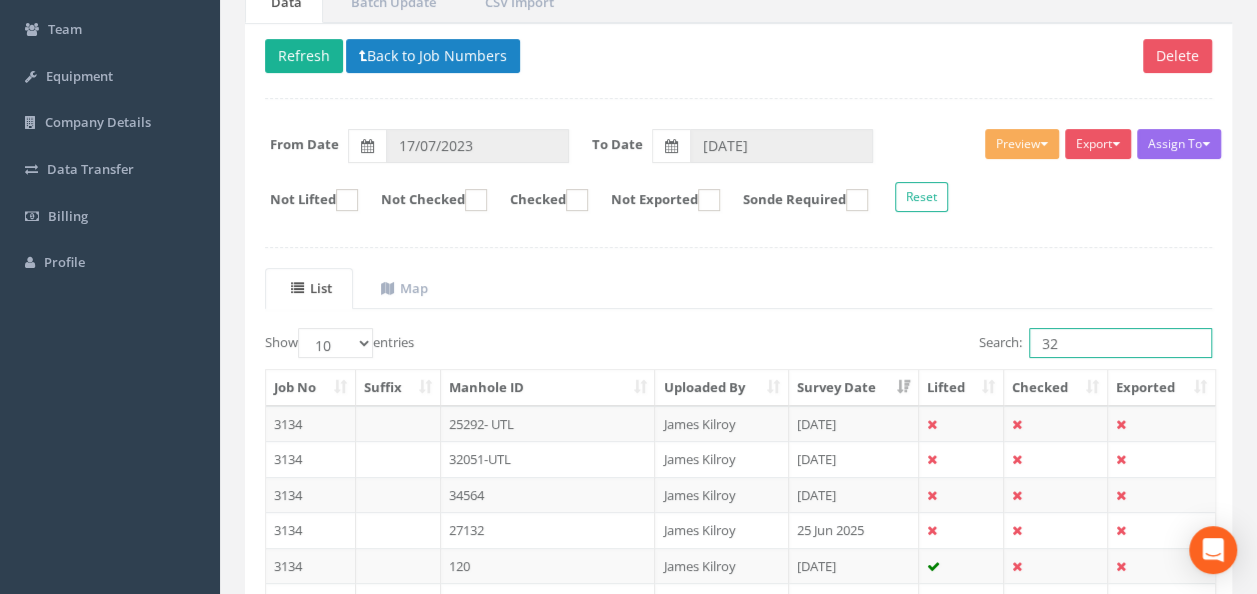 type on "3" 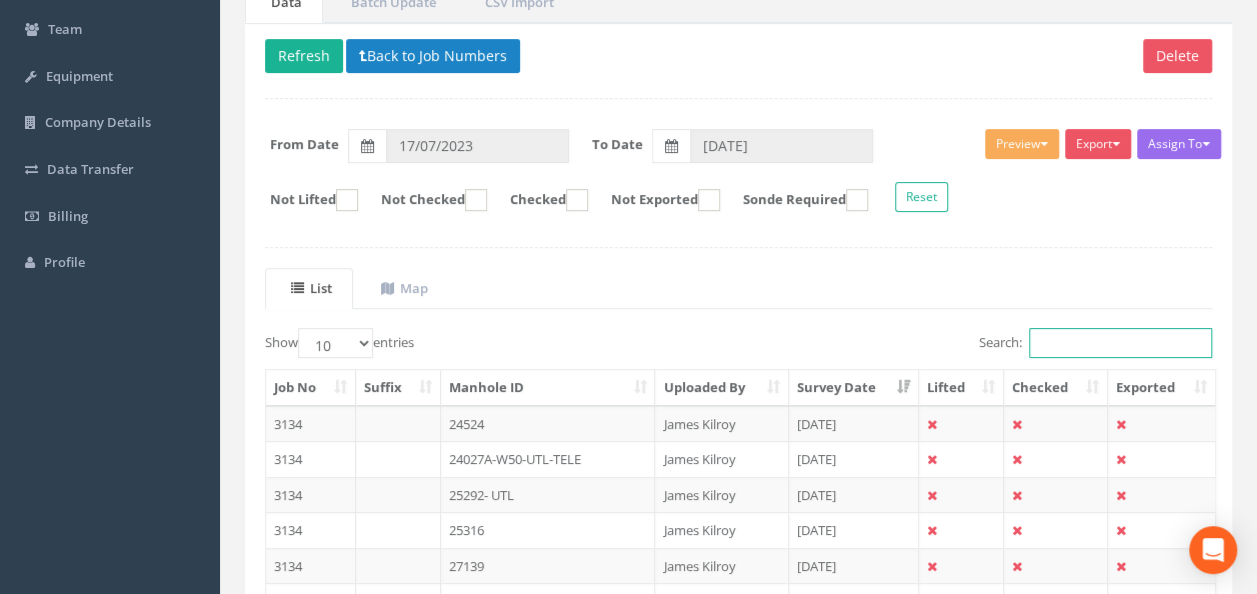 click on "Search:" at bounding box center [1120, 343] 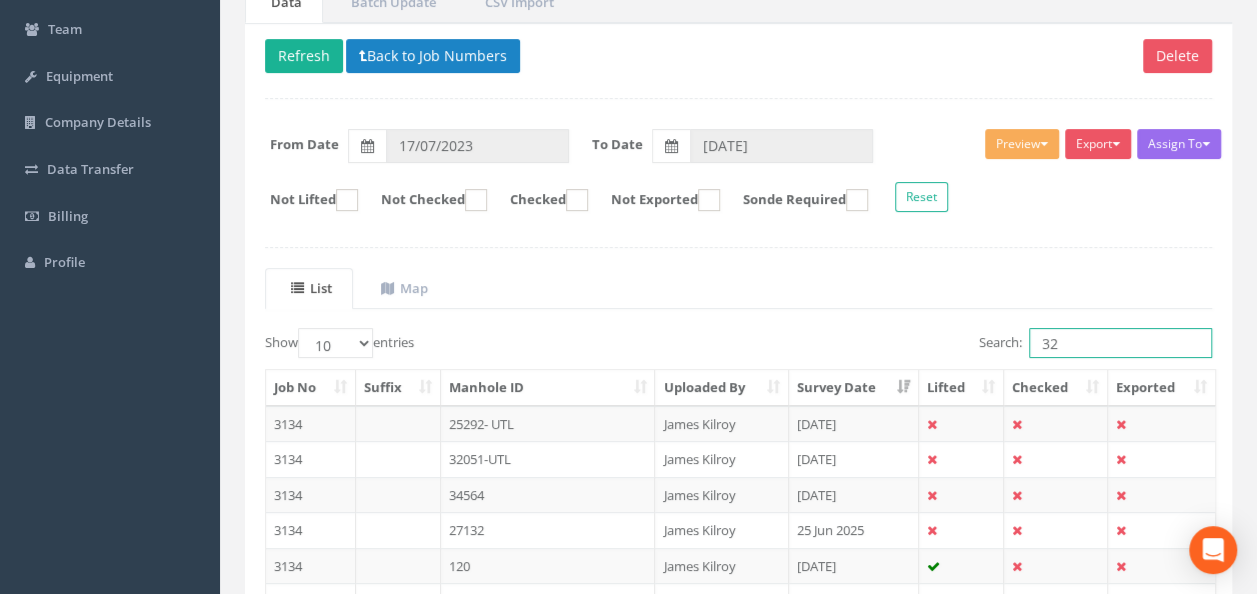 type on "3" 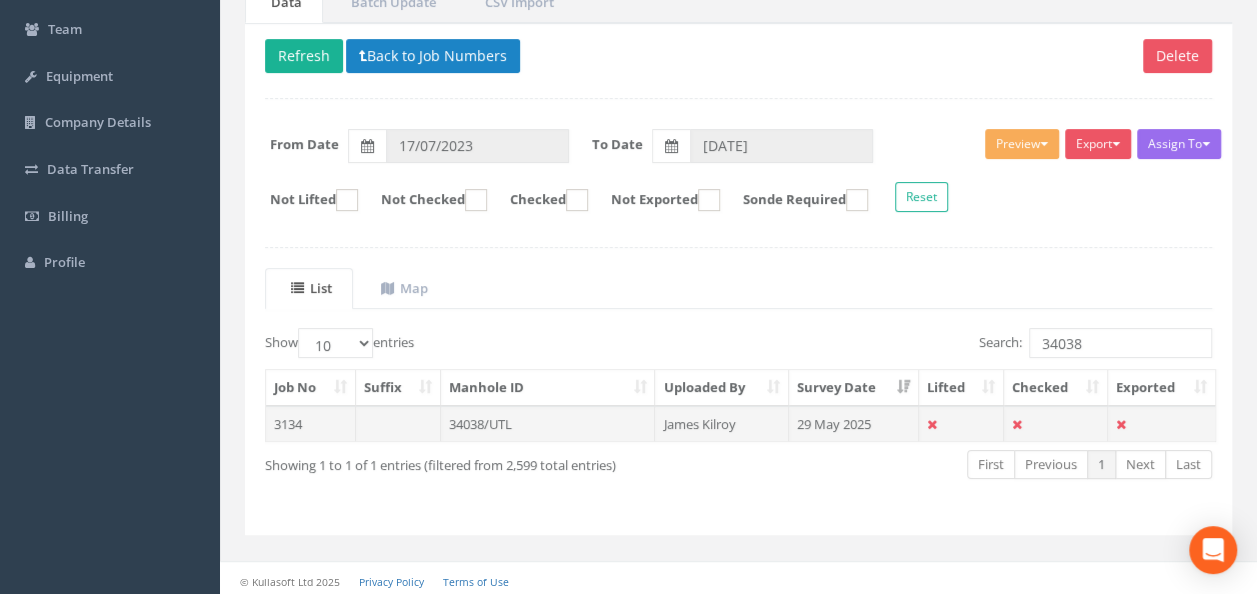 click on "34038/UTL" at bounding box center (548, 424) 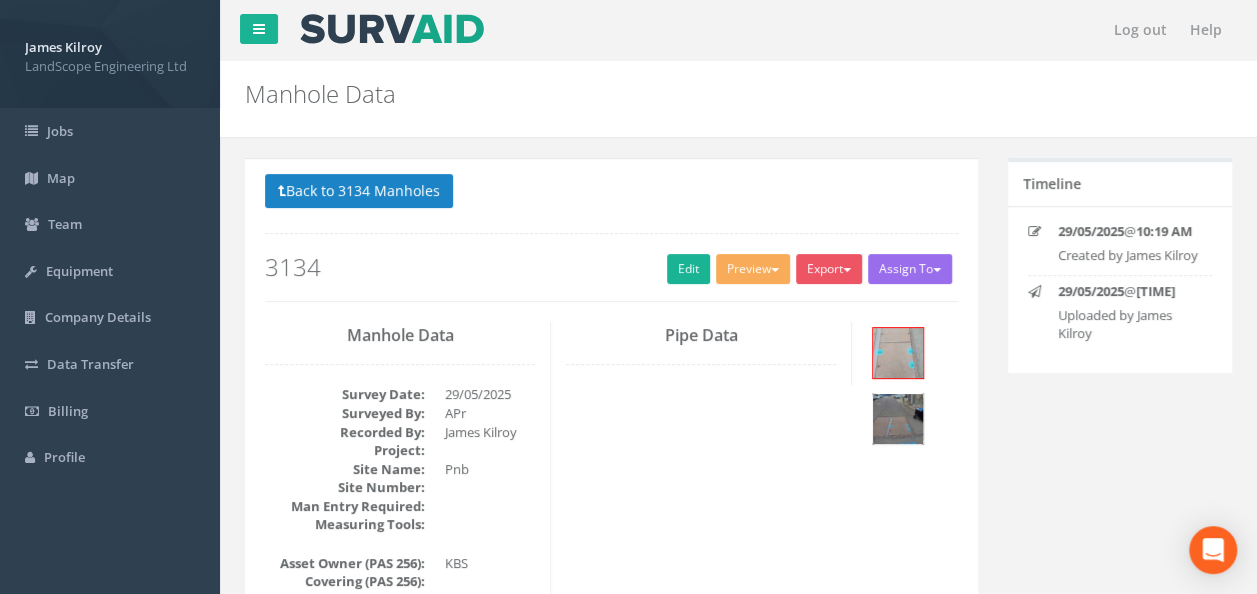 click at bounding box center (898, 419) 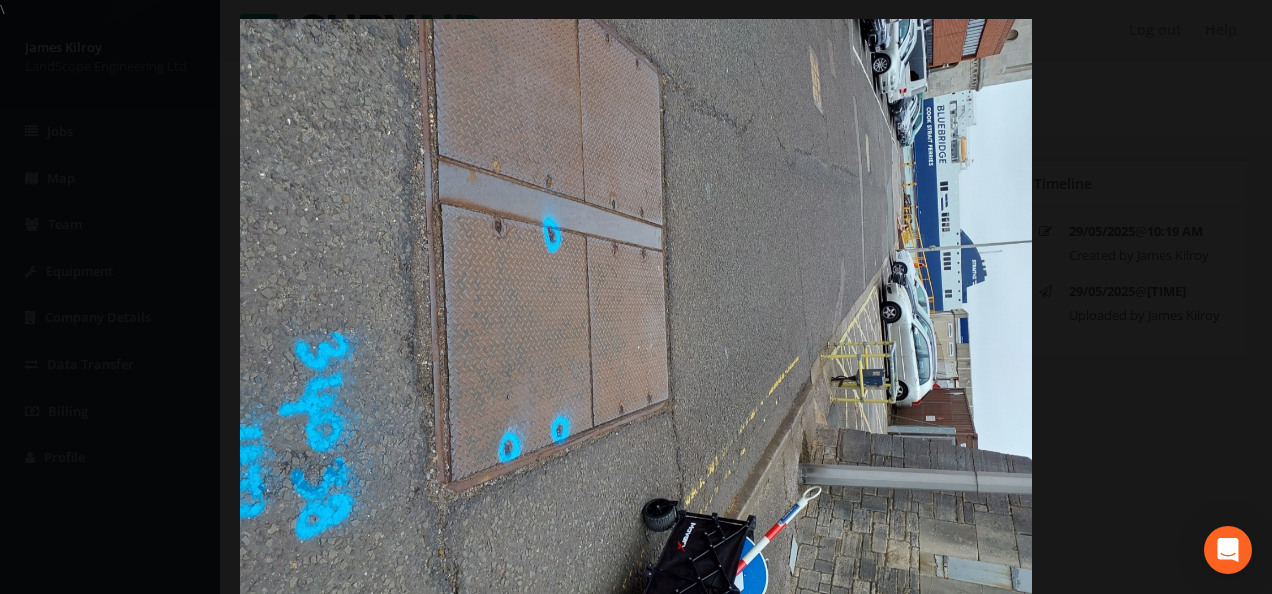 click at bounding box center [636, 316] 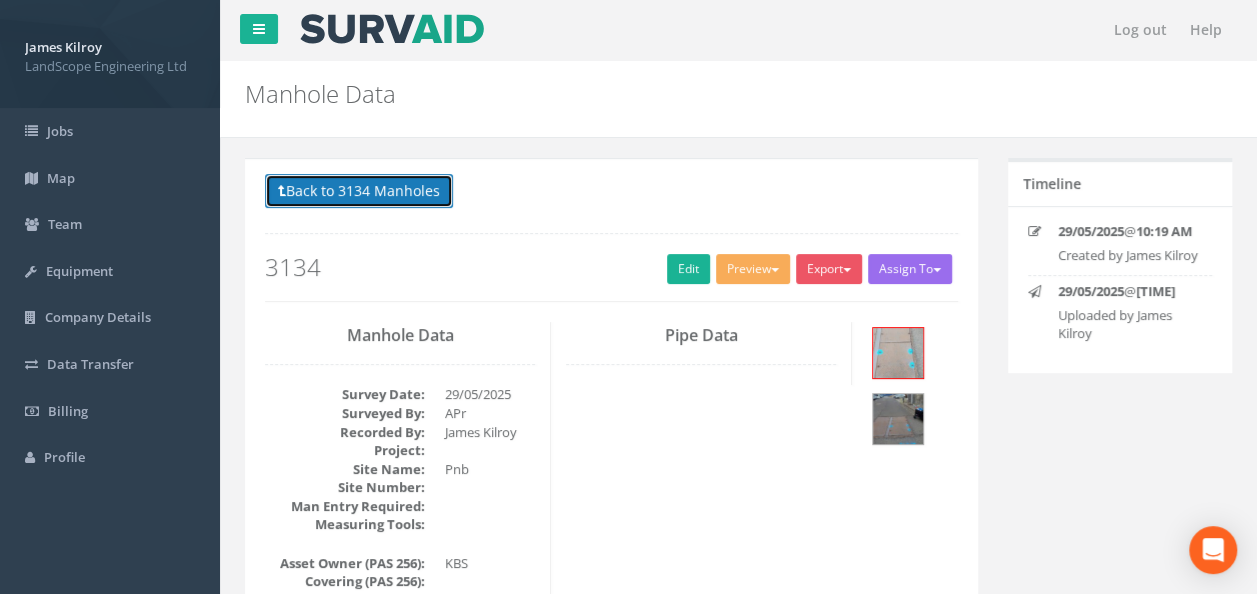 click on "Back to 3134 Manholes" at bounding box center (359, 191) 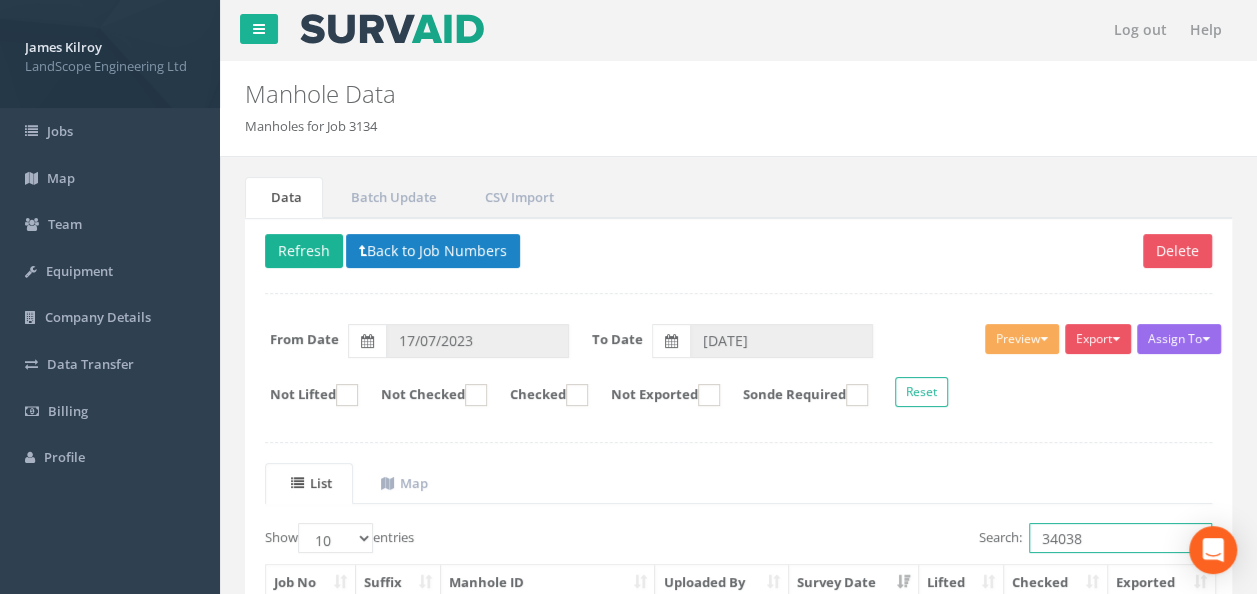 drag, startPoint x: 1118, startPoint y: 534, endPoint x: 971, endPoint y: 520, distance: 147.66516 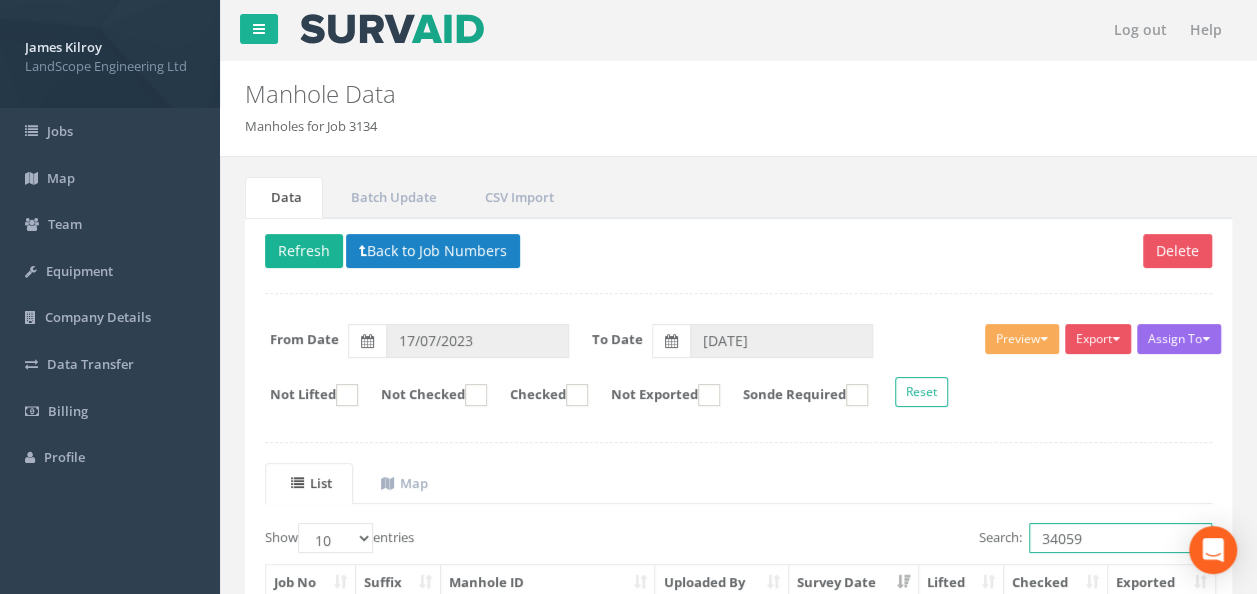 scroll, scrollTop: 100, scrollLeft: 0, axis: vertical 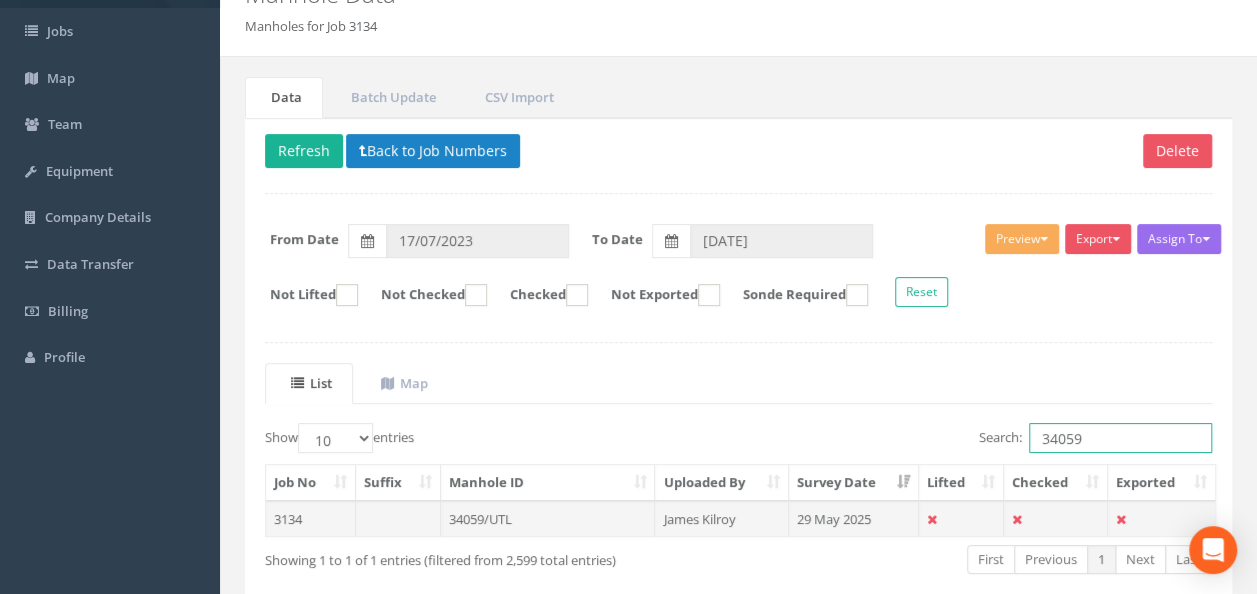 type on "34059" 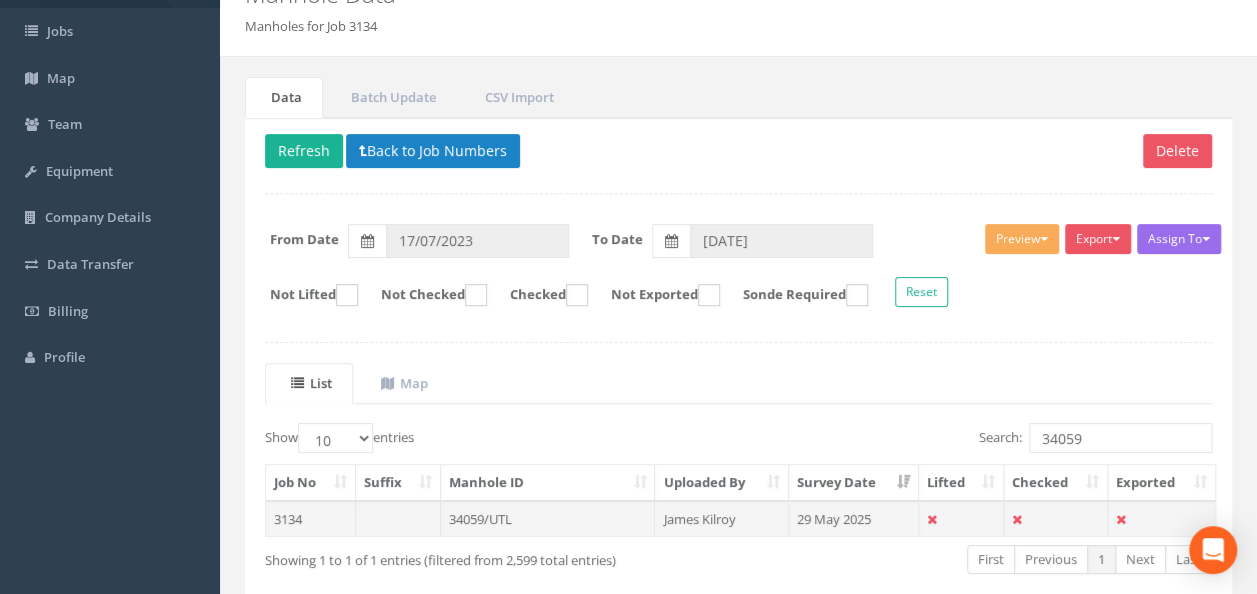 click on "34059/UTL" at bounding box center (548, 519) 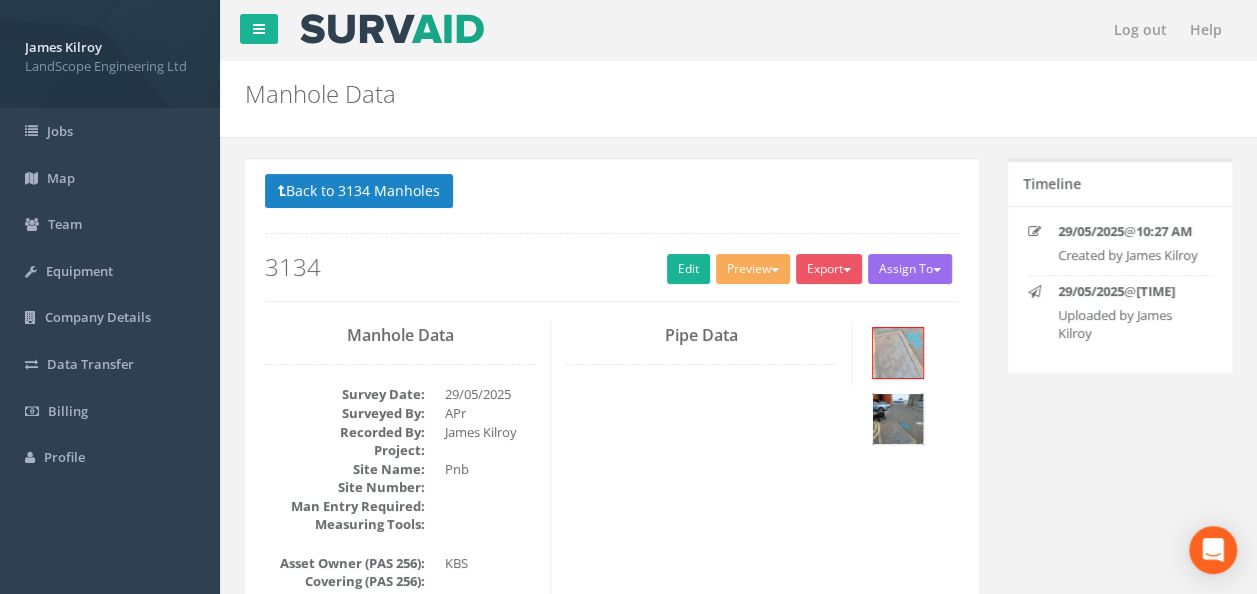 click at bounding box center [898, 419] 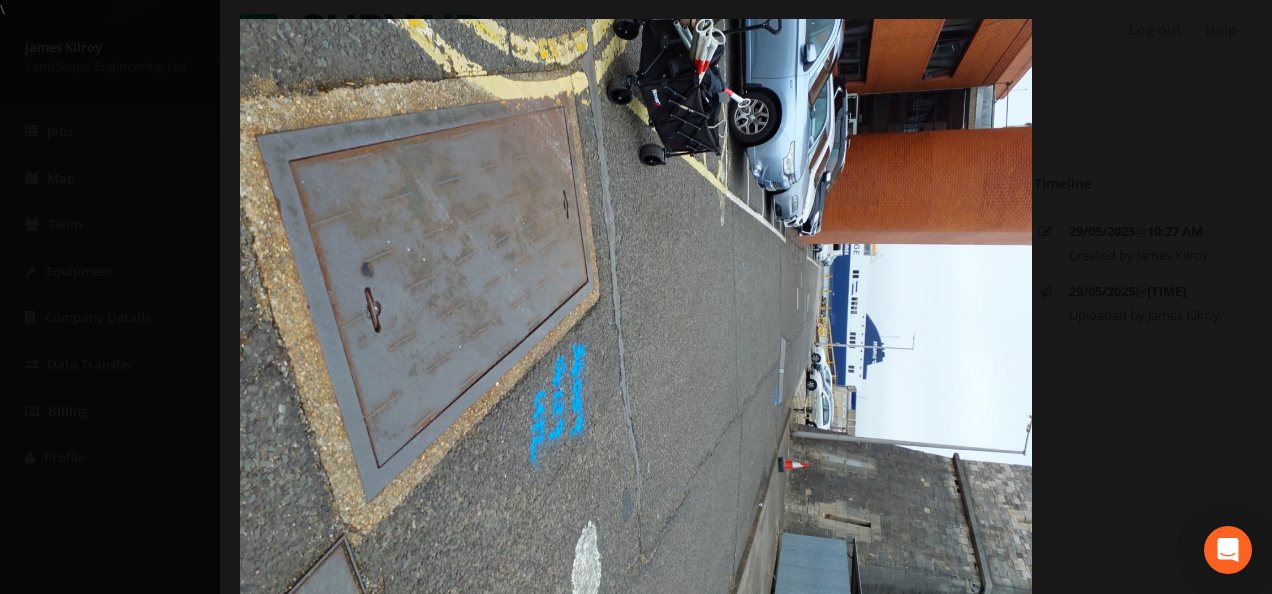 click at bounding box center [636, 316] 